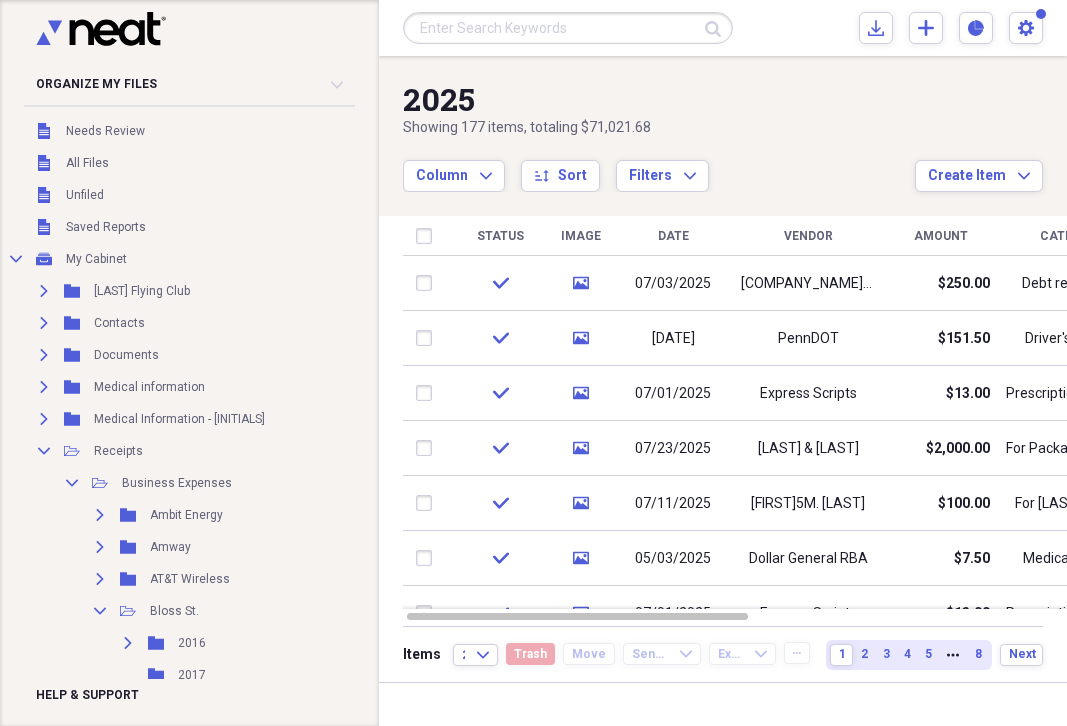 scroll, scrollTop: 0, scrollLeft: 0, axis: both 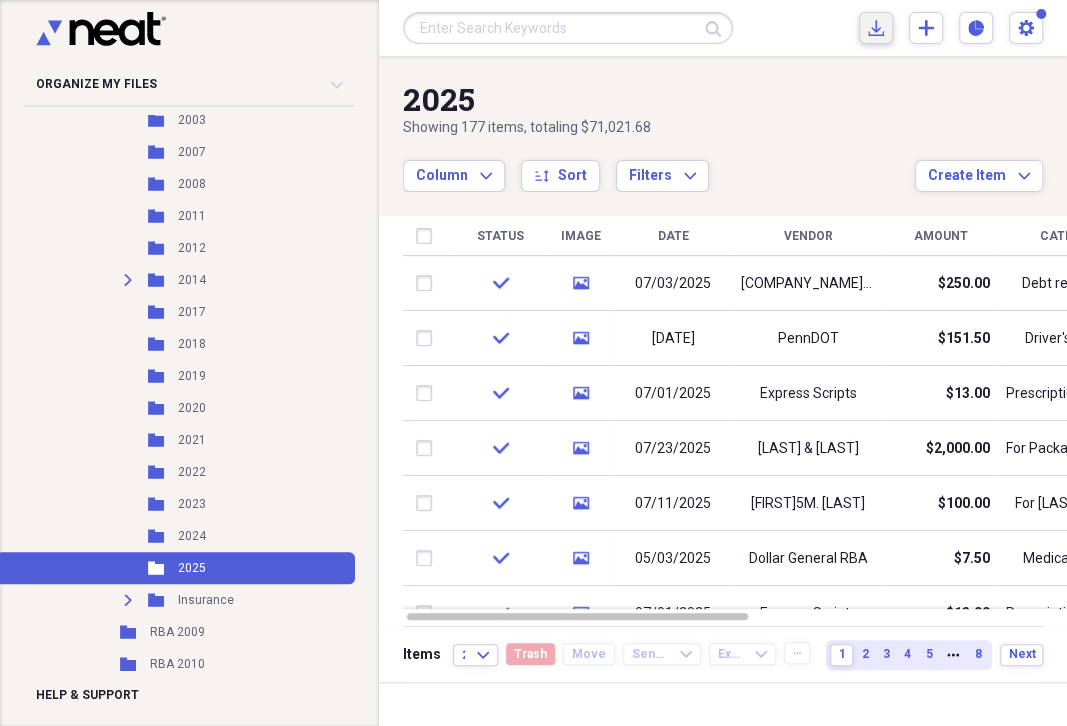 click 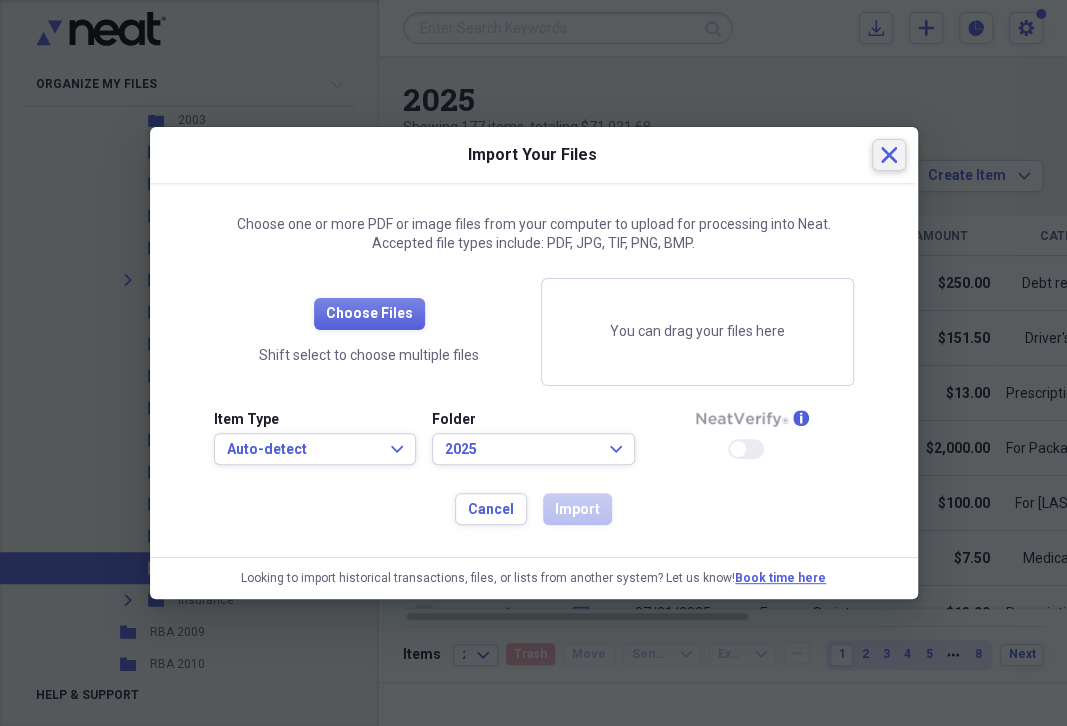 click on "Close" 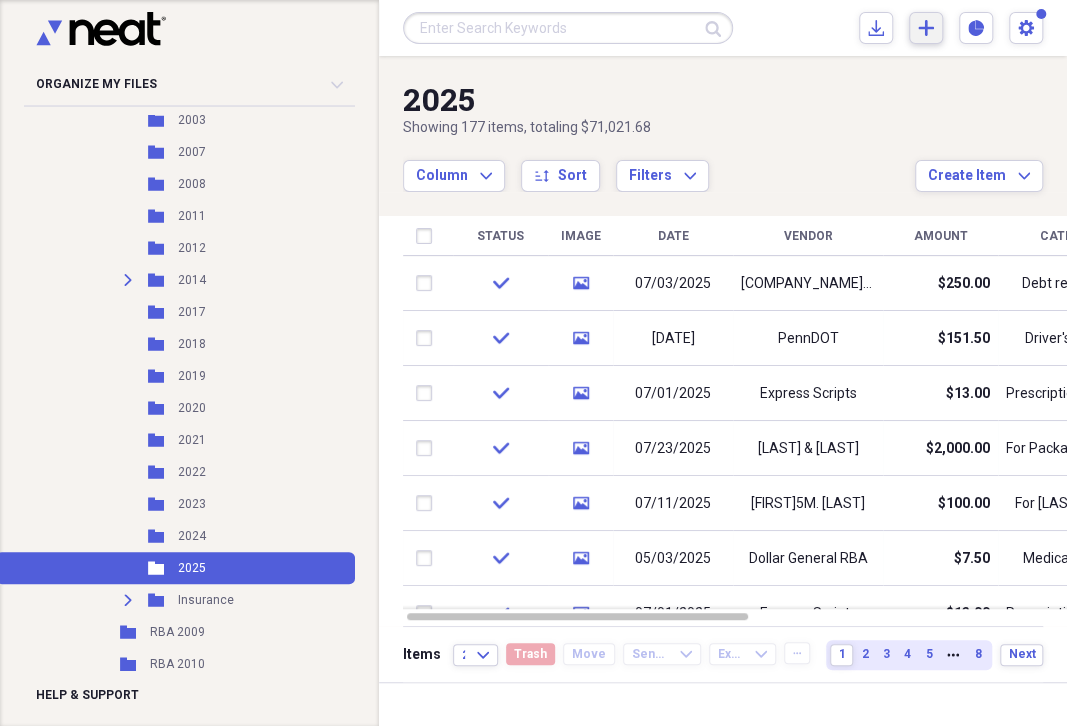 click on "Add" 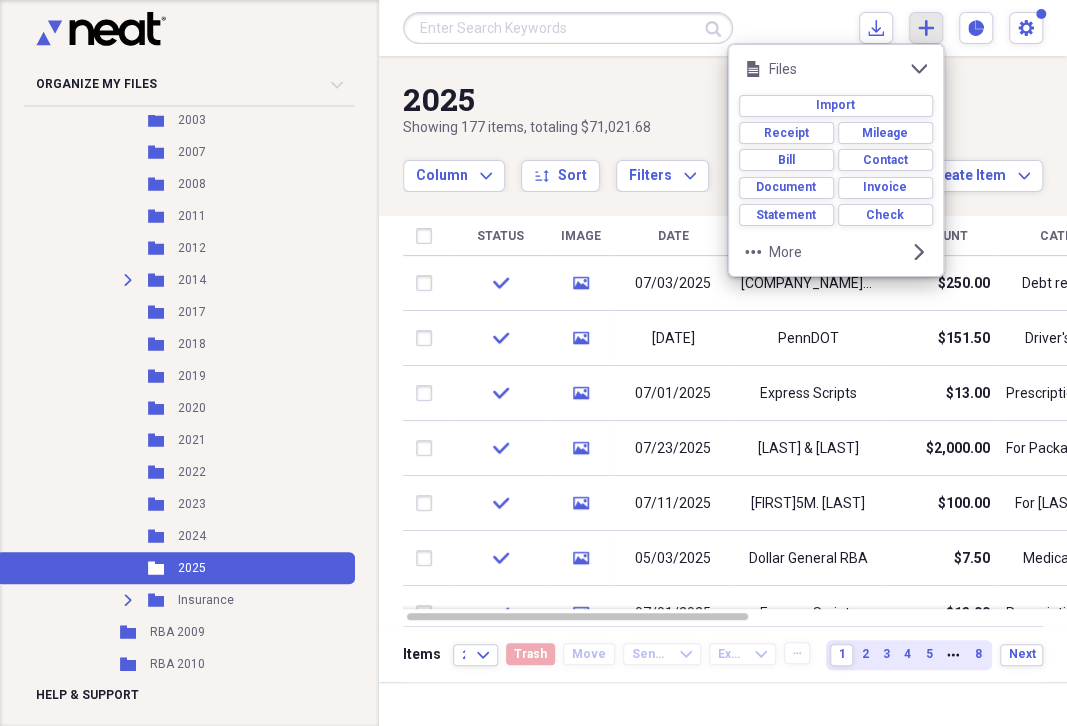 click 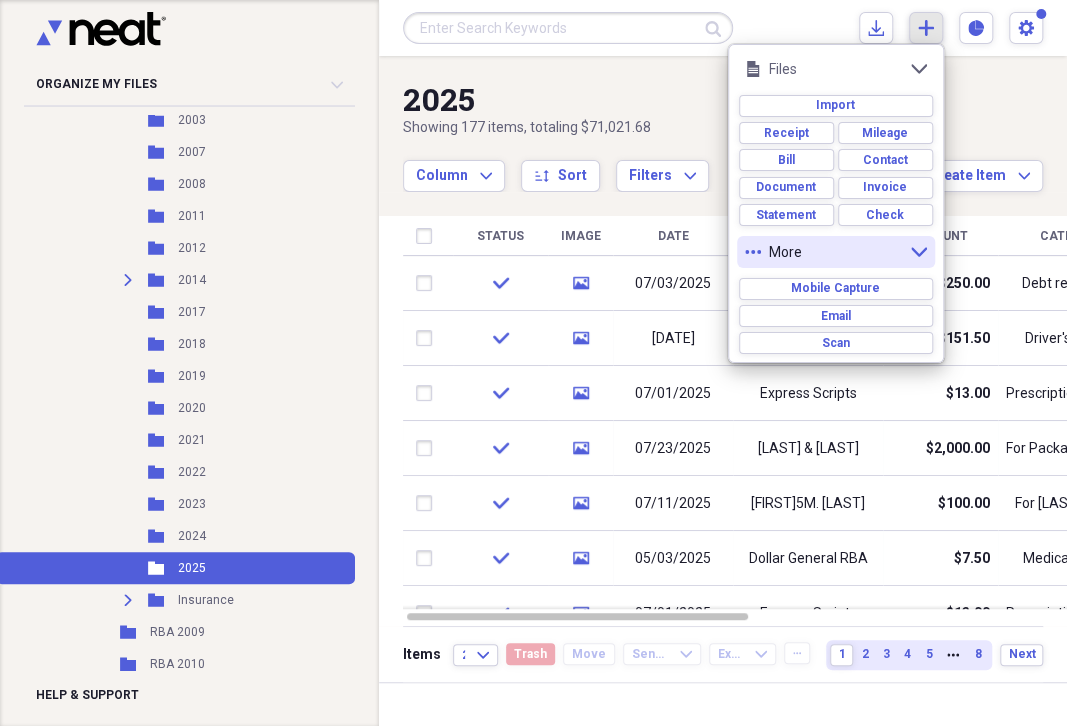 click on "[YEAR] Showing [NUMBER] items , totaling [PRICE] Column Expand sort Sort Filters Expand Create Item Expand" at bounding box center [723, 124] 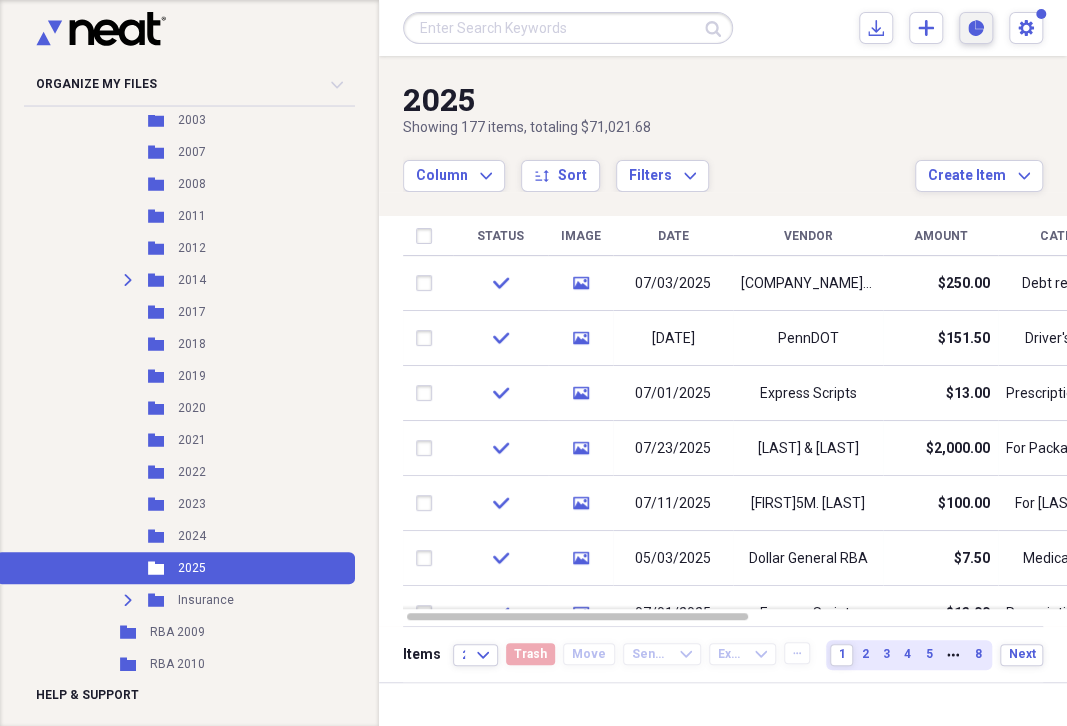 click 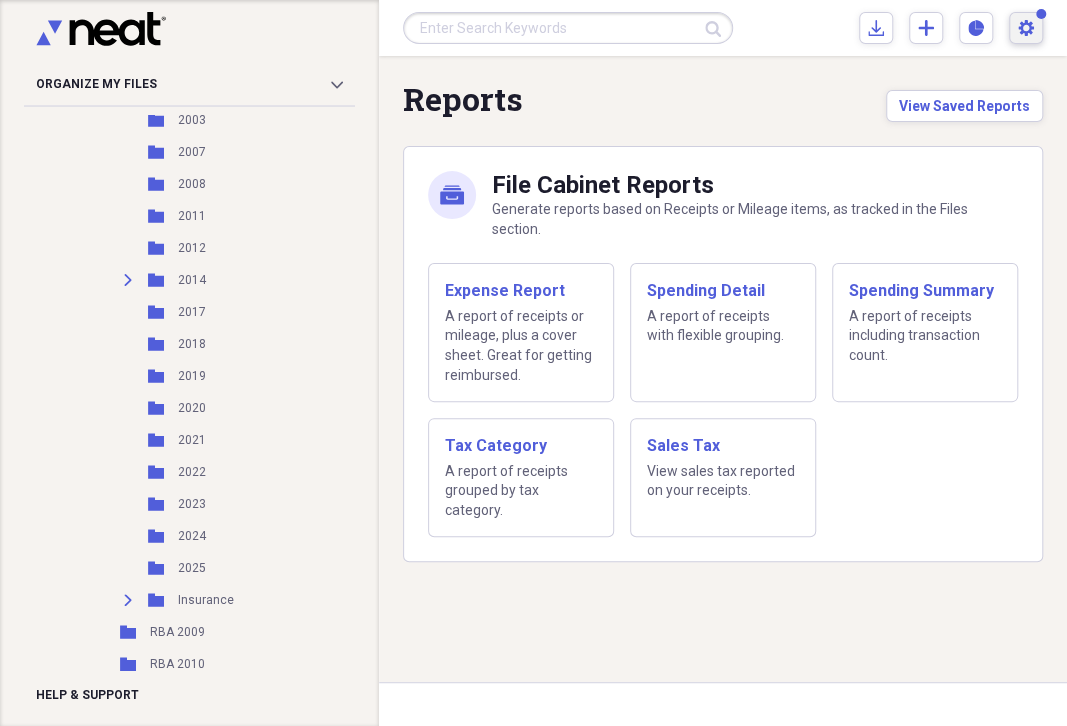 click on "Settings" 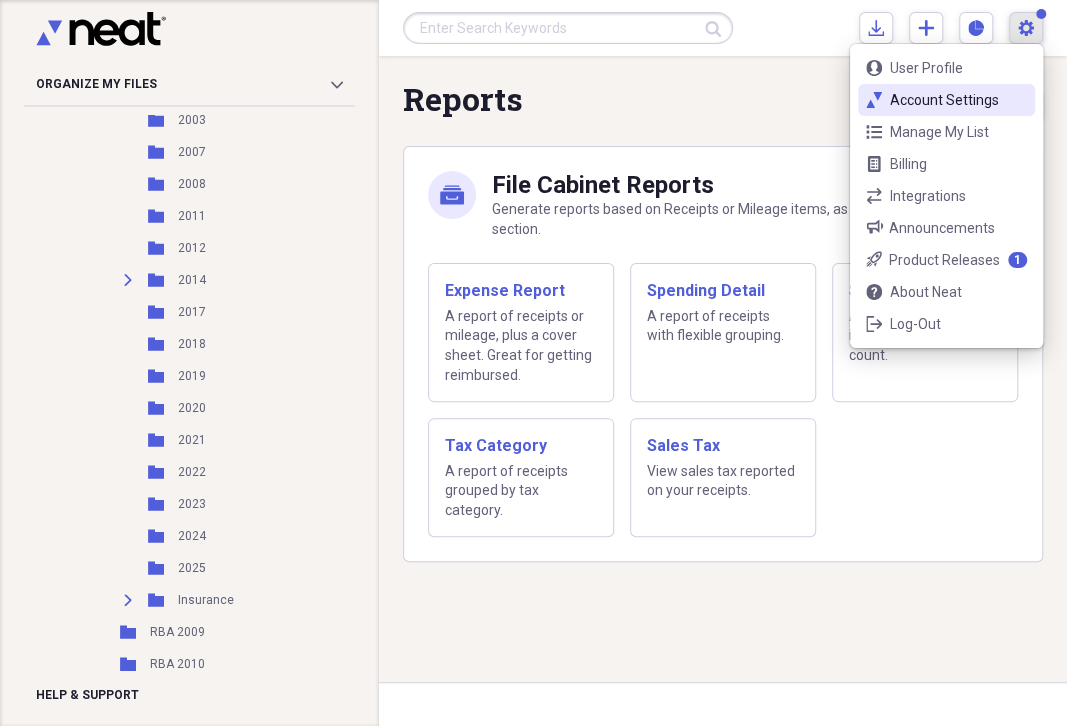click on "Reports View Saved Reports" at bounding box center (723, 101) 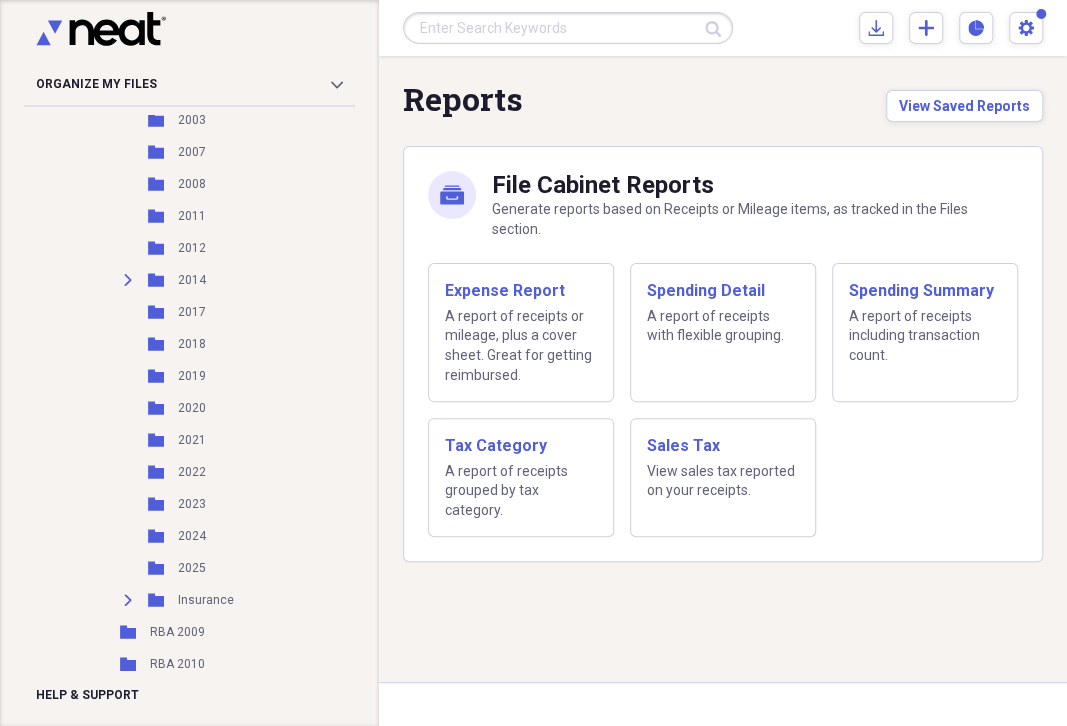 click on "Reports View Saved Reports" at bounding box center [723, 101] 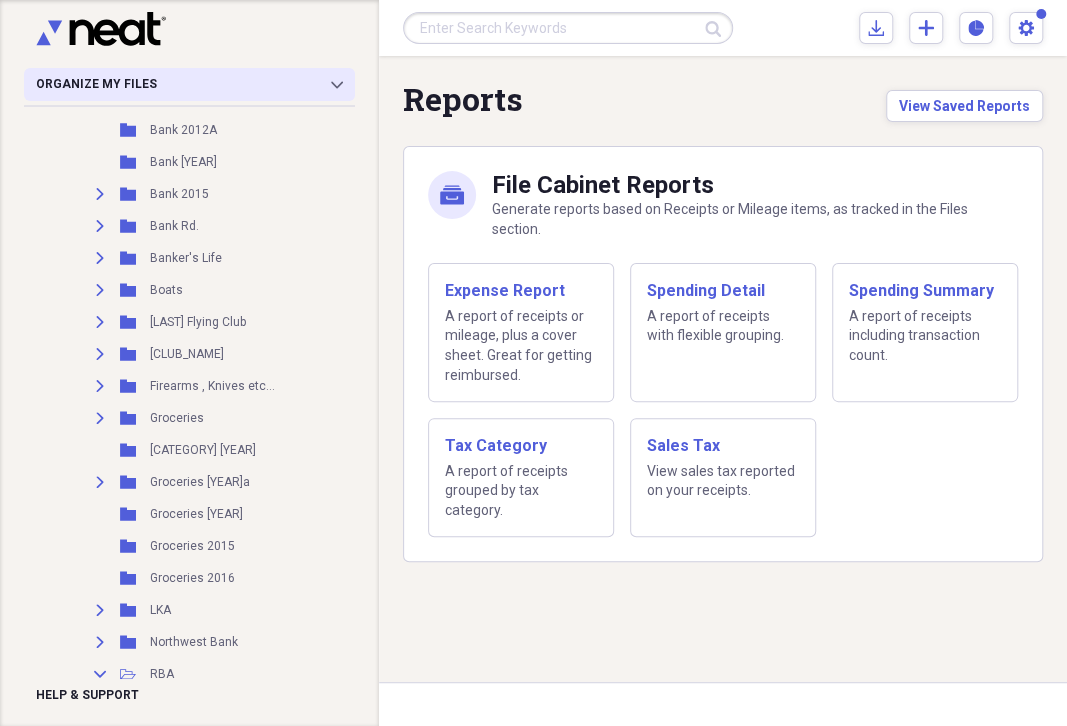 scroll, scrollTop: 3777, scrollLeft: 0, axis: vertical 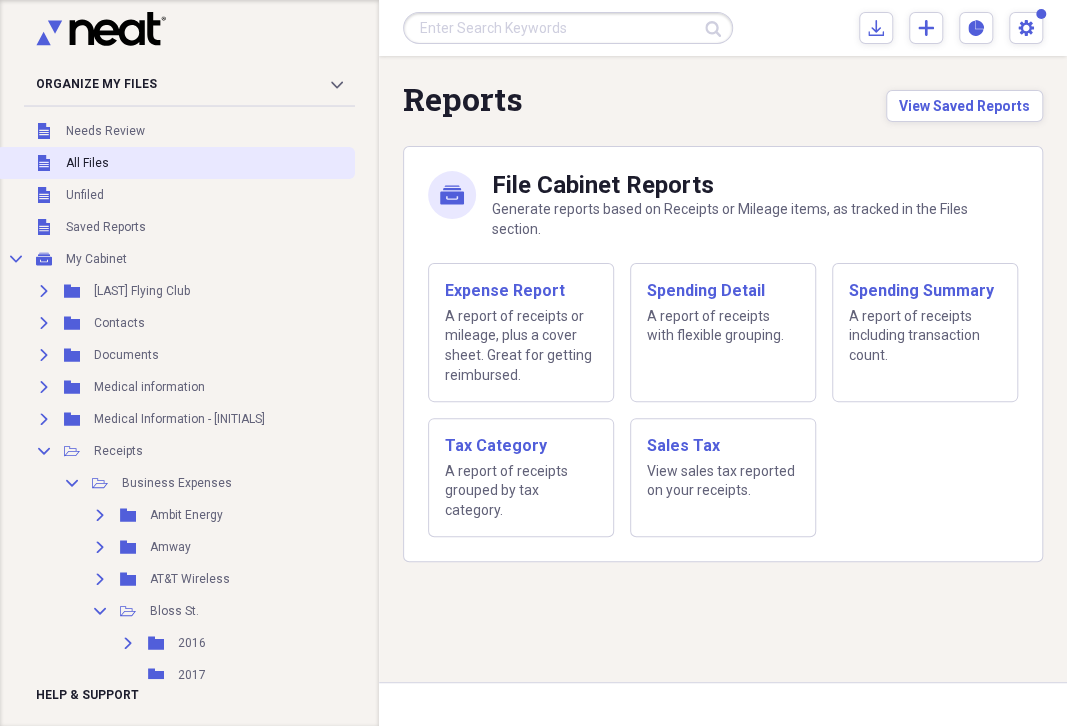 click on "All Files" at bounding box center (87, 163) 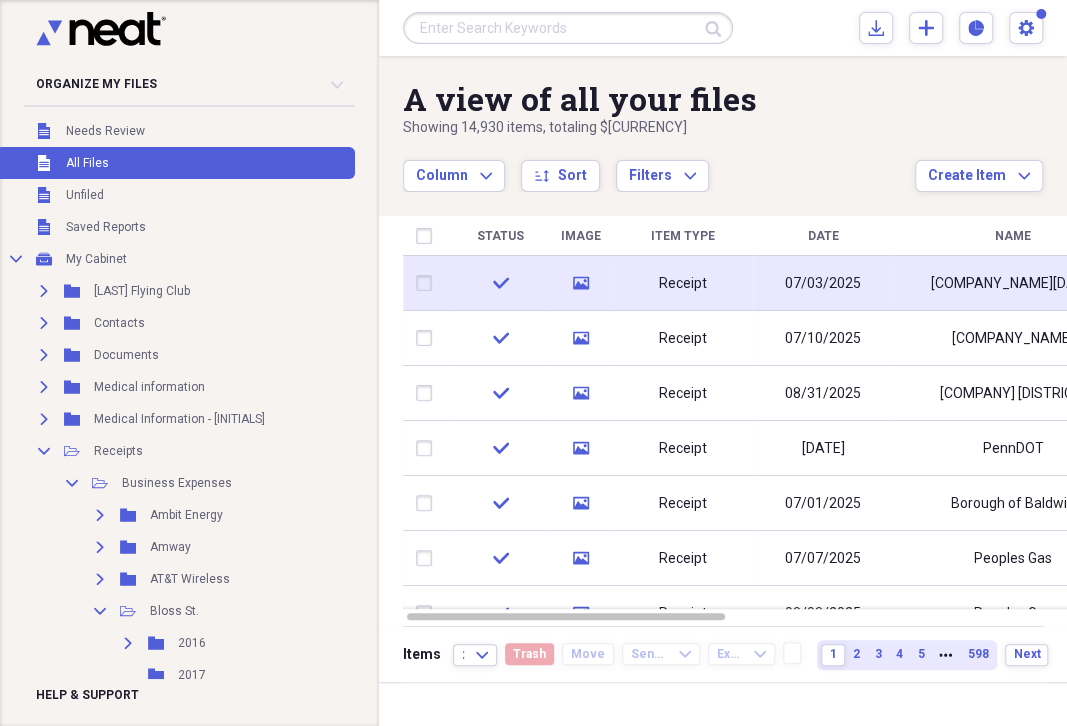 click at bounding box center [428, 283] 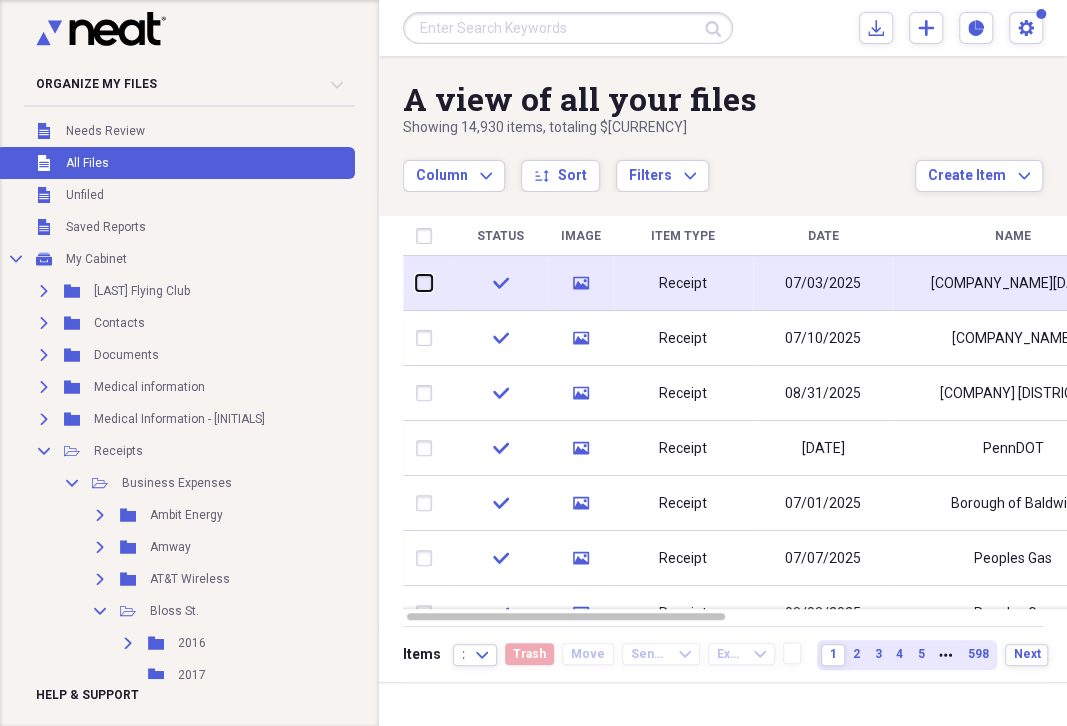click at bounding box center [416, 283] 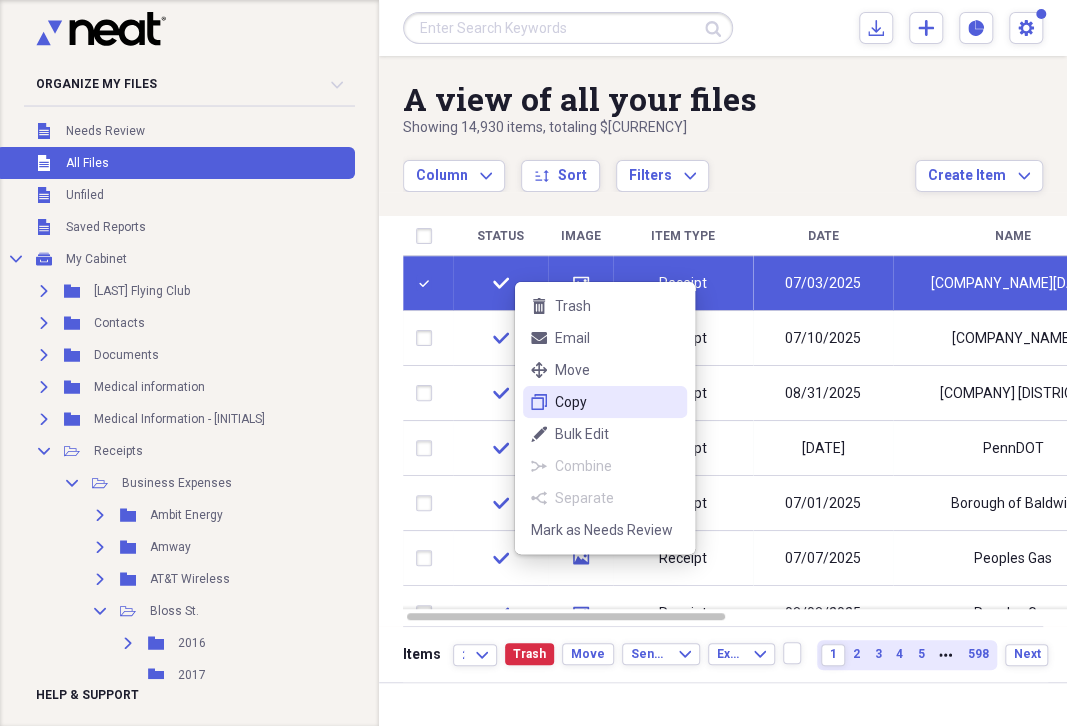 click on "duplicate" 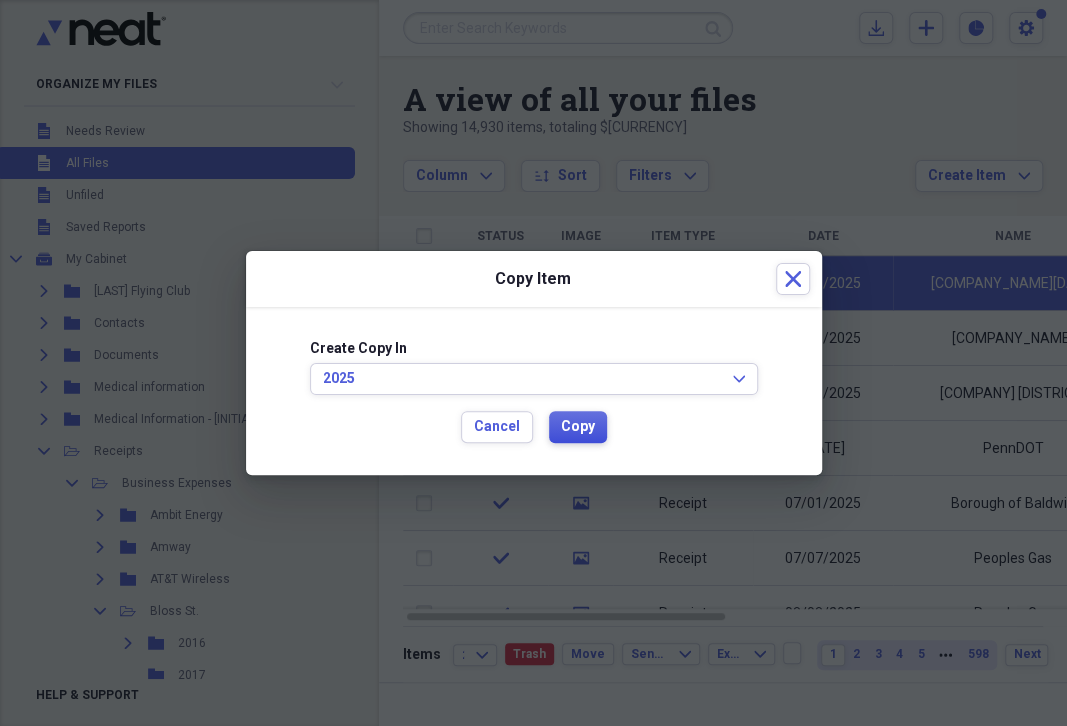 click on "Copy" at bounding box center (578, 427) 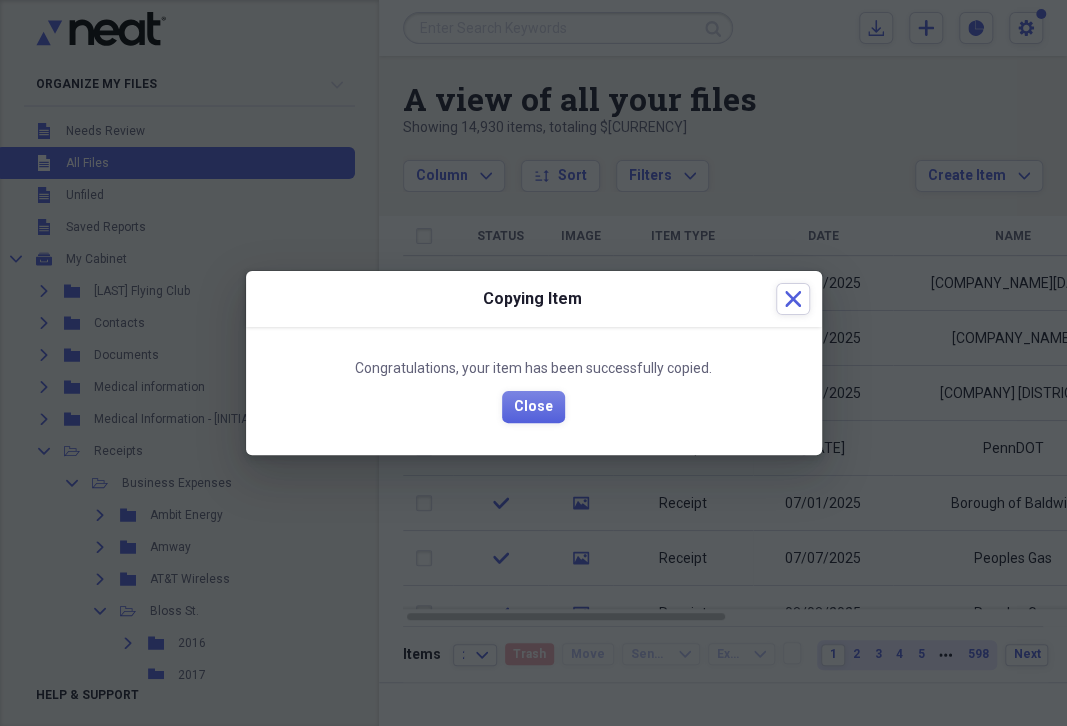checkbox on "false" 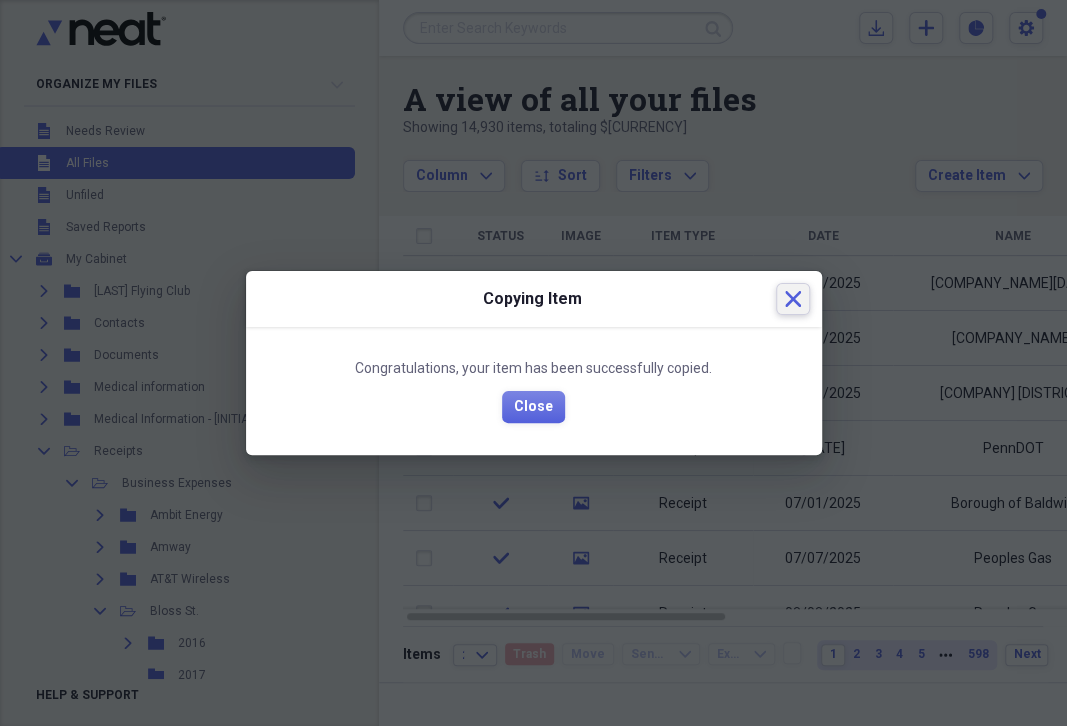 click on "Close" at bounding box center (793, 299) 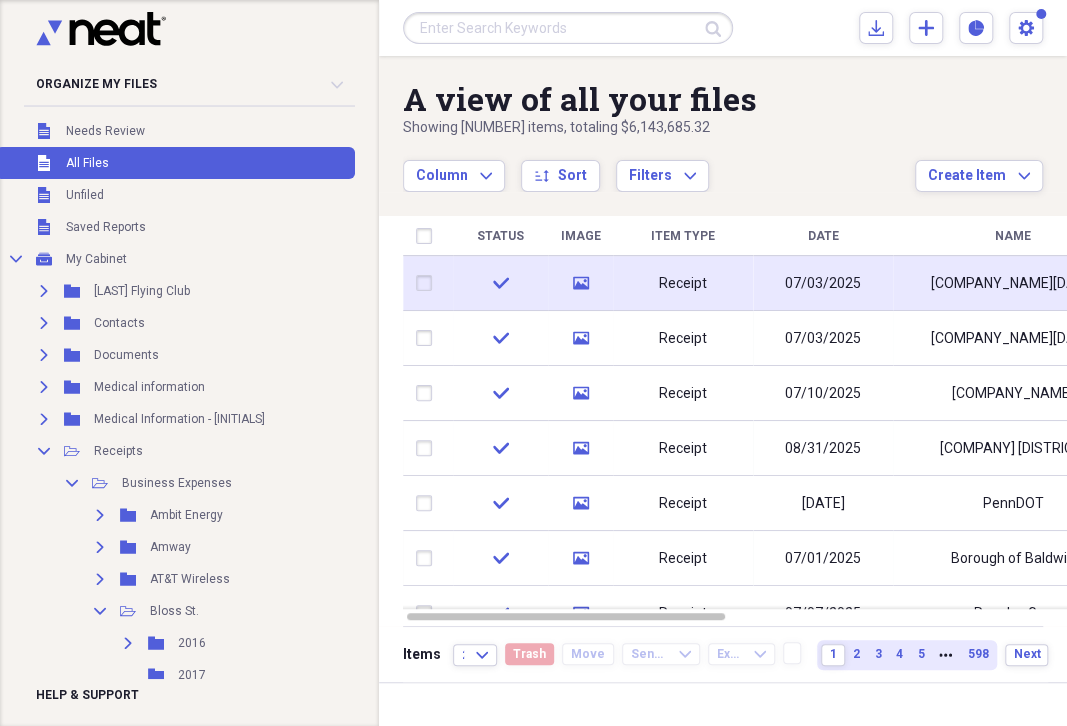 click on "07/03/2025" at bounding box center (823, 284) 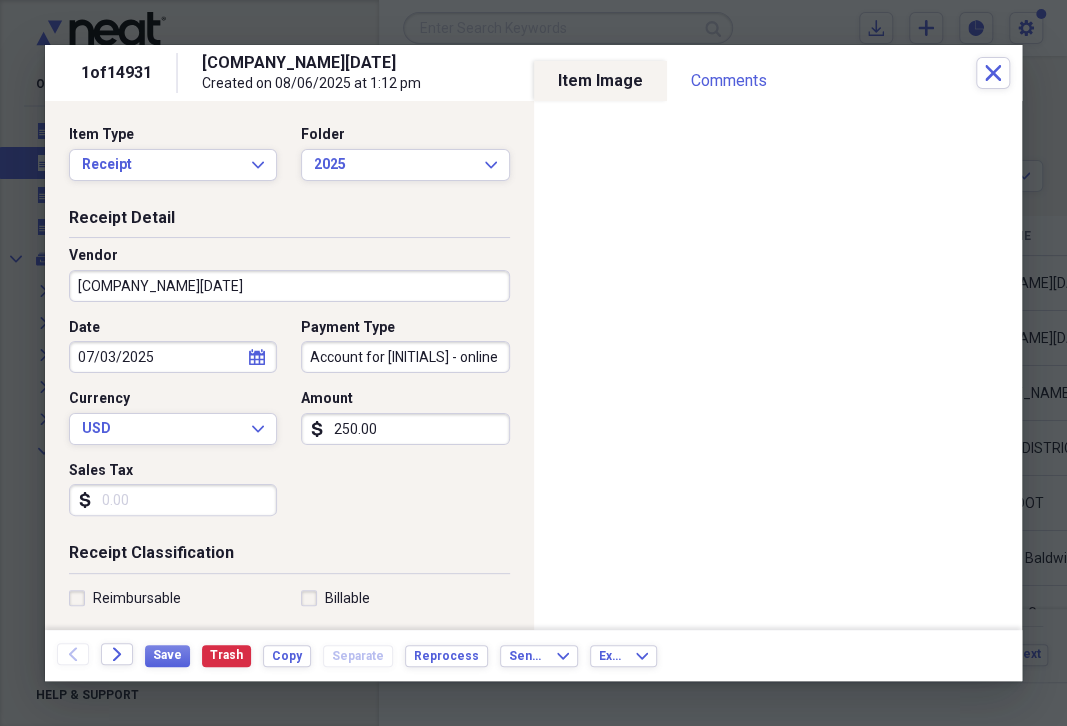 select on "6" 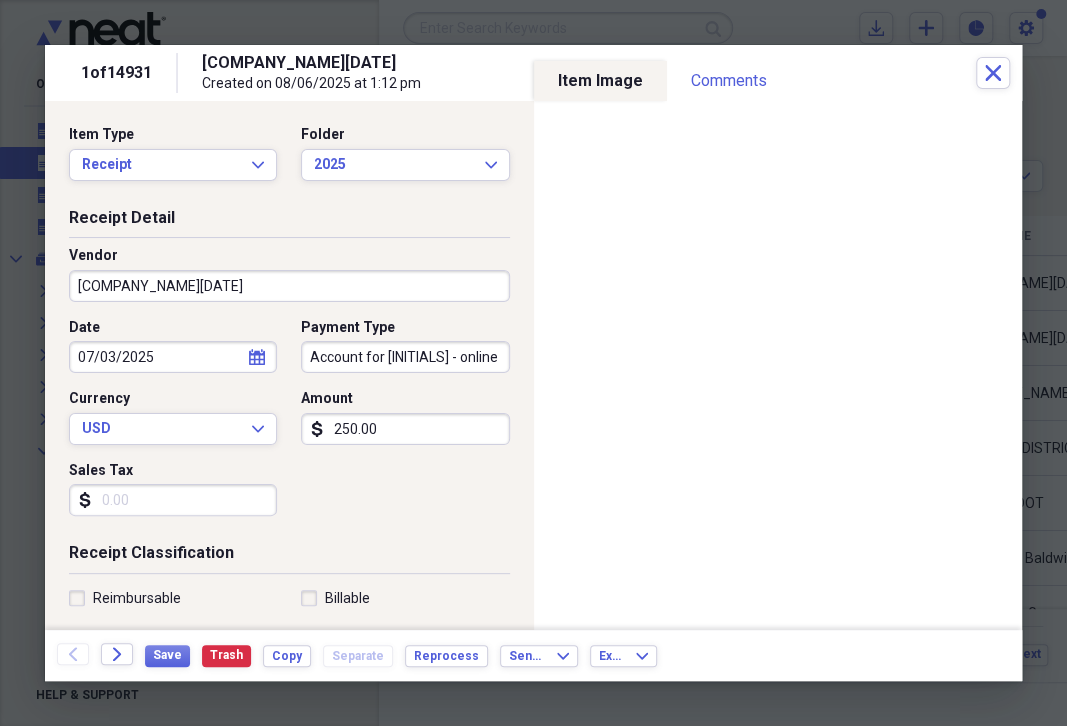 select on "2025" 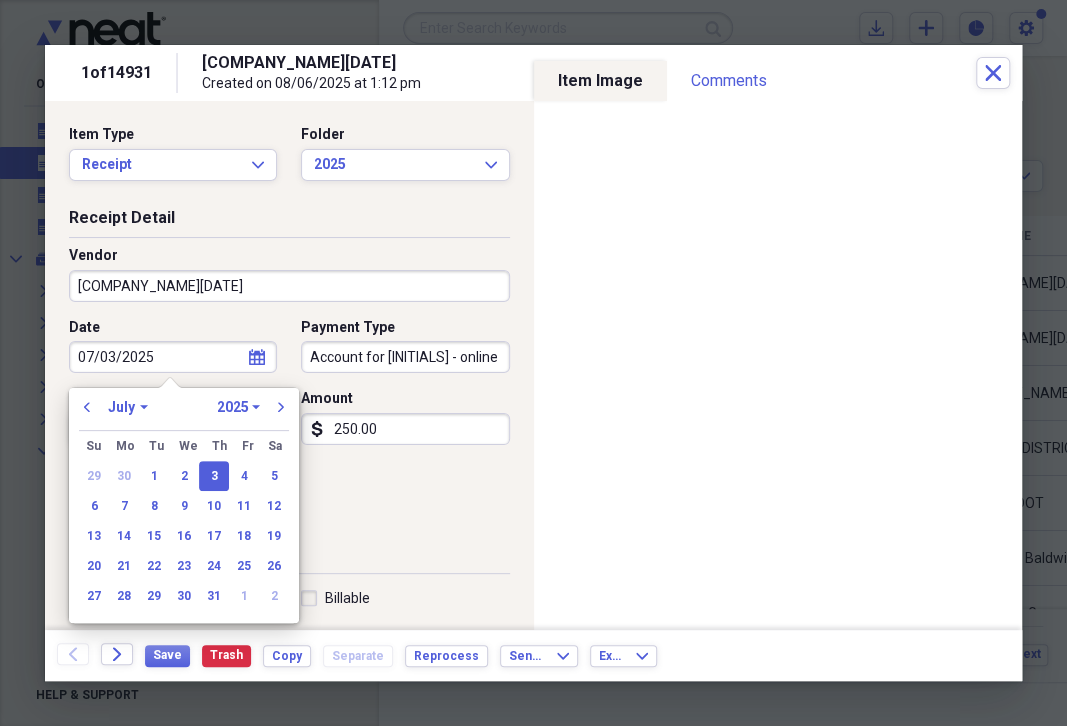 drag, startPoint x: 103, startPoint y: 356, endPoint x: 131, endPoint y: 357, distance: 28.01785 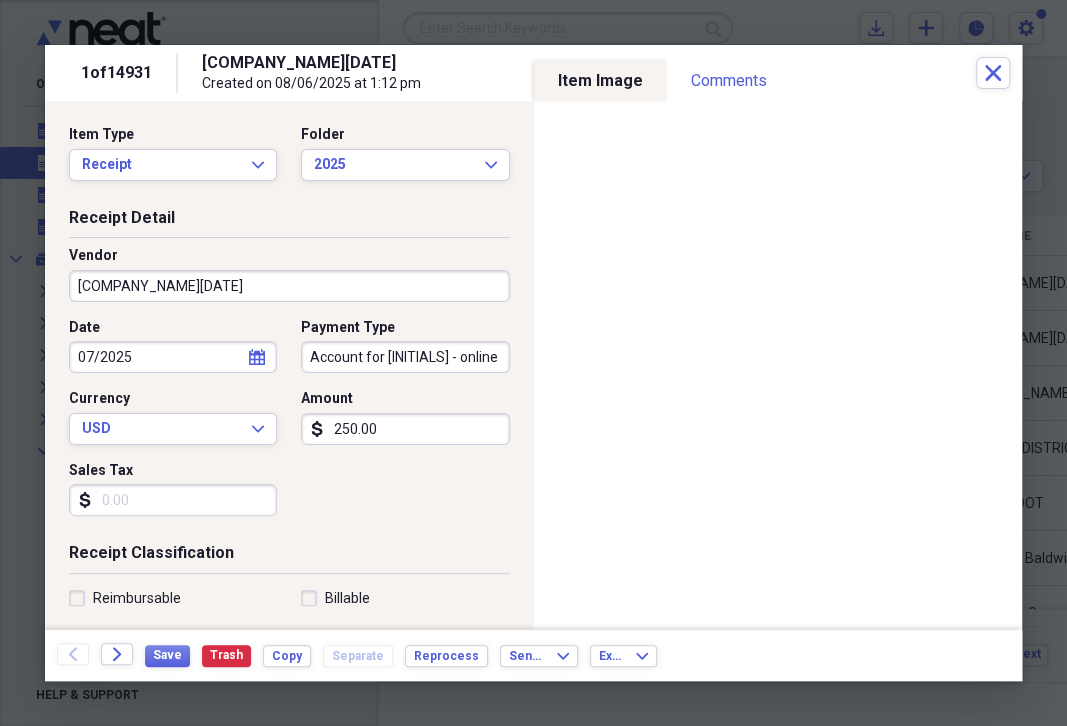 scroll, scrollTop: 460, scrollLeft: 0, axis: vertical 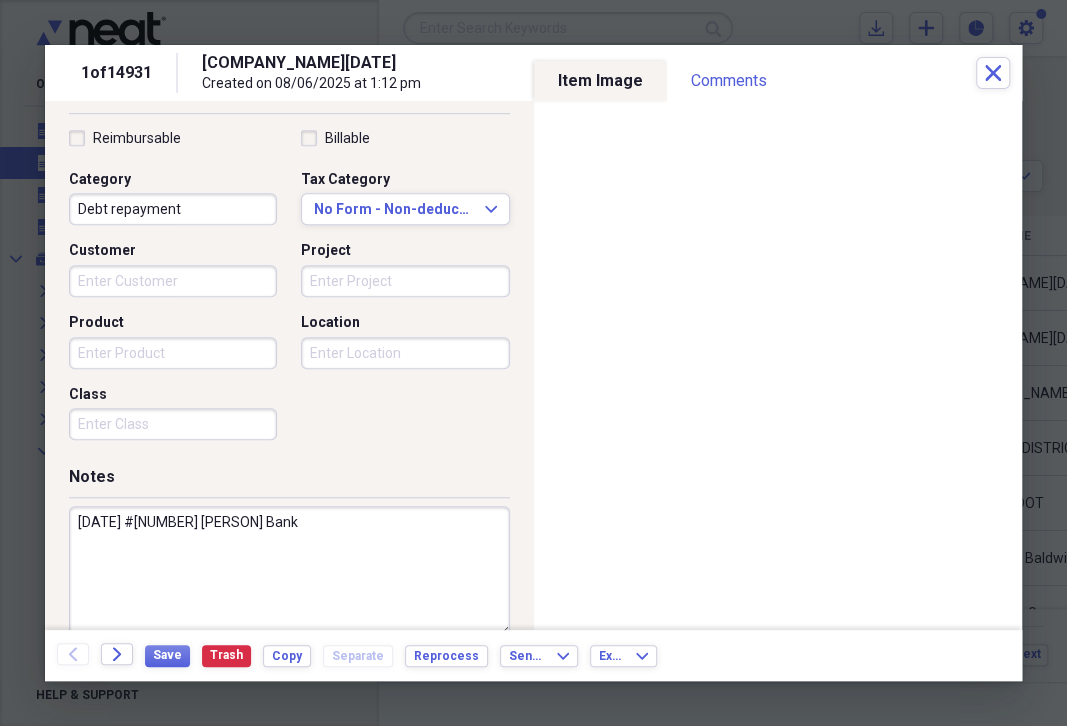 type on "07/03/2025" 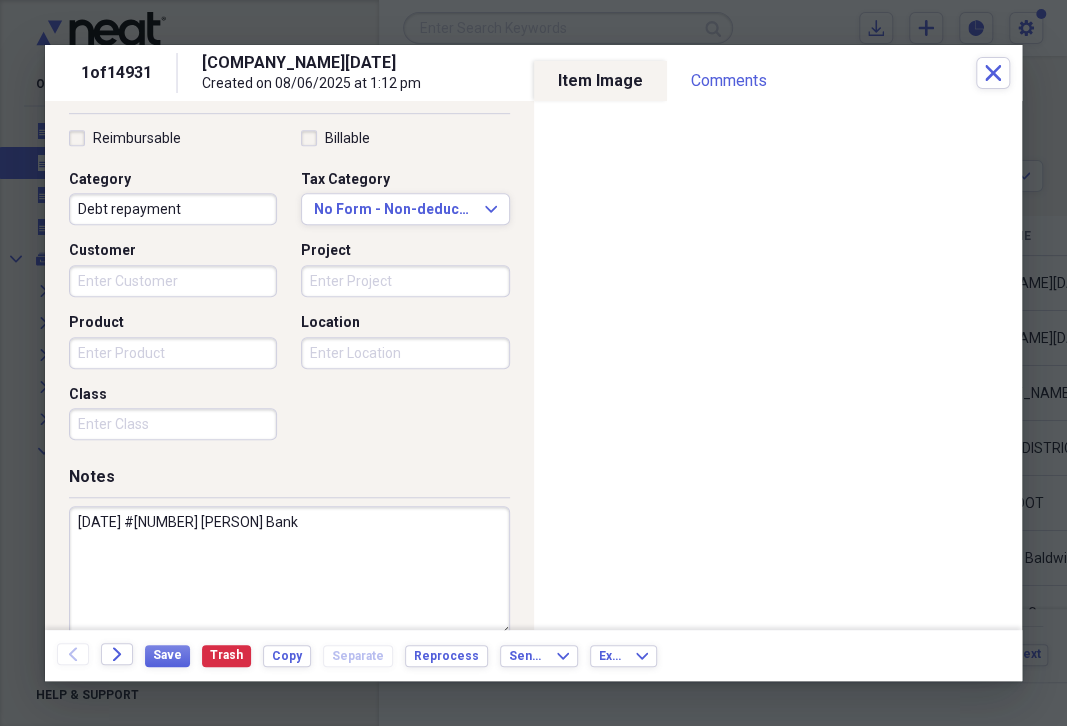 drag, startPoint x: 140, startPoint y: 523, endPoint x: 194, endPoint y: 541, distance: 56.920998 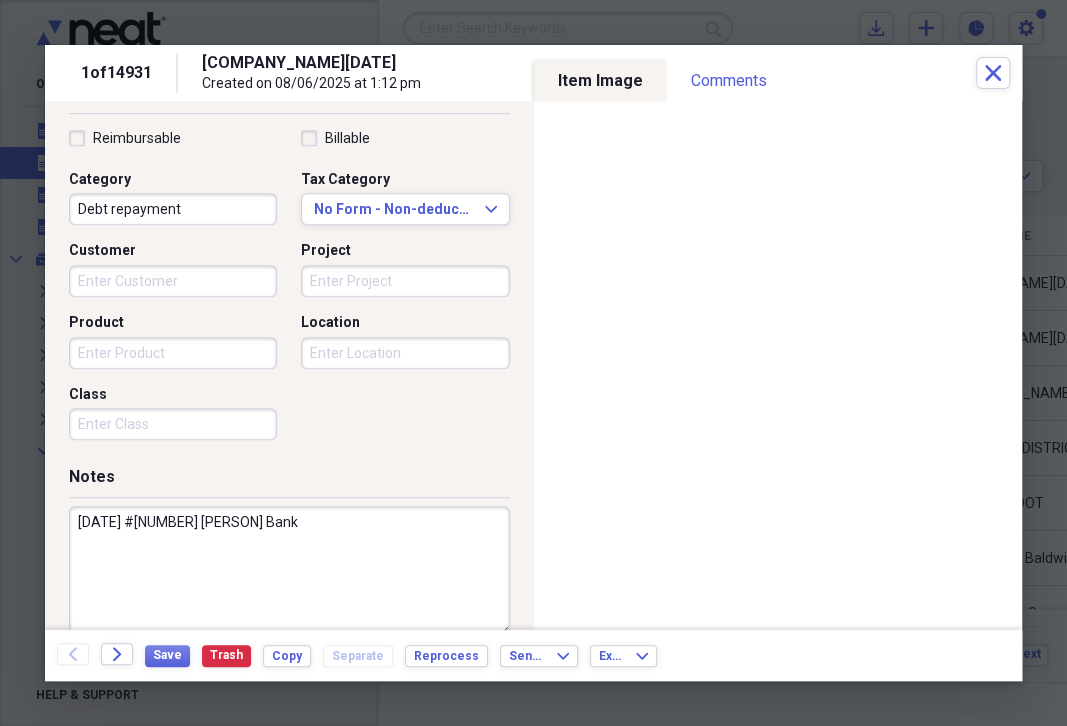click on "[DATE] #[NUMBER] [PERSON] Bank" at bounding box center (289, 571) 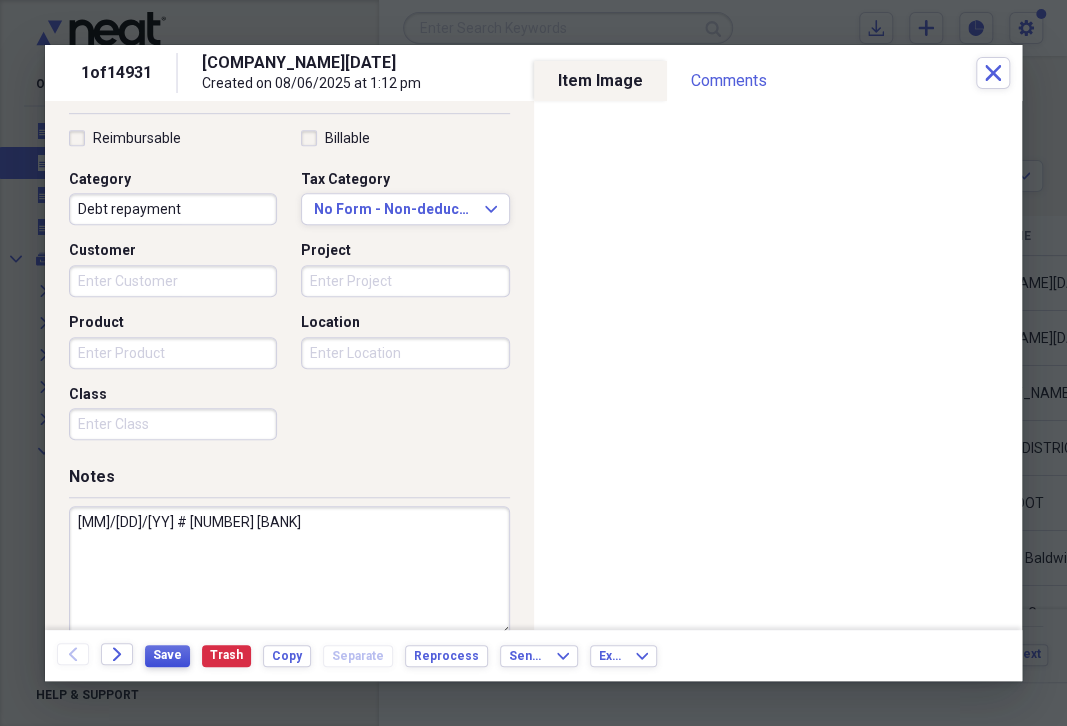 type on "[MM]/[DD]/[YY] # [NUMBER] [BANK]" 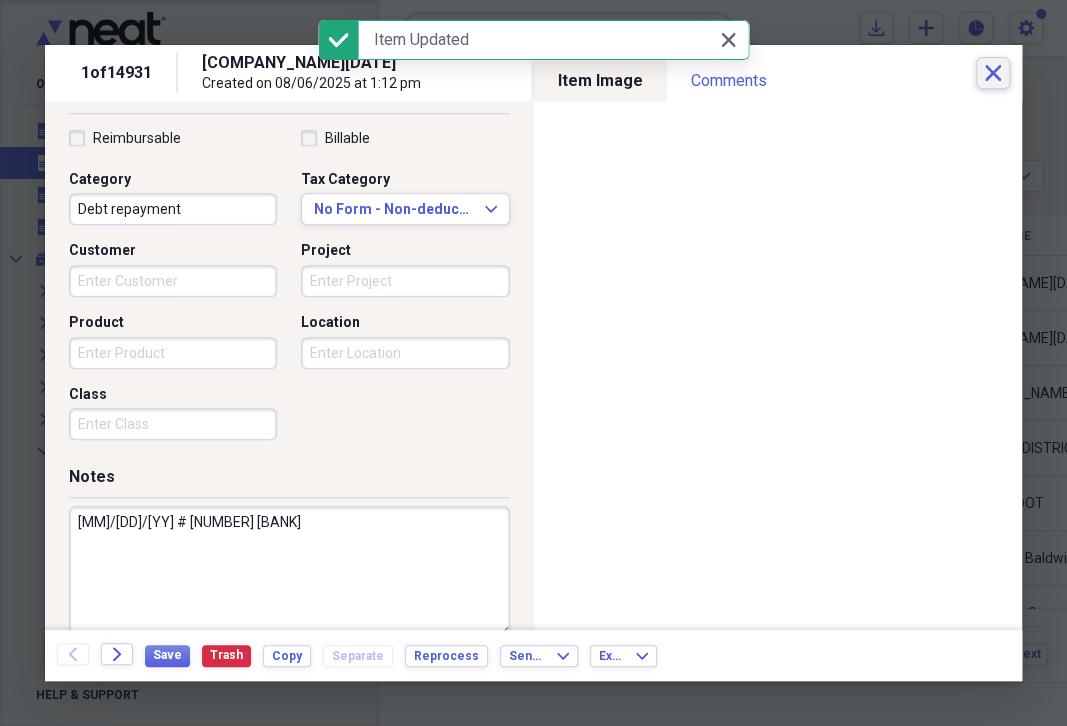 click 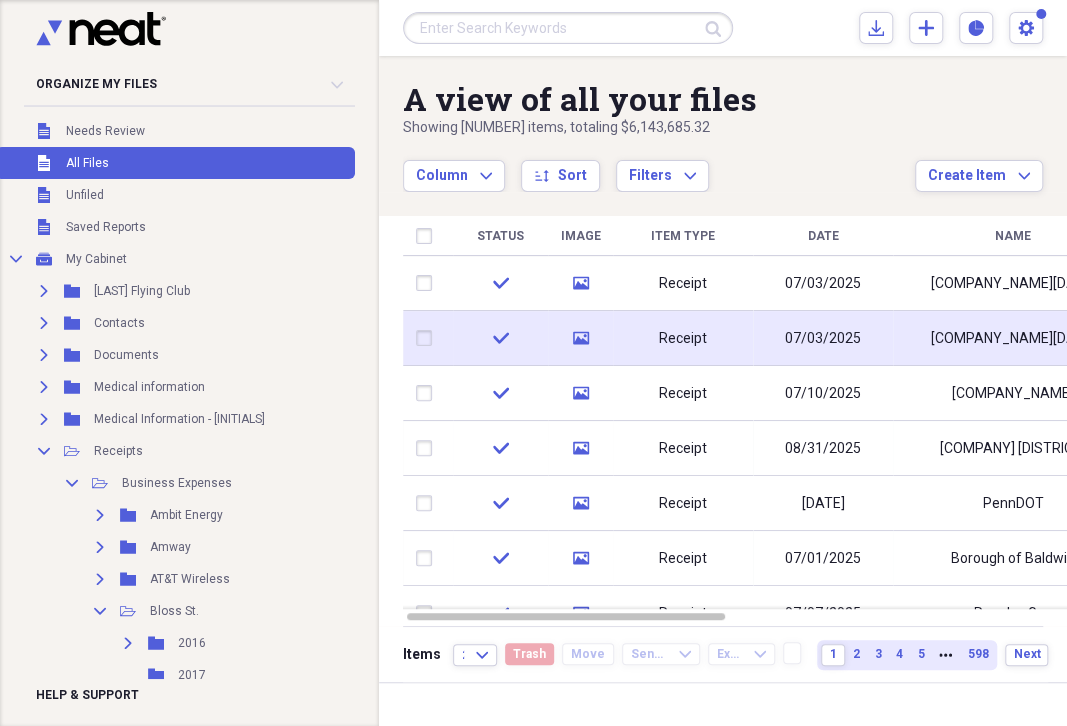 click on "07/03/2025" at bounding box center (823, 339) 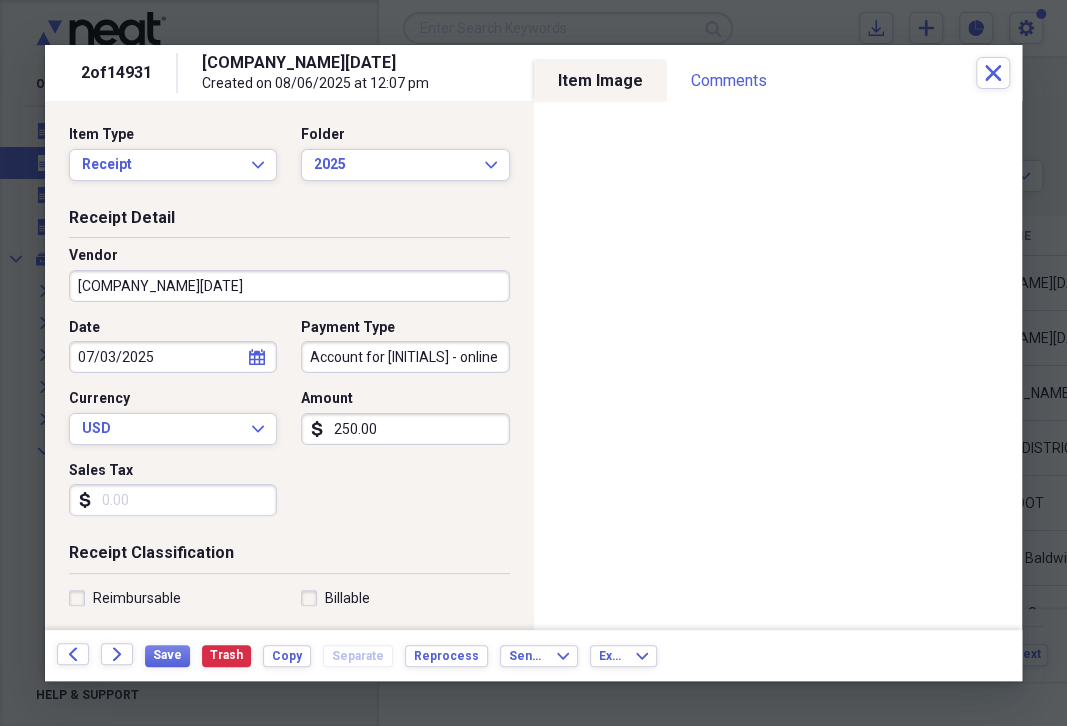 click on "07/03/2025" at bounding box center [173, 357] 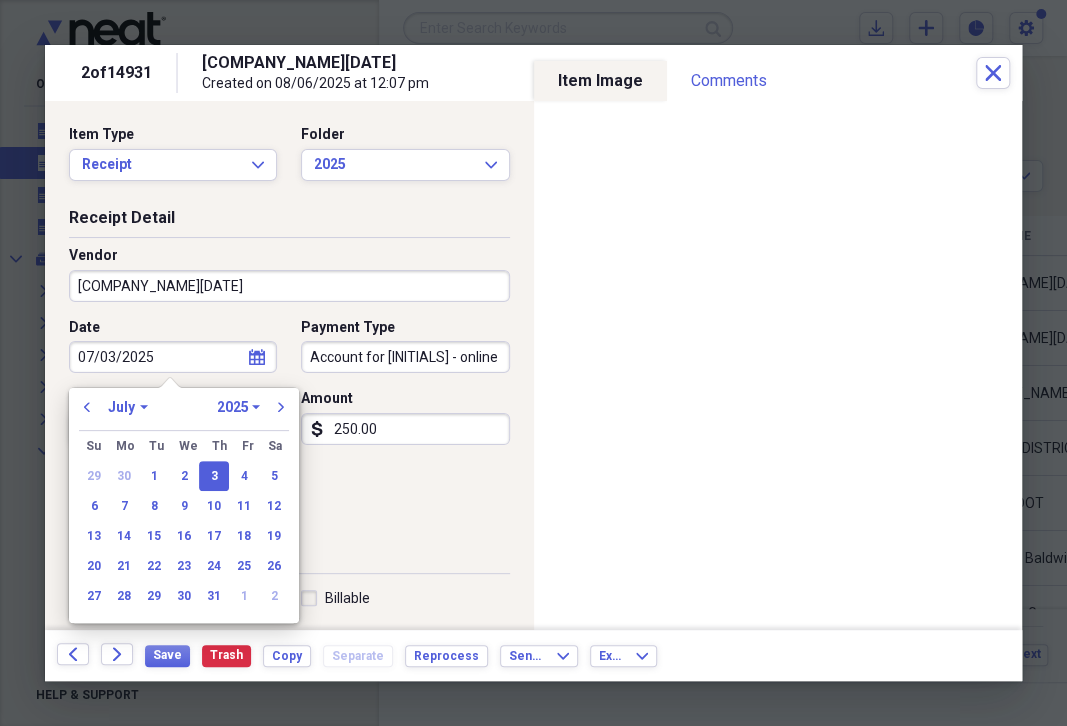 drag, startPoint x: 92, startPoint y: 357, endPoint x: 175, endPoint y: 363, distance: 83.21658 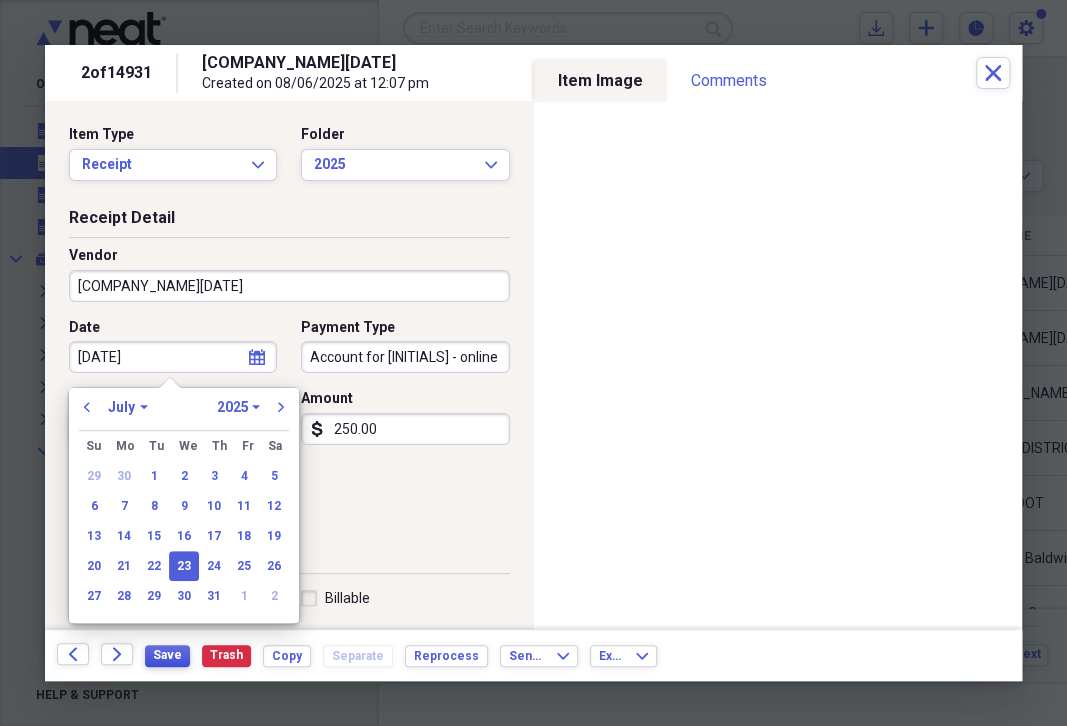 click on "Save" at bounding box center (167, 656) 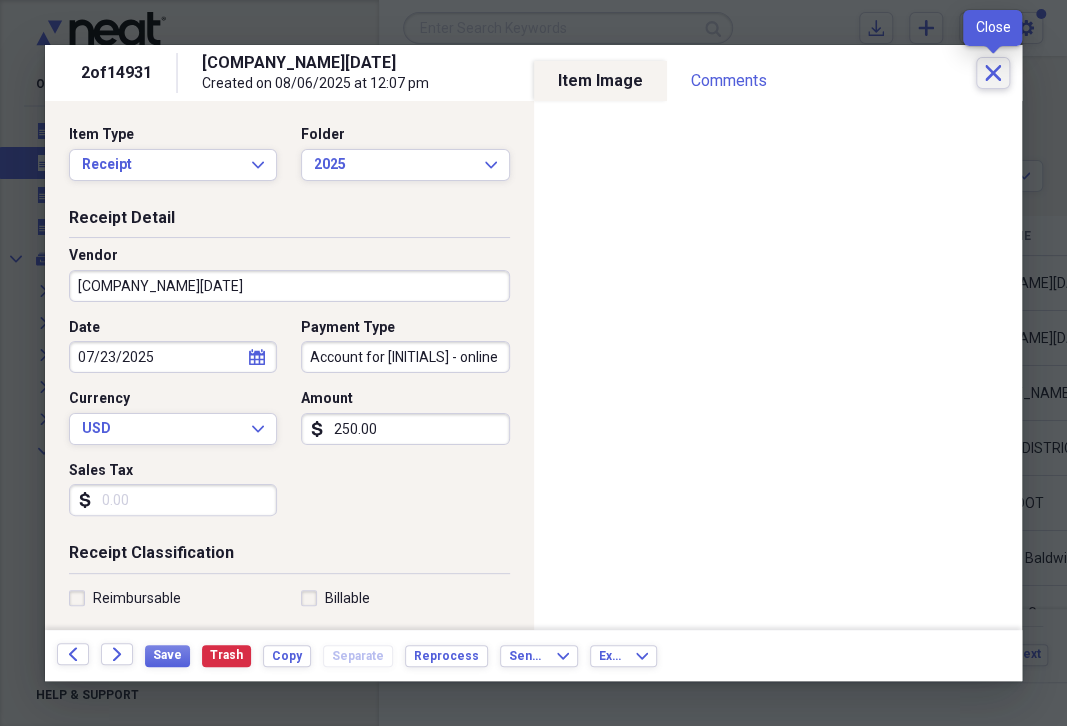 click 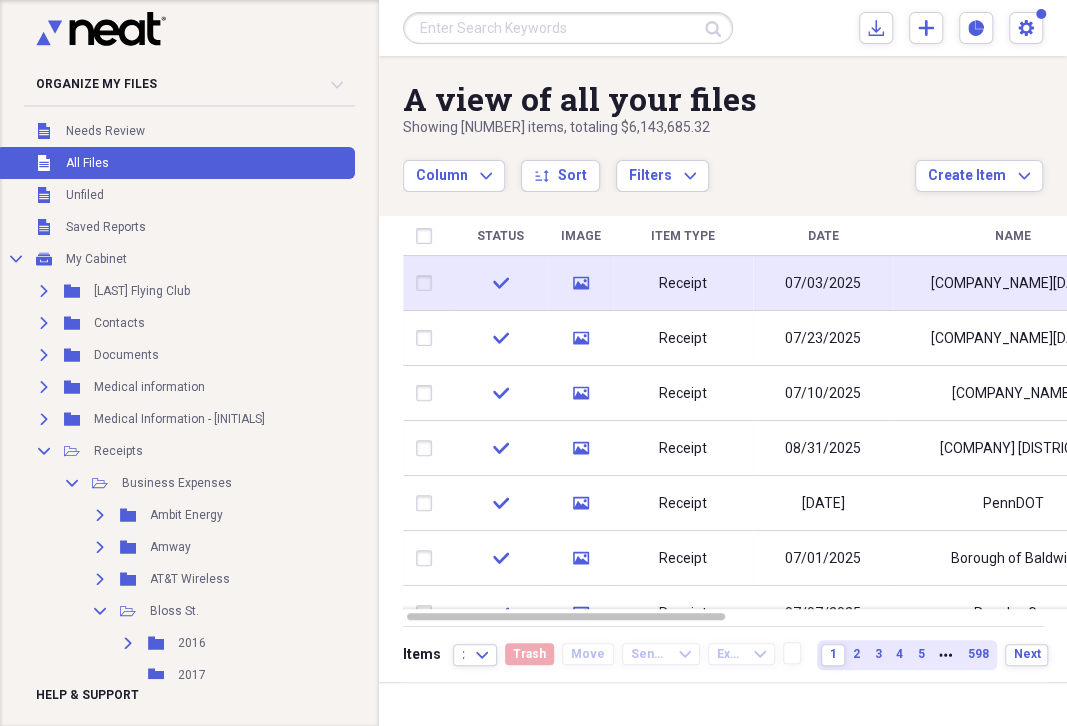 click on "07/03/2025" at bounding box center [823, 284] 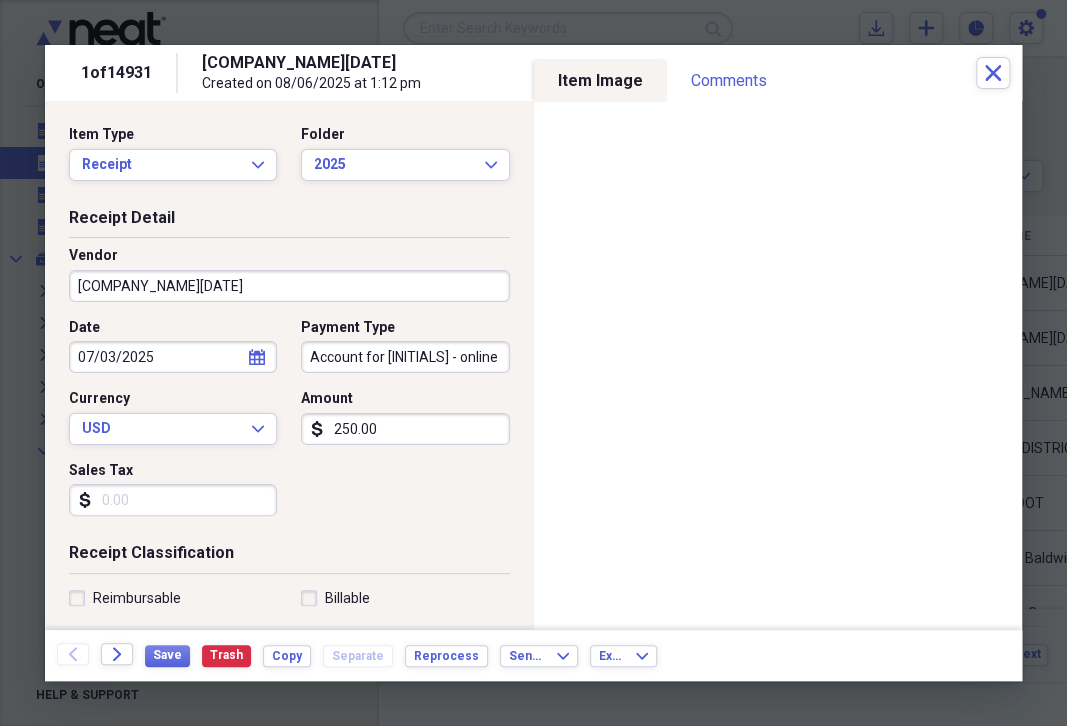 click on "07/03/2025" at bounding box center (173, 357) 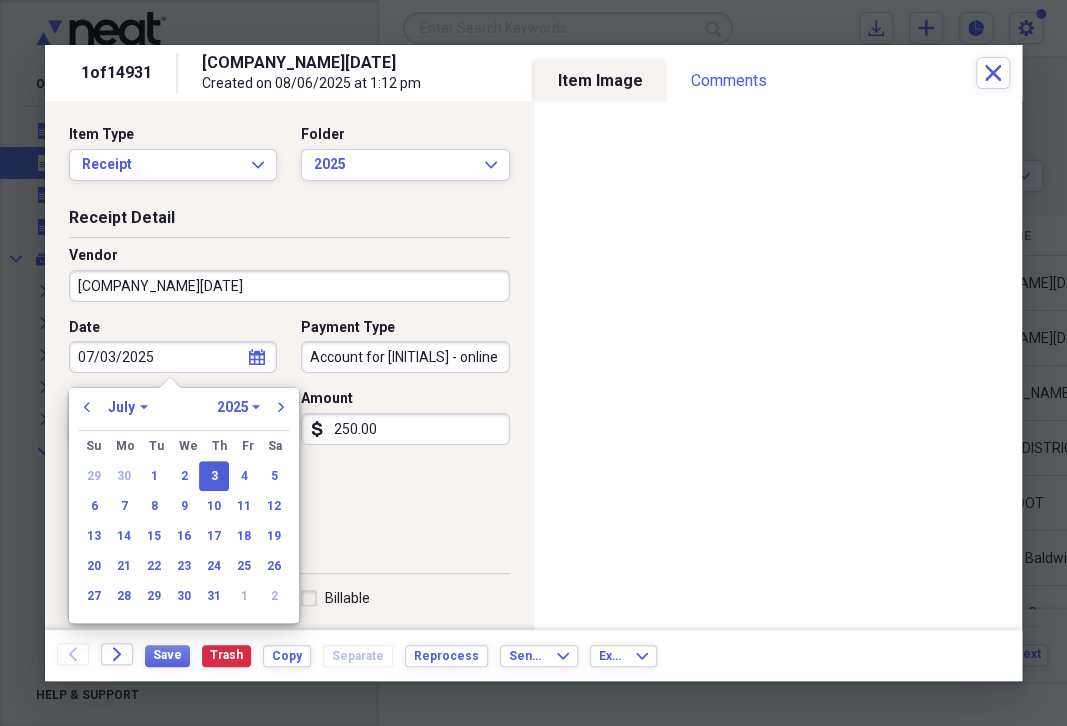 click on "07/03/2025" at bounding box center [173, 357] 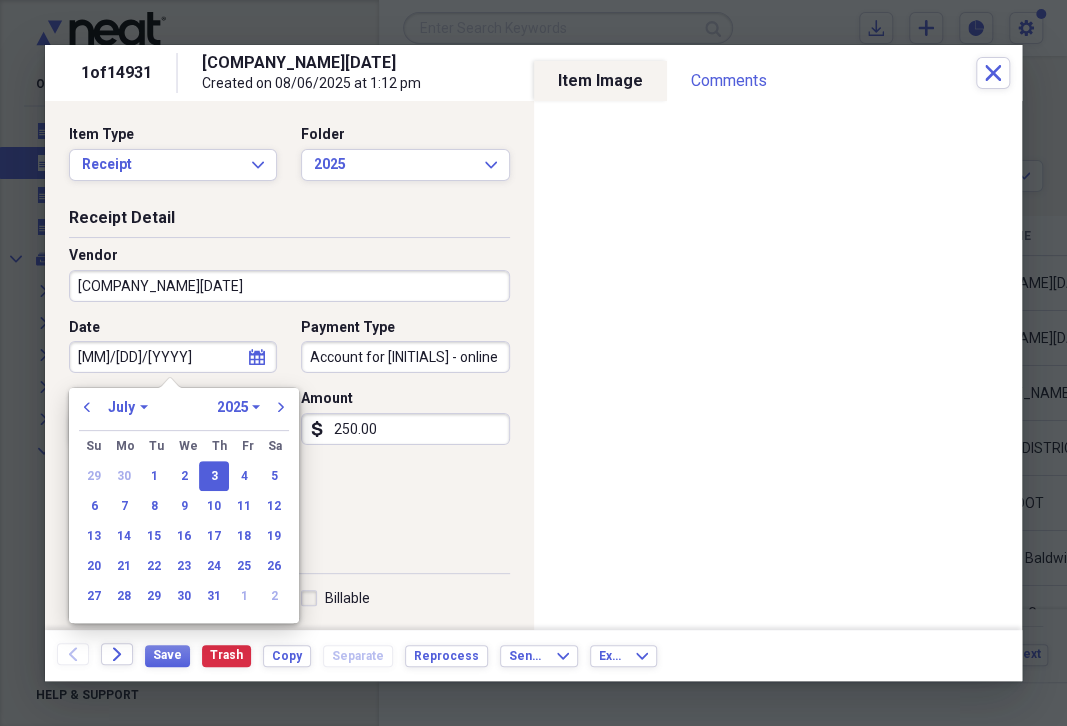 type on "06/03/2025" 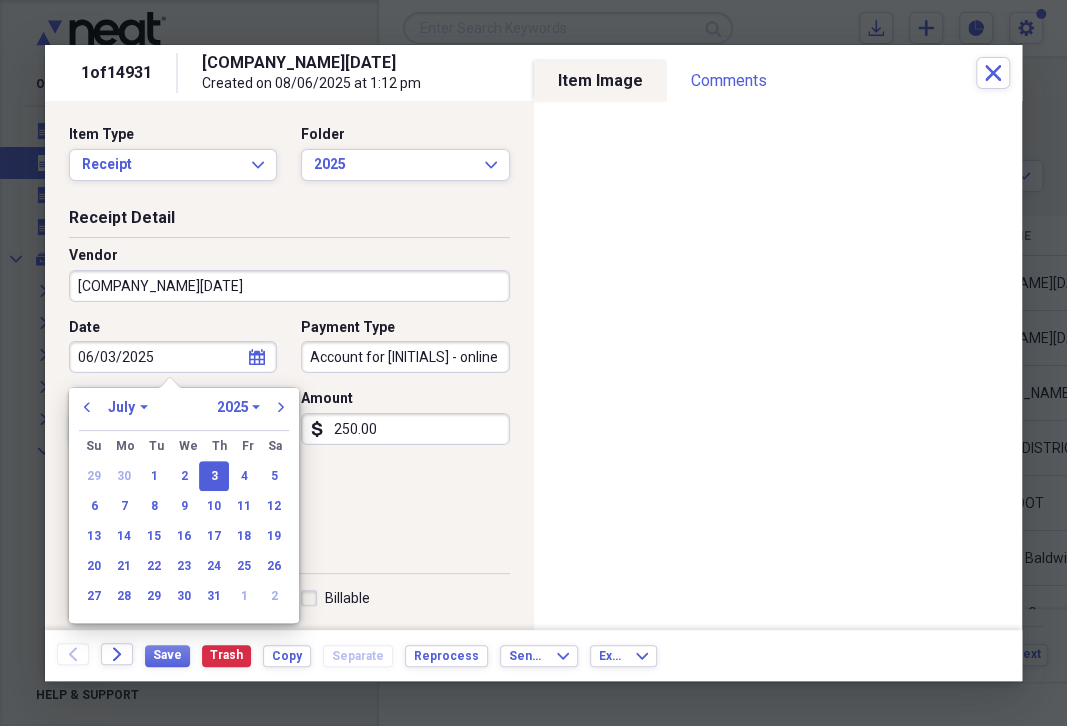 select on "5" 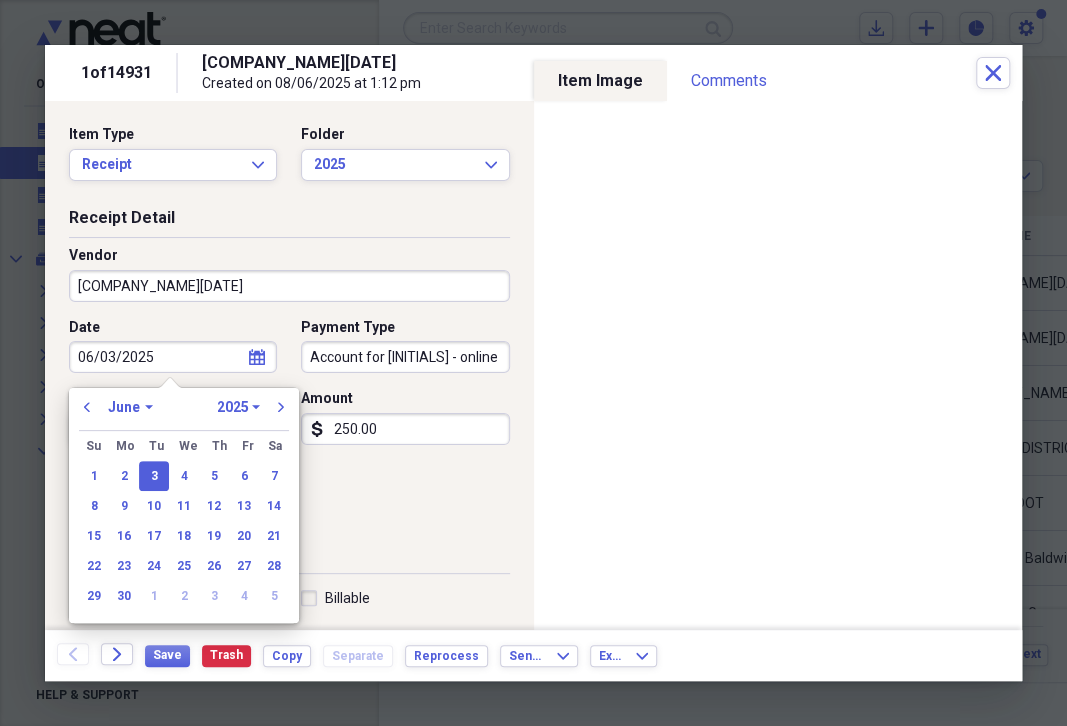 type on "06/03/2025" 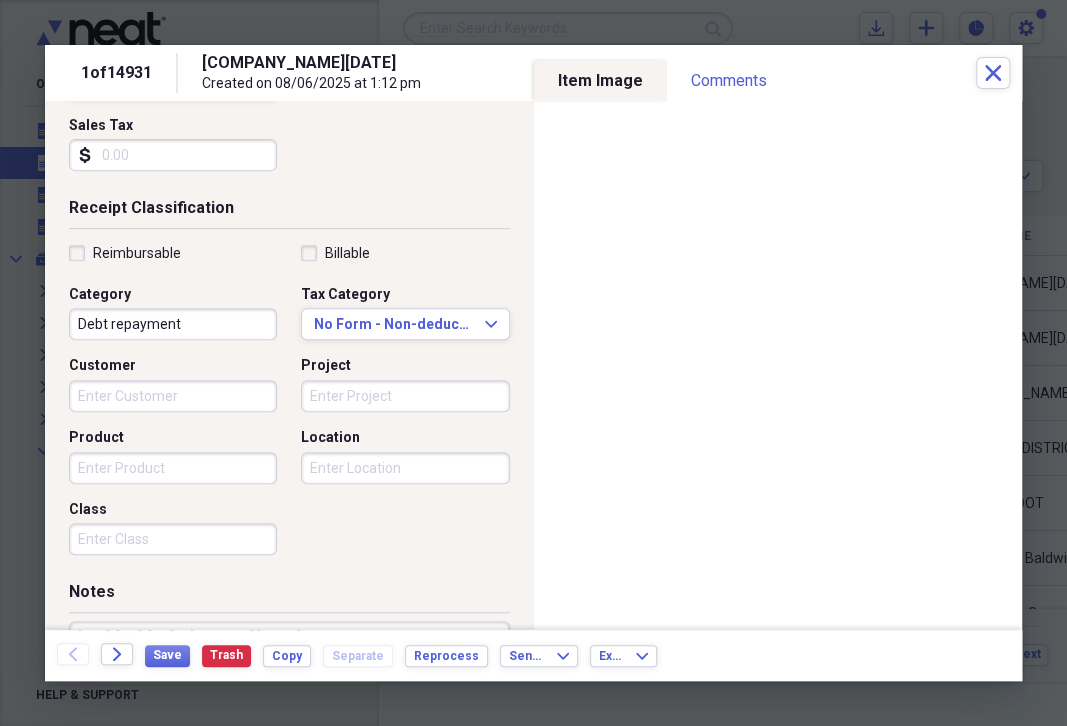 scroll, scrollTop: 490, scrollLeft: 0, axis: vertical 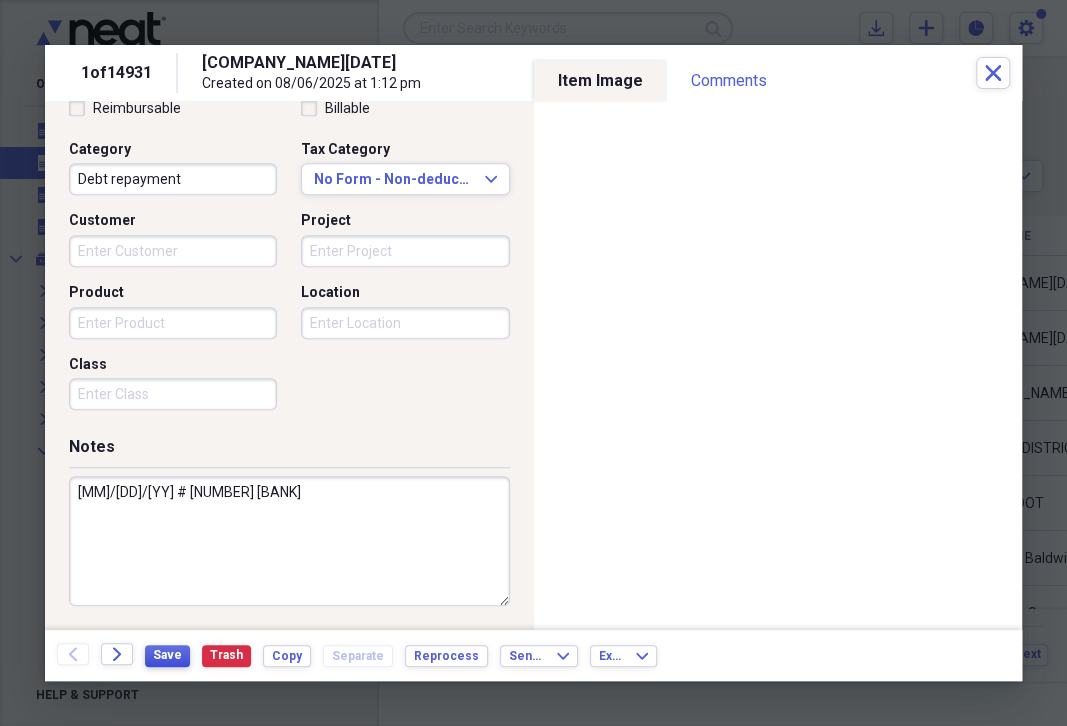 click on "Save" at bounding box center (167, 655) 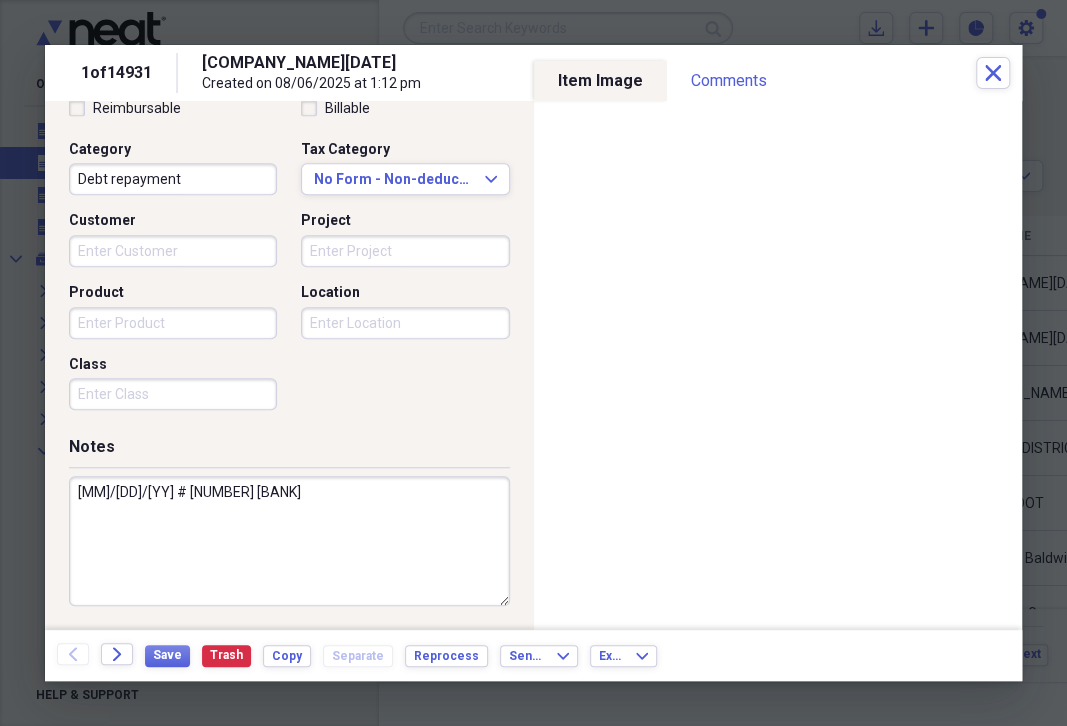 click on "[MM]/[DD]/[YY] # [NUMBER] [BANK]" at bounding box center [289, 541] 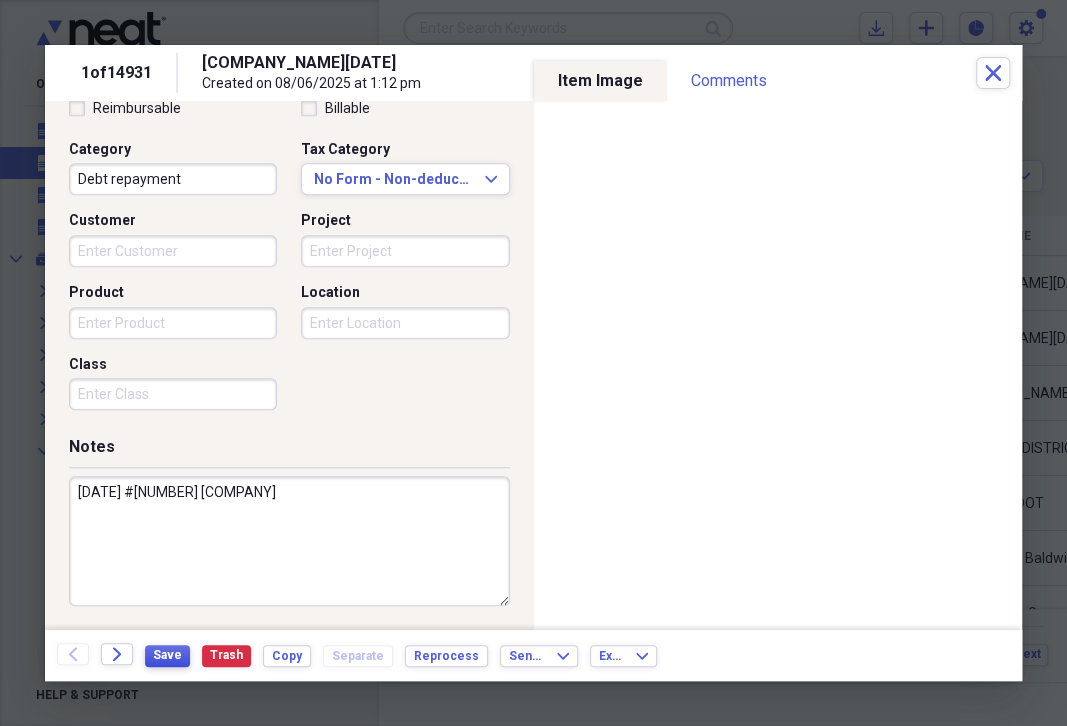 type on "[DATE] #[NUMBER] [COMPANY]" 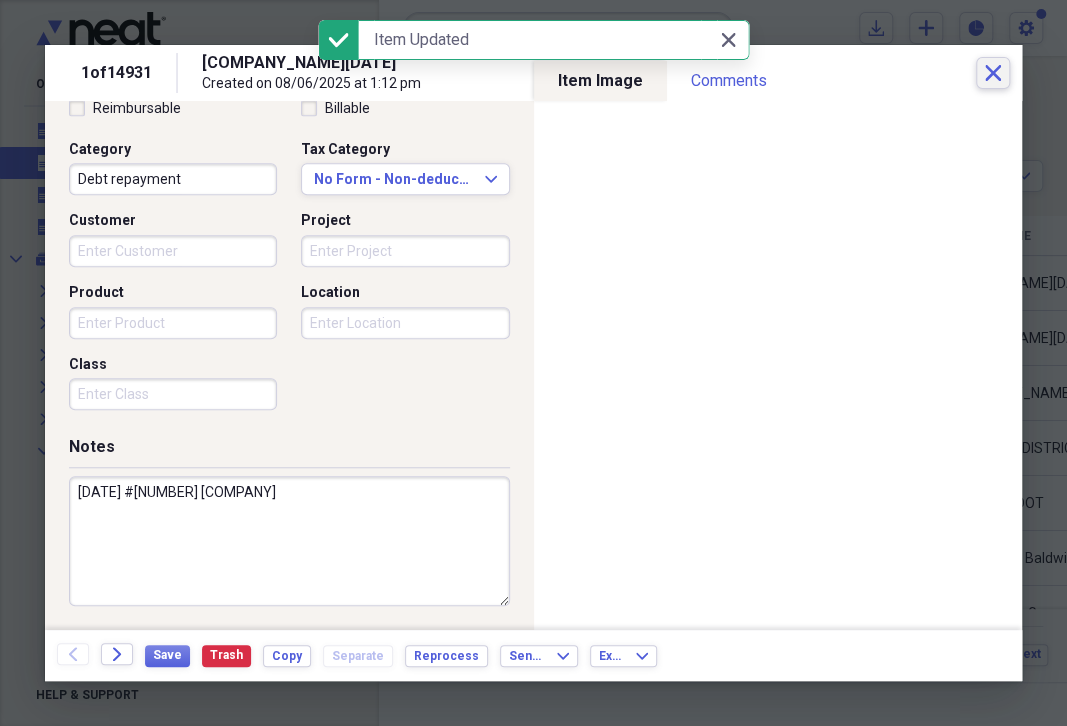 click on "Close" 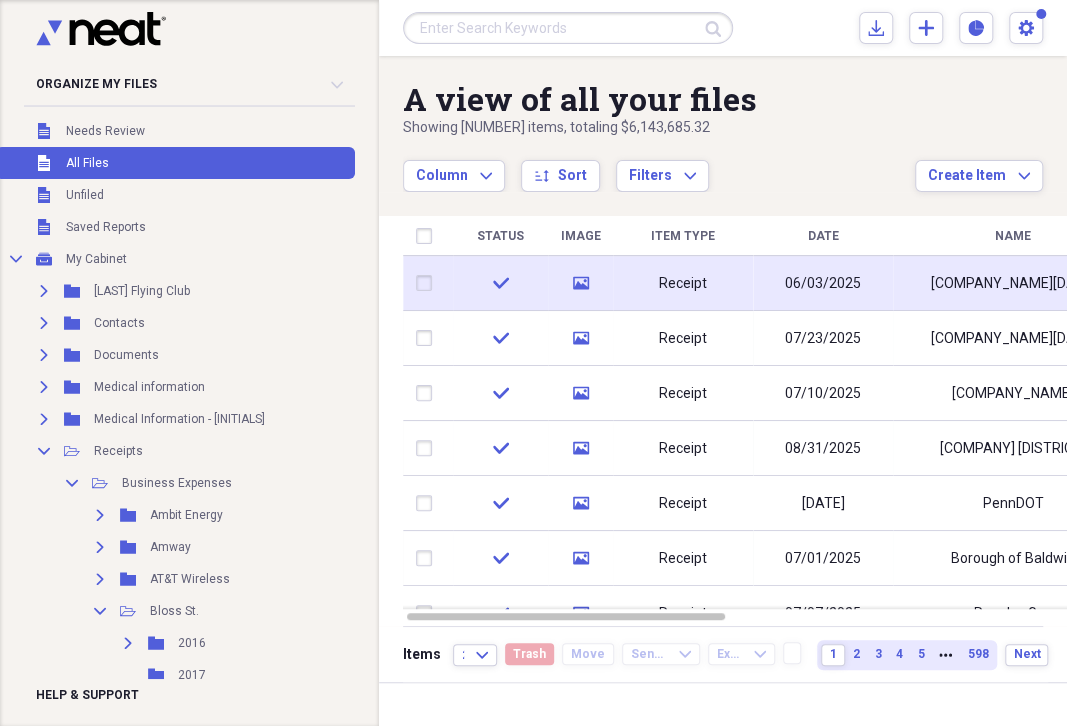 click on "media" 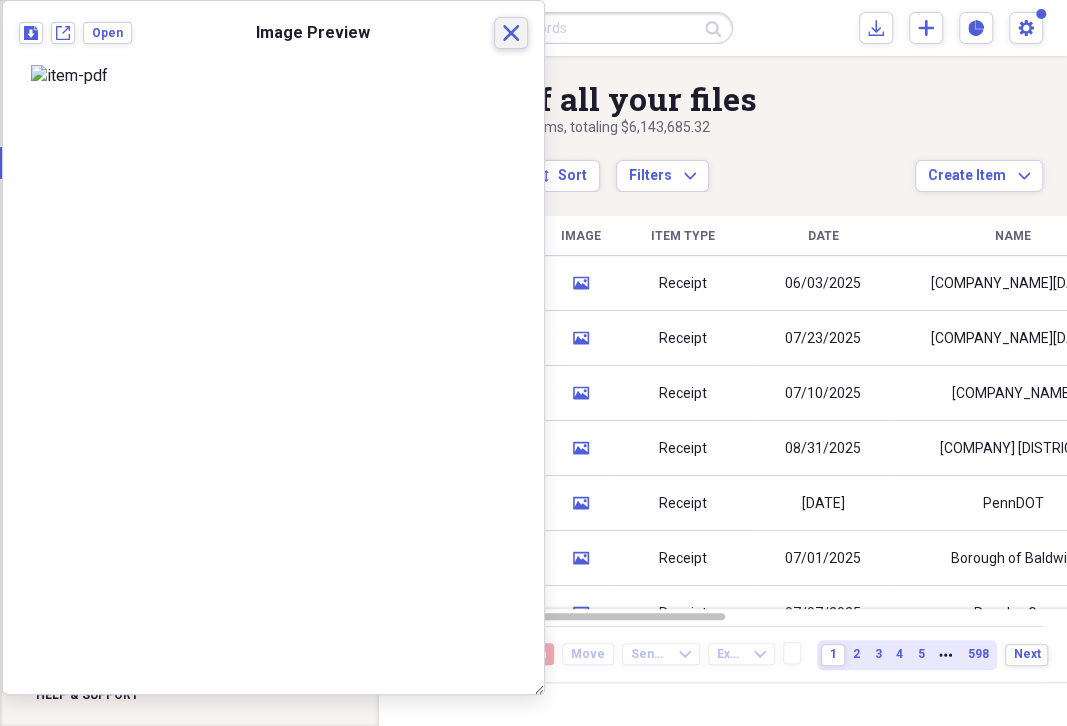 click on "Close" 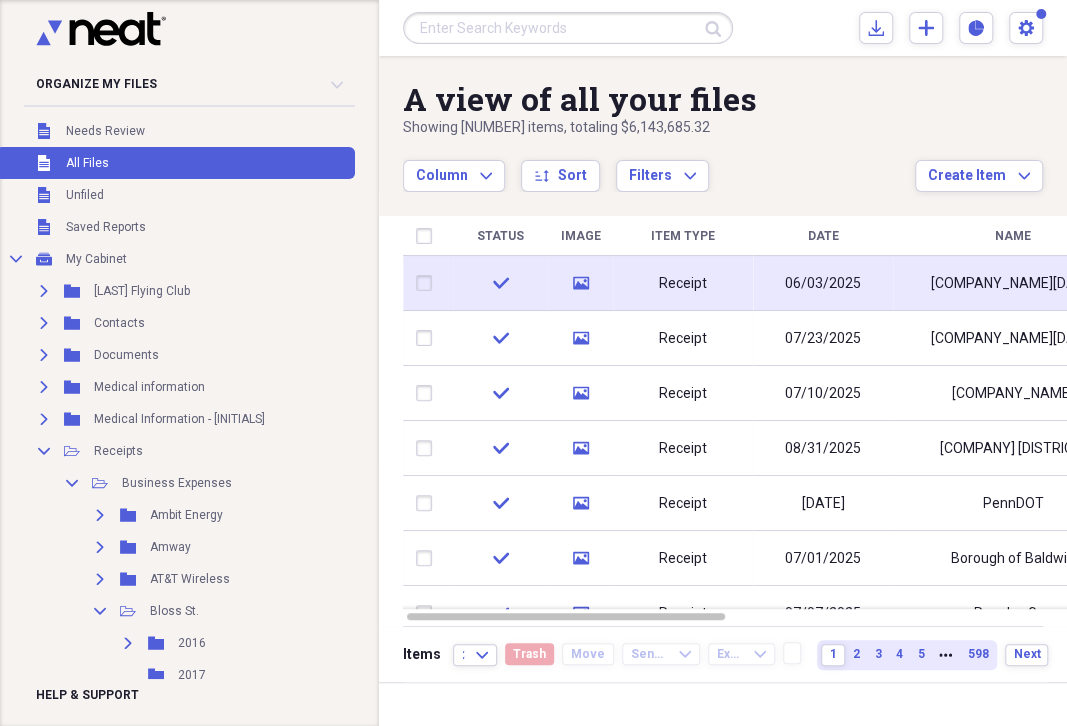 click on "06/03/2025" at bounding box center (823, 284) 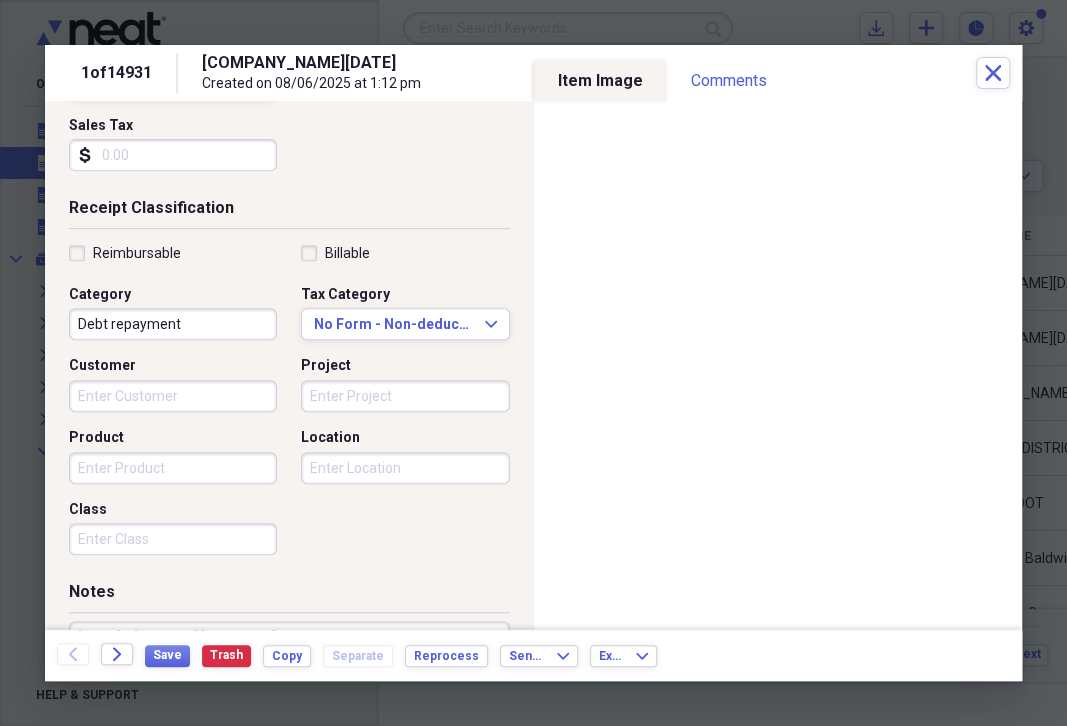 scroll, scrollTop: 490, scrollLeft: 0, axis: vertical 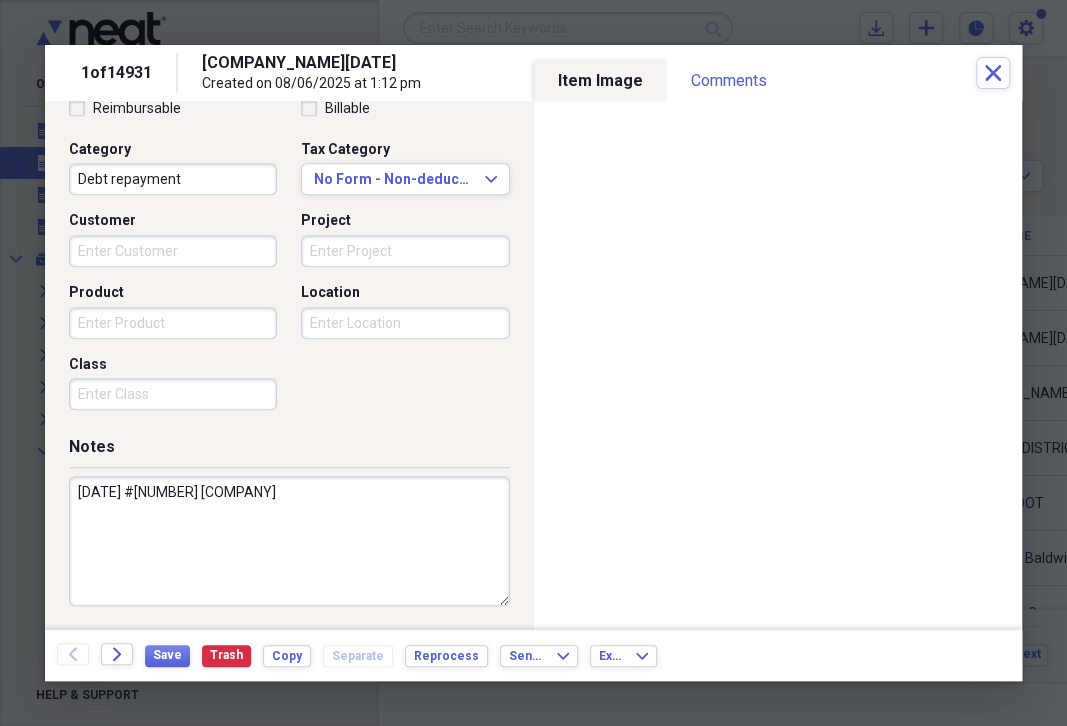 click on "[COMPANY] [MM]/[DD]/[YY] Created on [MM]/[DD]/[YYYY] at [TIME]" at bounding box center [589, 73] 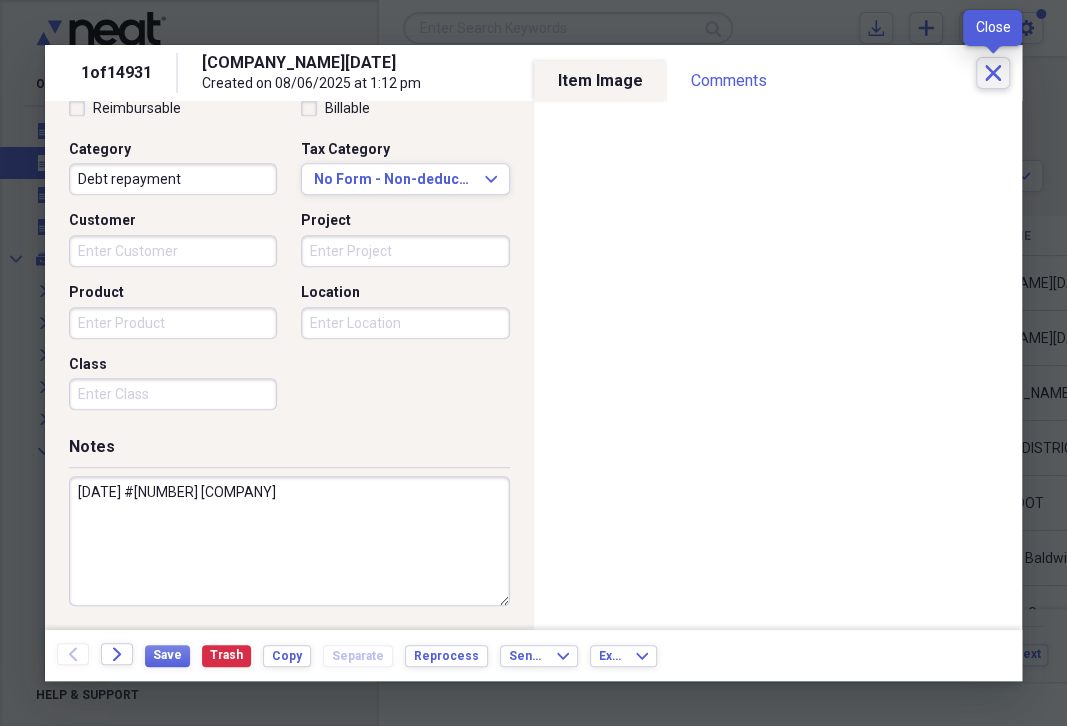 click on "Close" 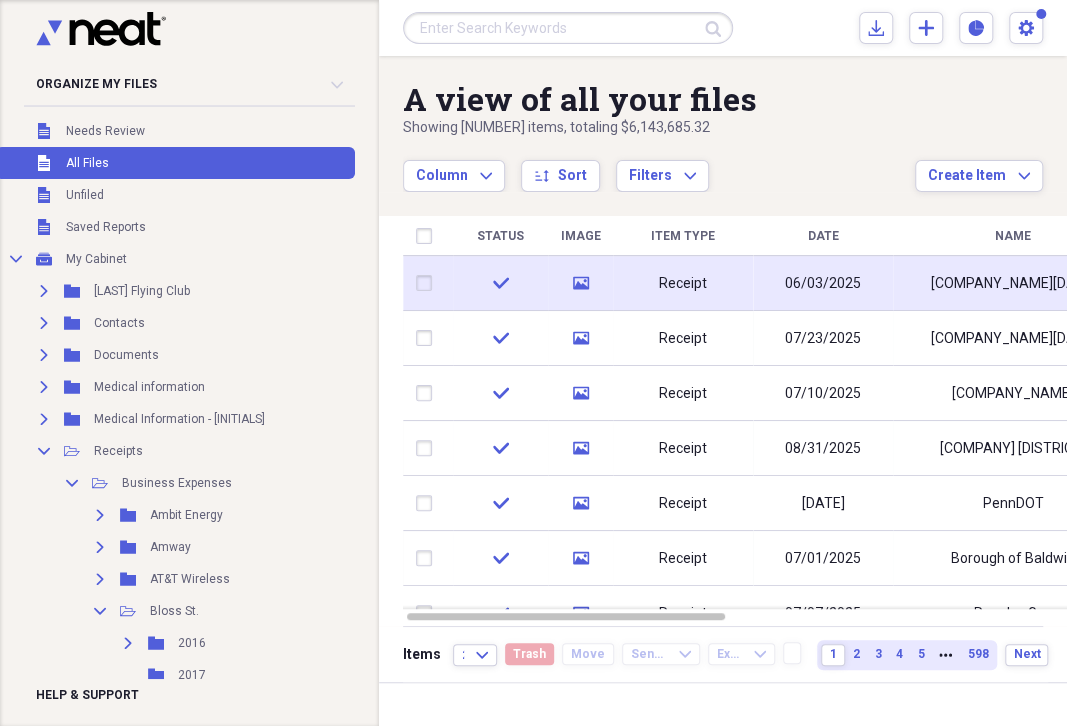 click on "06/03/2025" at bounding box center (823, 284) 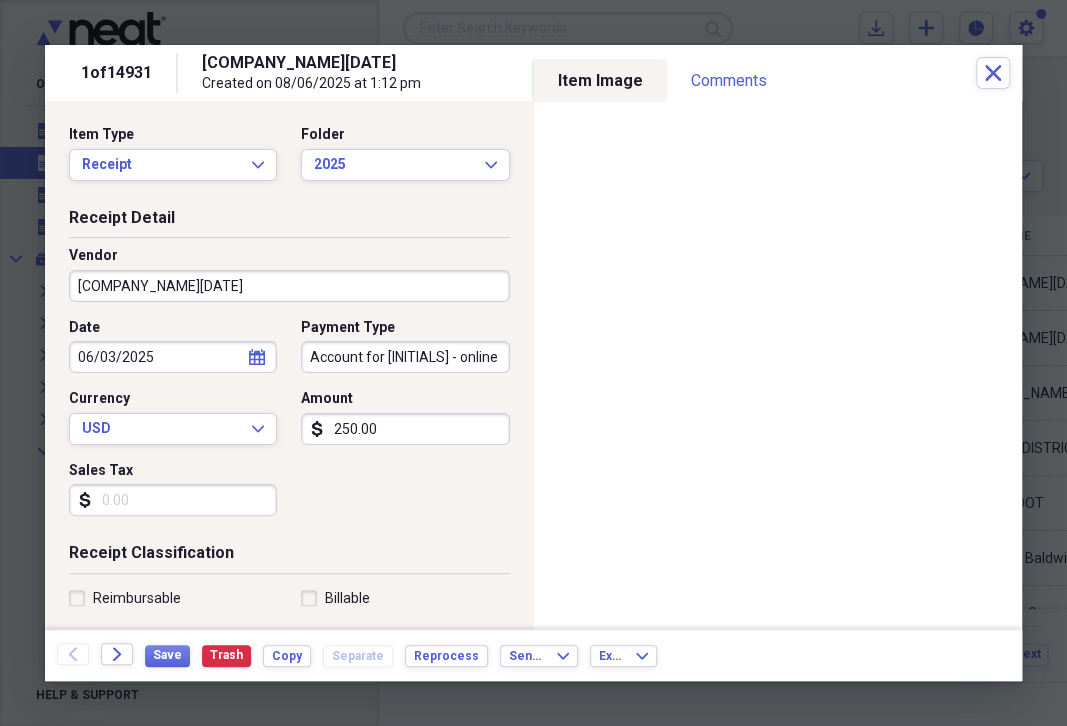 click on "[COMPANY_NAME][DATE]" at bounding box center (289, 286) 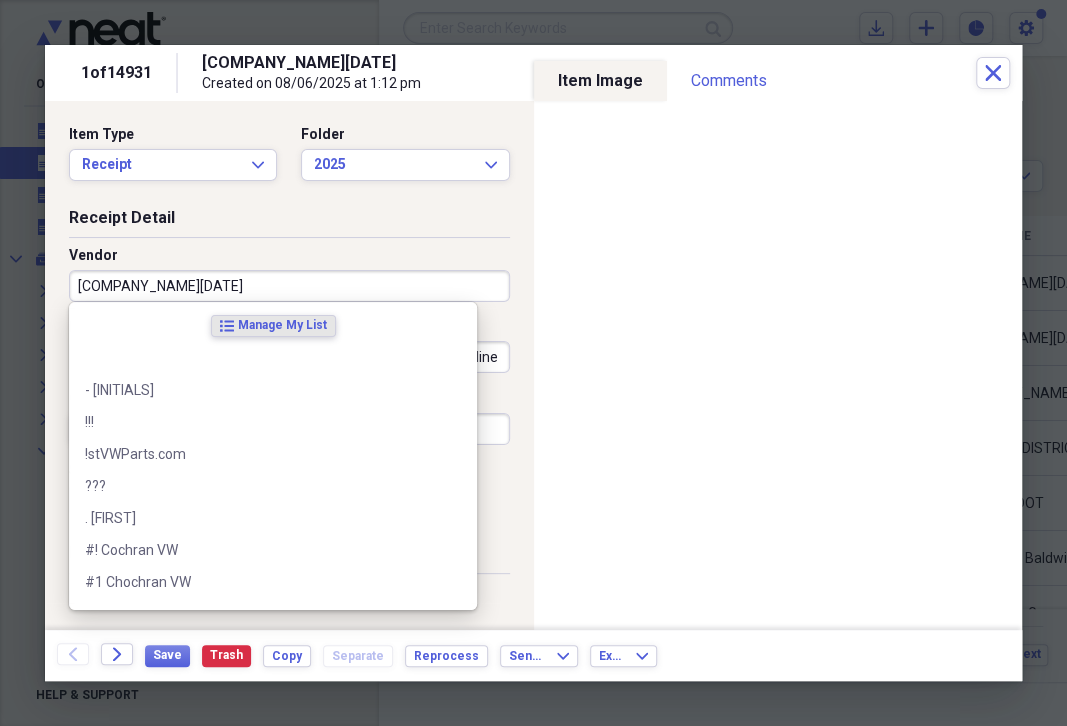 drag, startPoint x: 218, startPoint y: 293, endPoint x: 225, endPoint y: 284, distance: 11.401754 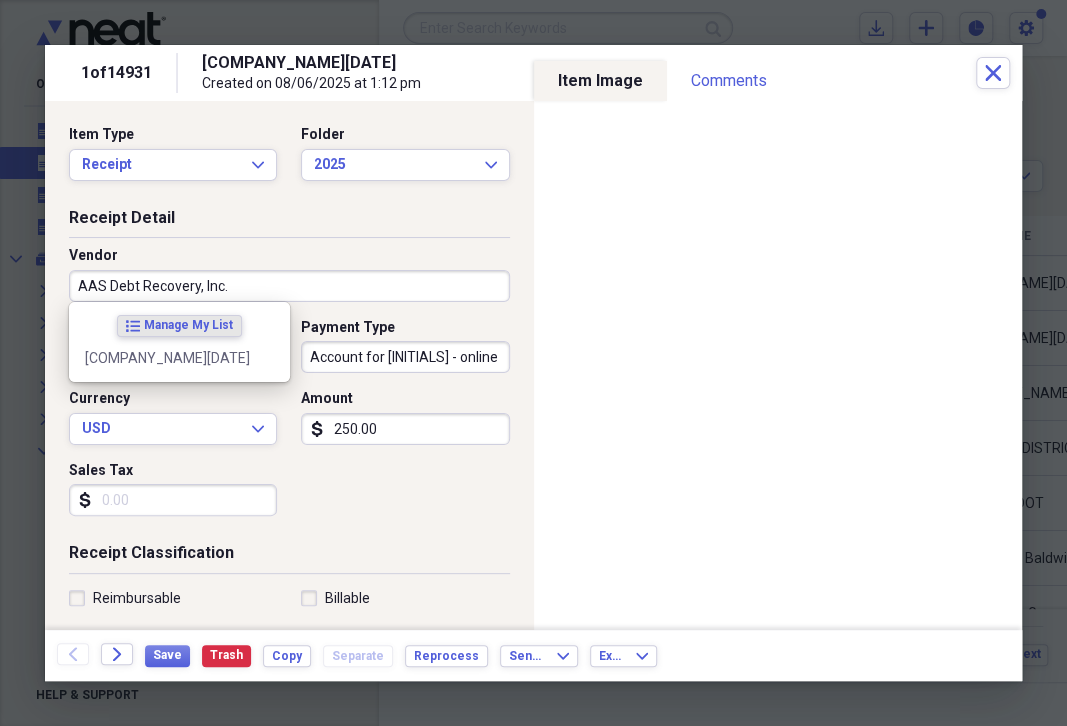 type on "AAS Debt Recovery, Inc." 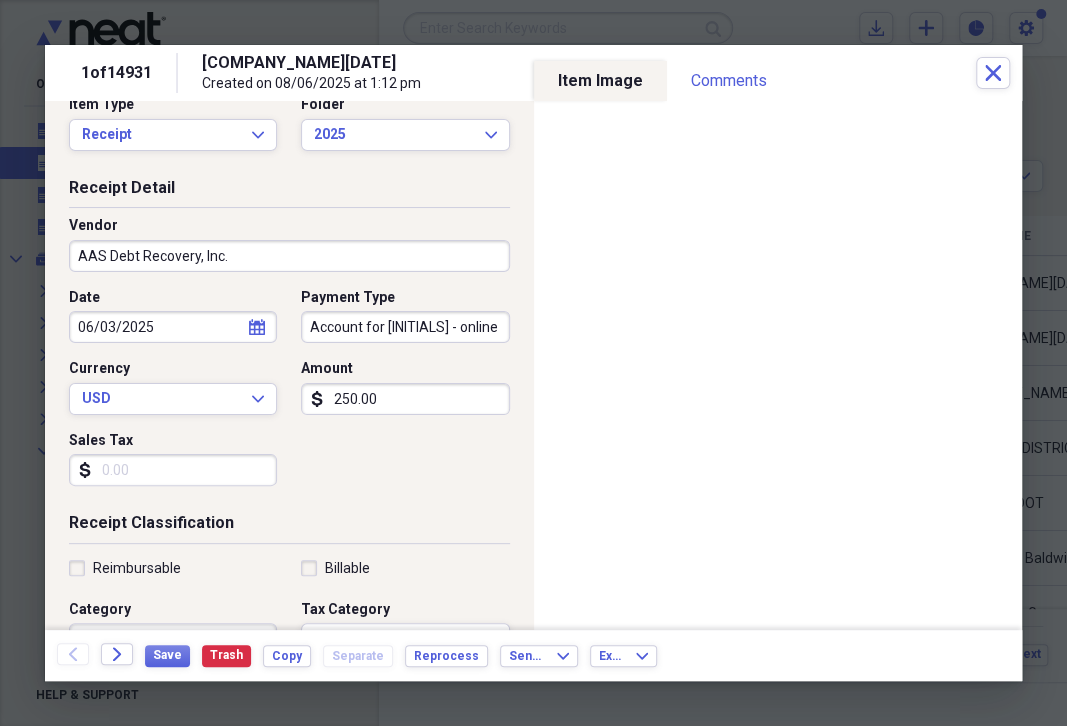 scroll, scrollTop: 0, scrollLeft: 0, axis: both 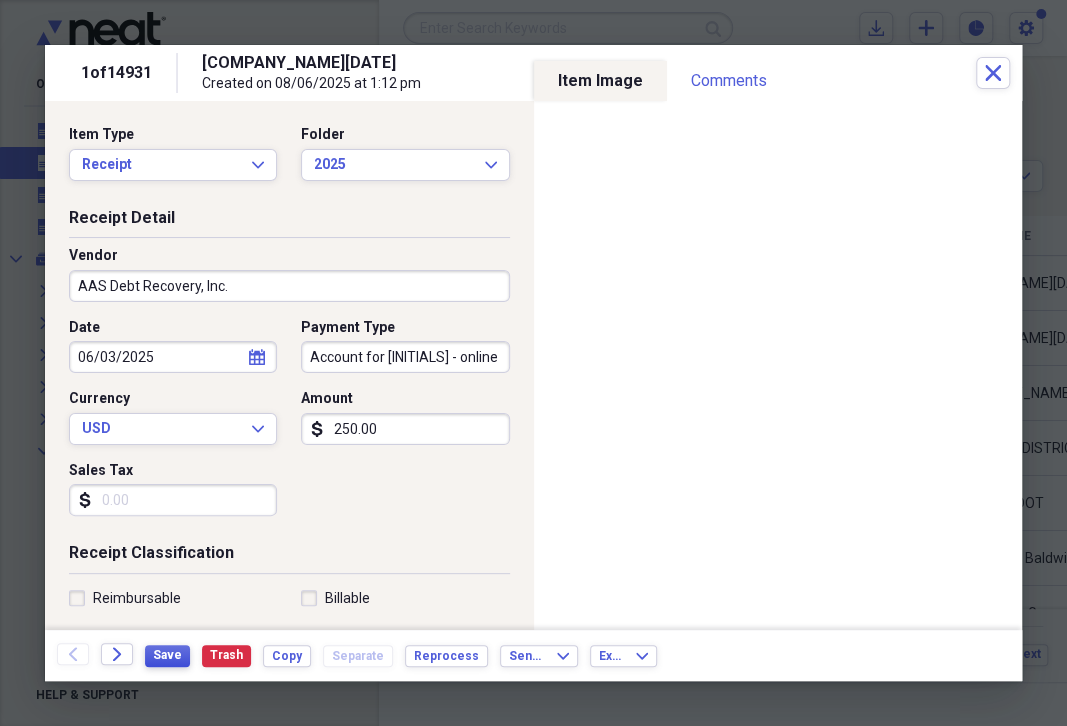click on "Save" at bounding box center (167, 655) 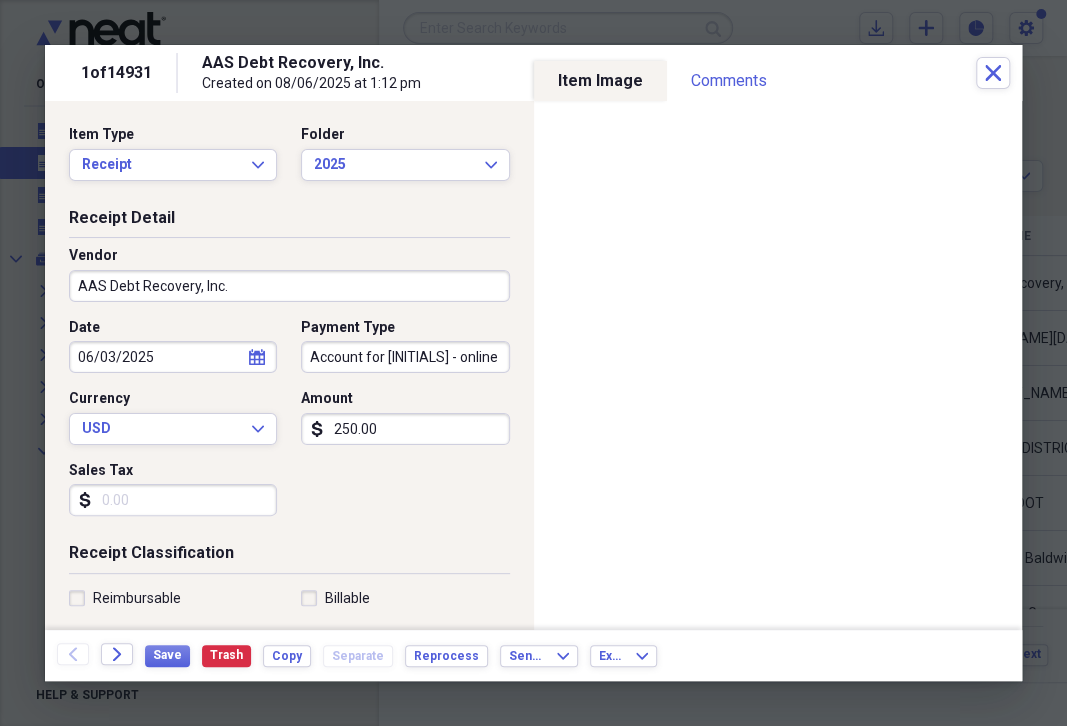 click on "06/03/2025" at bounding box center [173, 357] 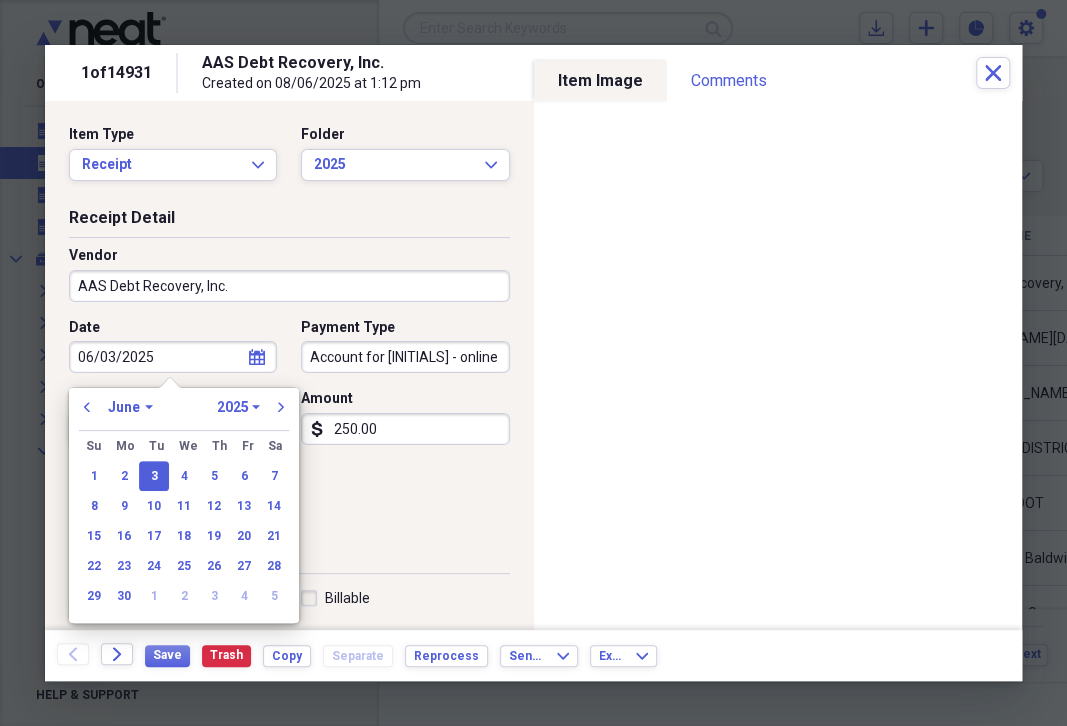click on "06/03/2025" at bounding box center (173, 357) 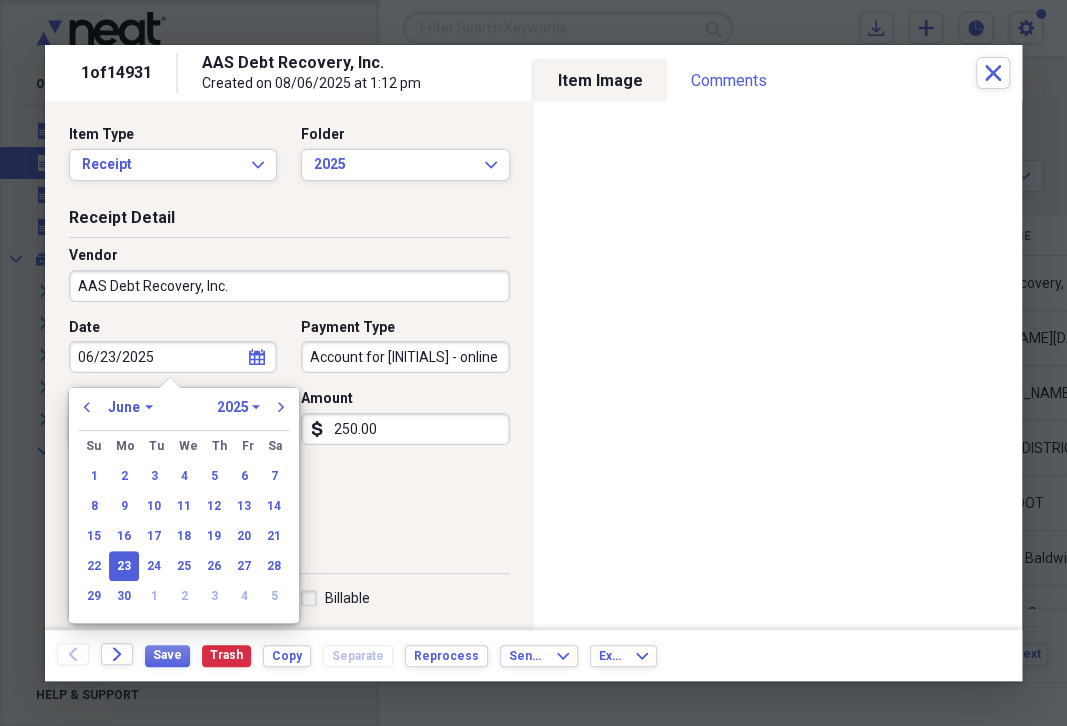 type on "06/23/2025" 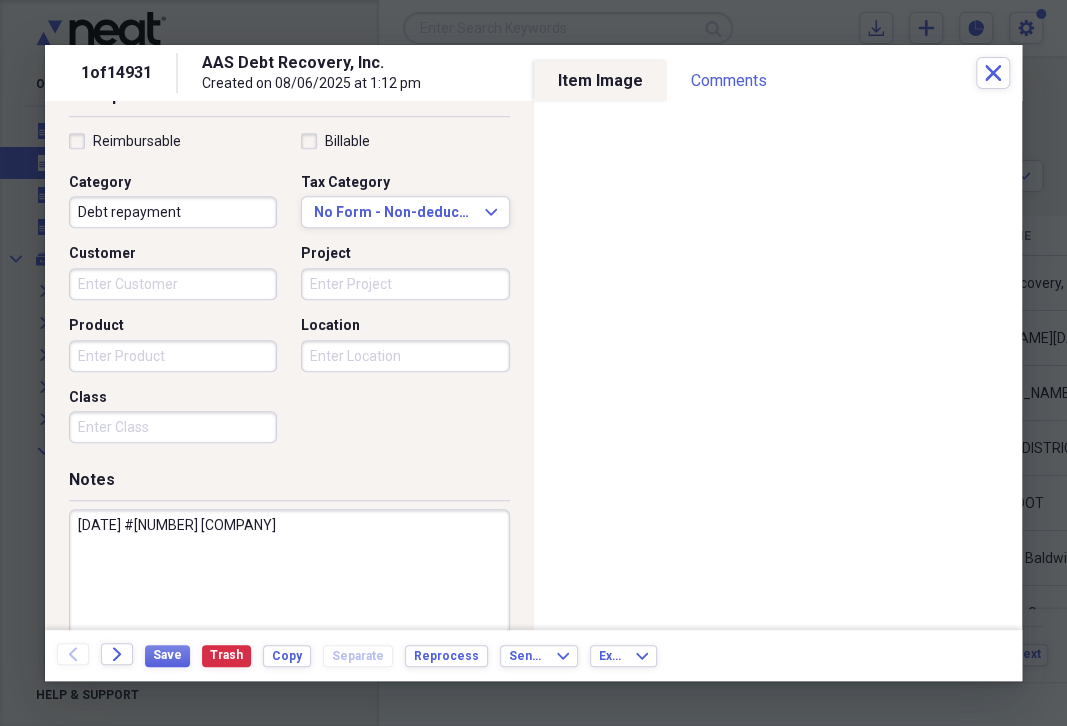 scroll, scrollTop: 490, scrollLeft: 0, axis: vertical 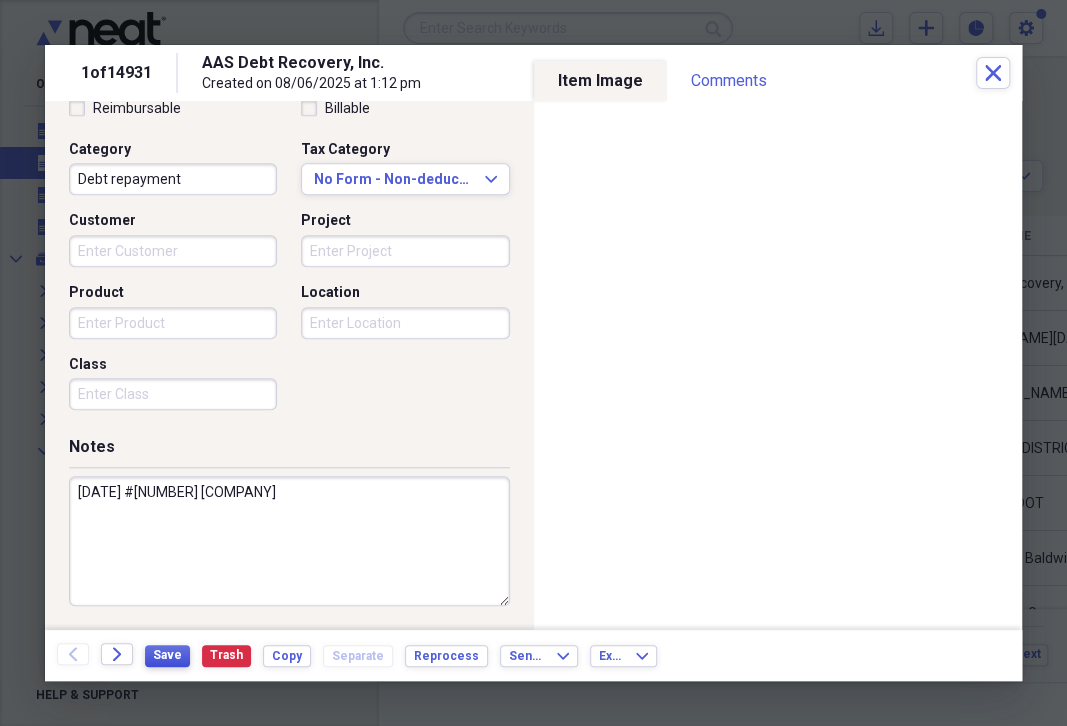 click on "Save" at bounding box center [167, 655] 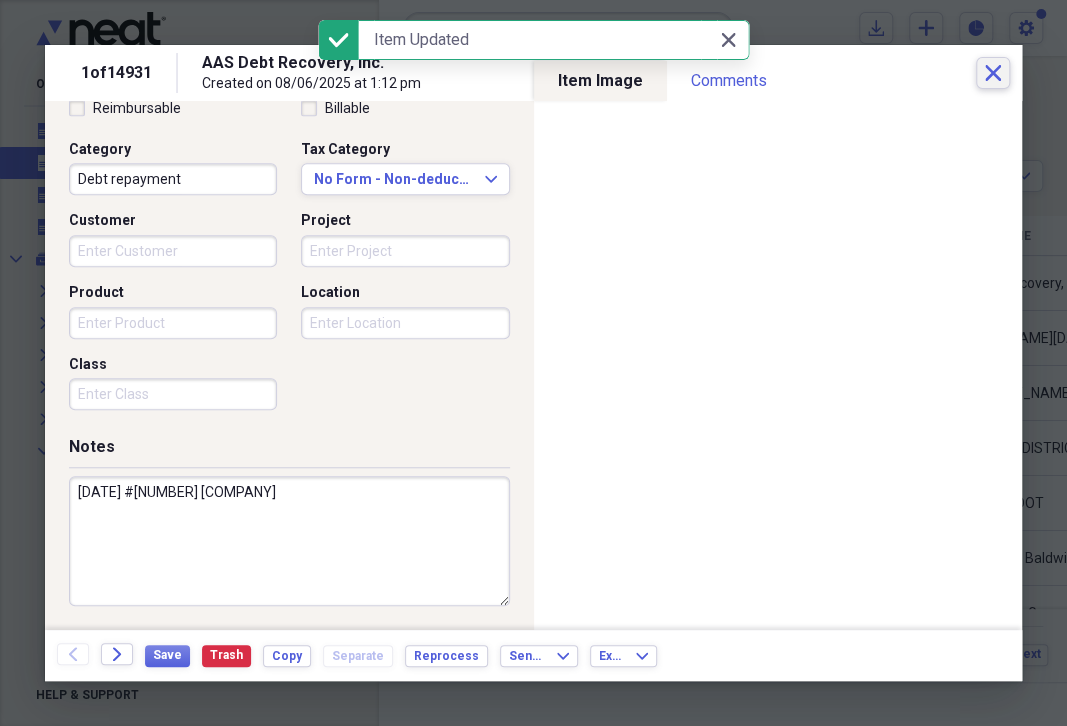click on "Close" 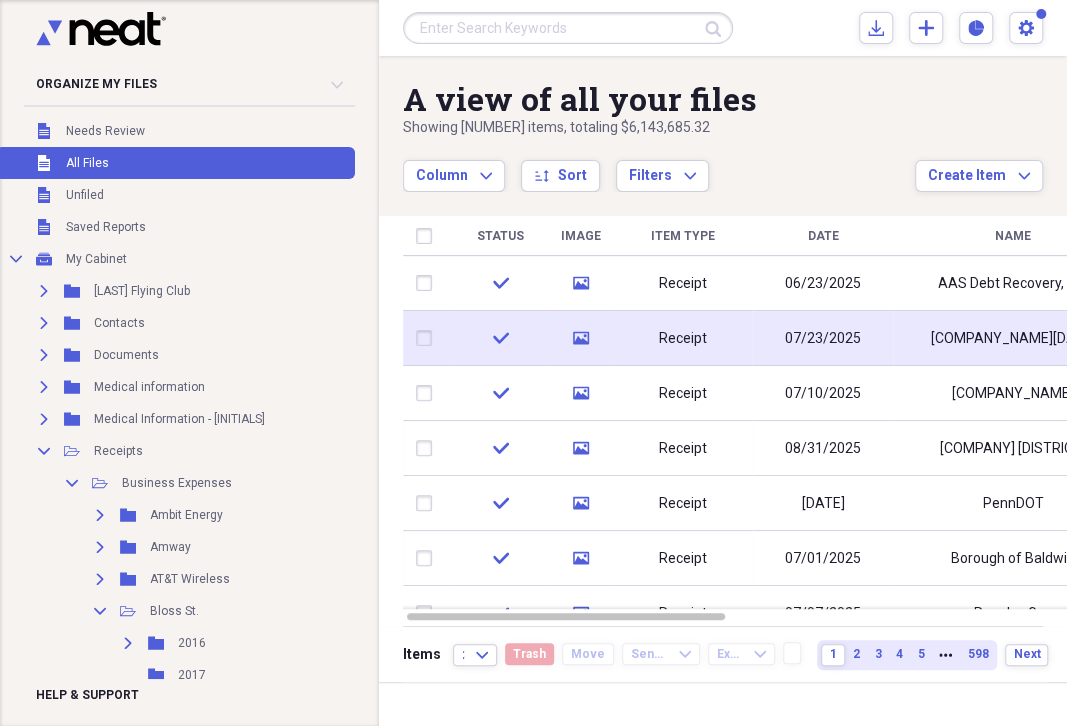 click on "[COMPANY_NAME][DATE]" at bounding box center (1013, 339) 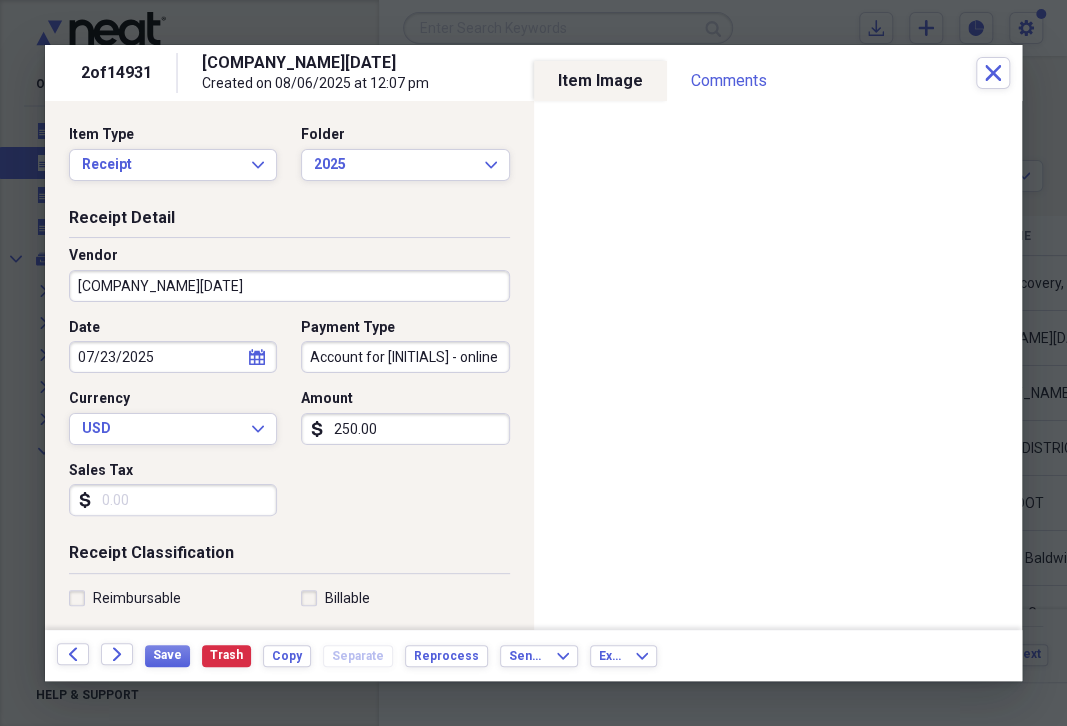 click on "[COMPANY_NAME][DATE]" at bounding box center (289, 286) 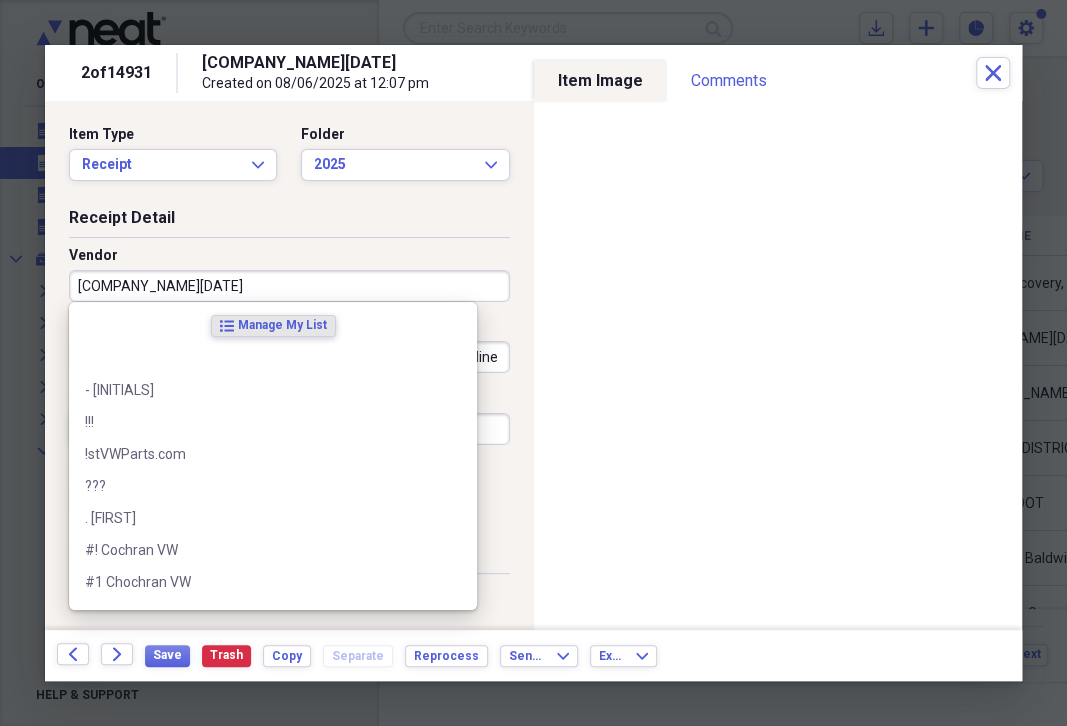 click on "[COMPANY_NAME][DATE]" at bounding box center (289, 286) 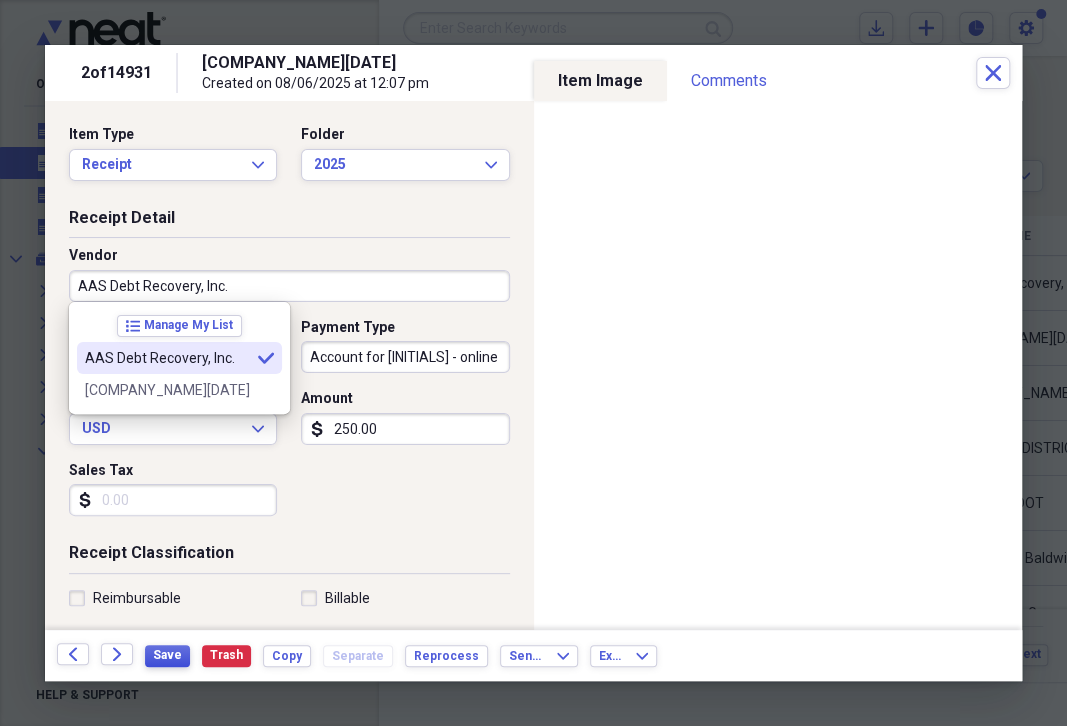 type on "AAS Debt Recovery, Inc." 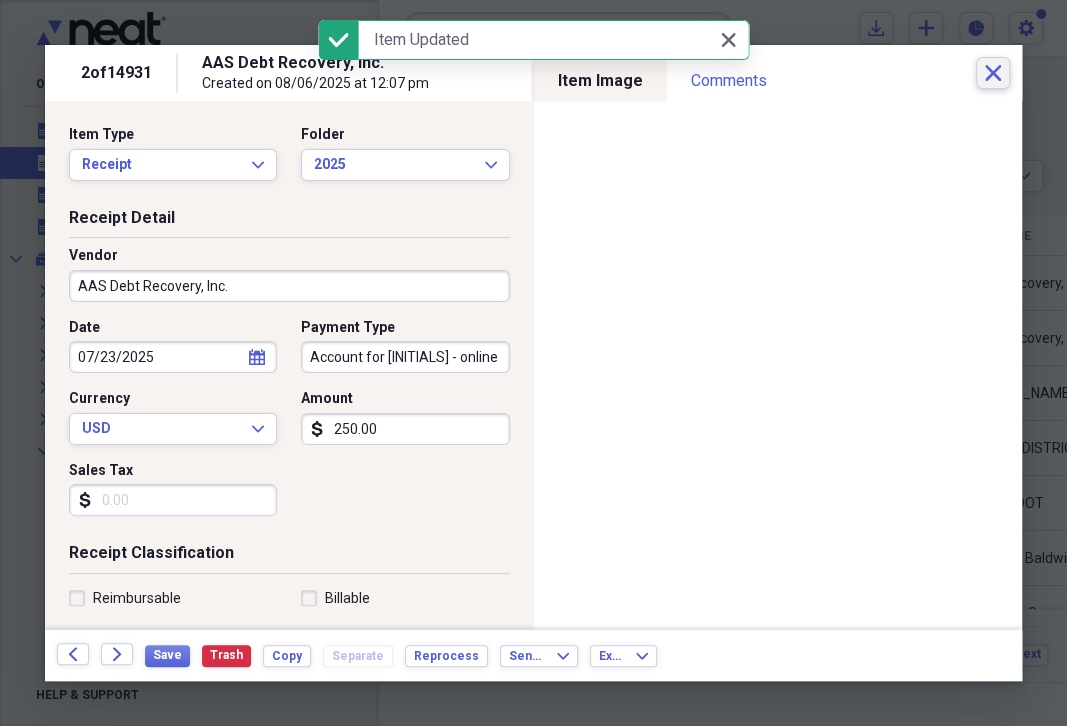 click on "Close" 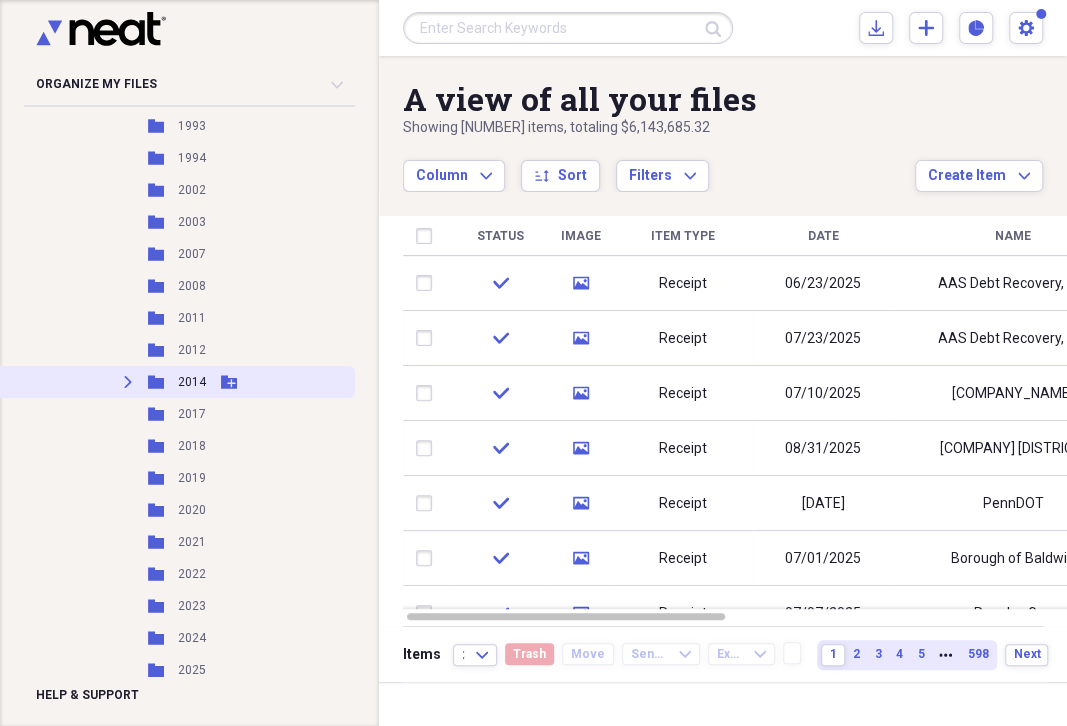scroll, scrollTop: 4590, scrollLeft: 0, axis: vertical 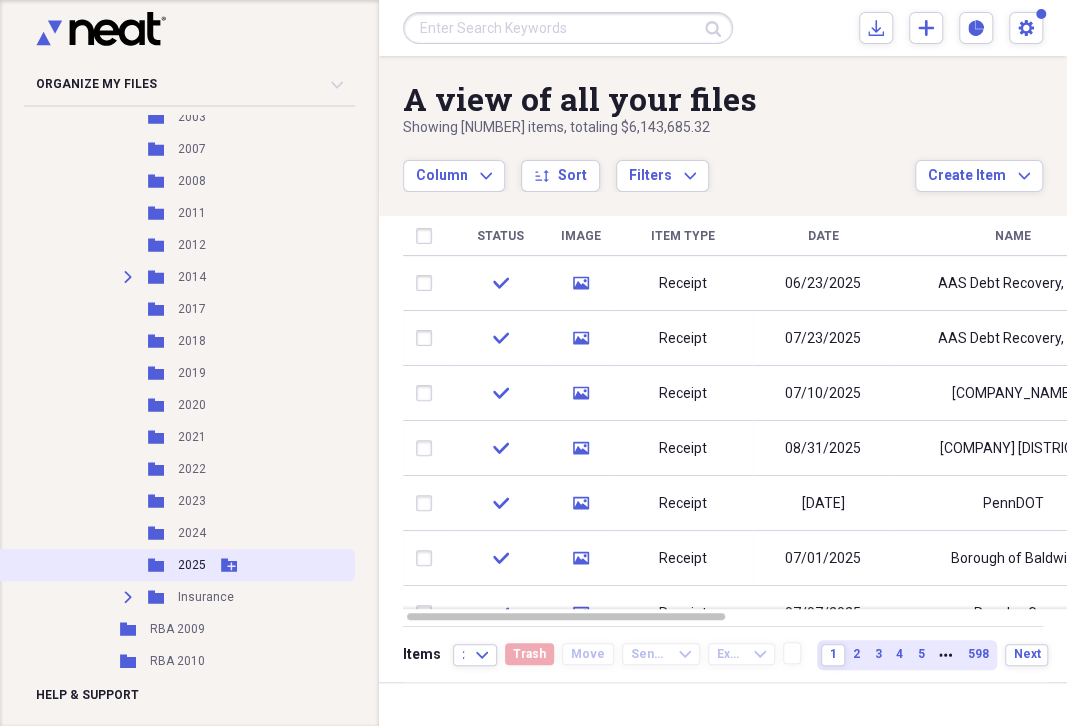 click on "Folder 2025 Add Folder" at bounding box center [175, 565] 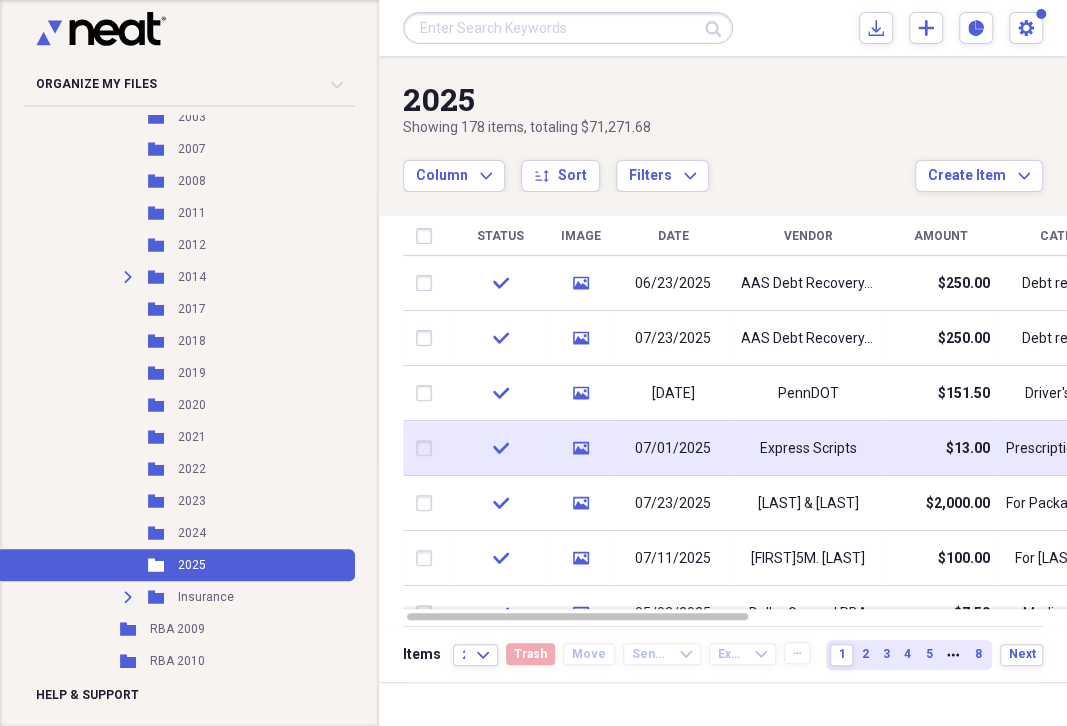 click on "Express Scripts" at bounding box center [808, 449] 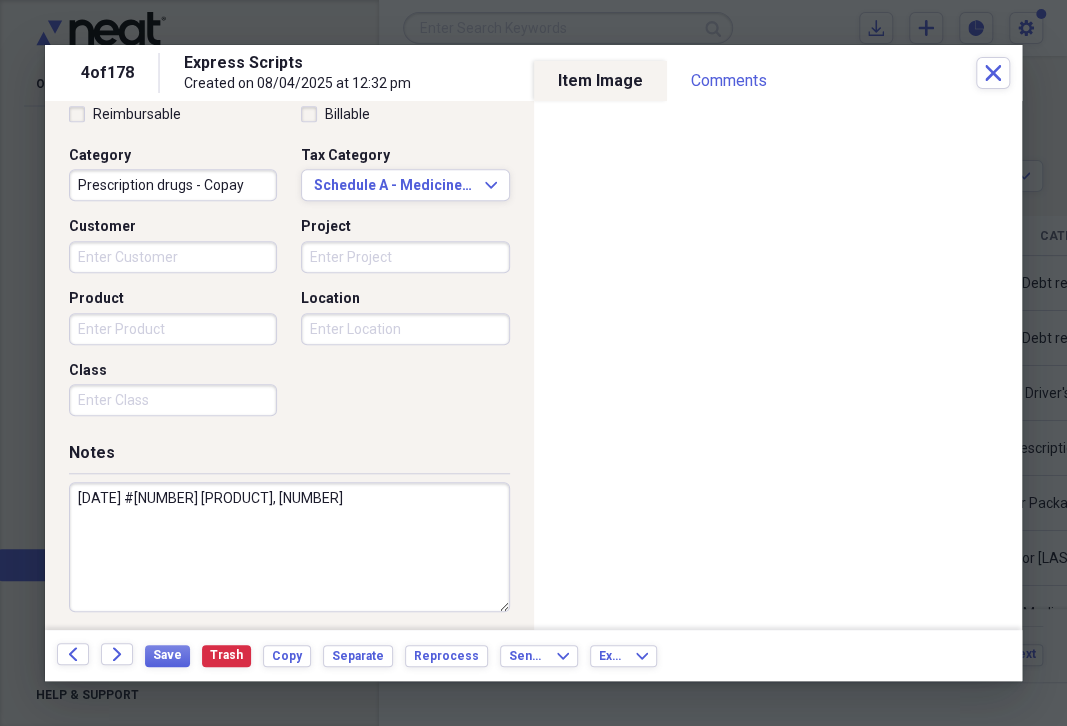 scroll, scrollTop: 490, scrollLeft: 0, axis: vertical 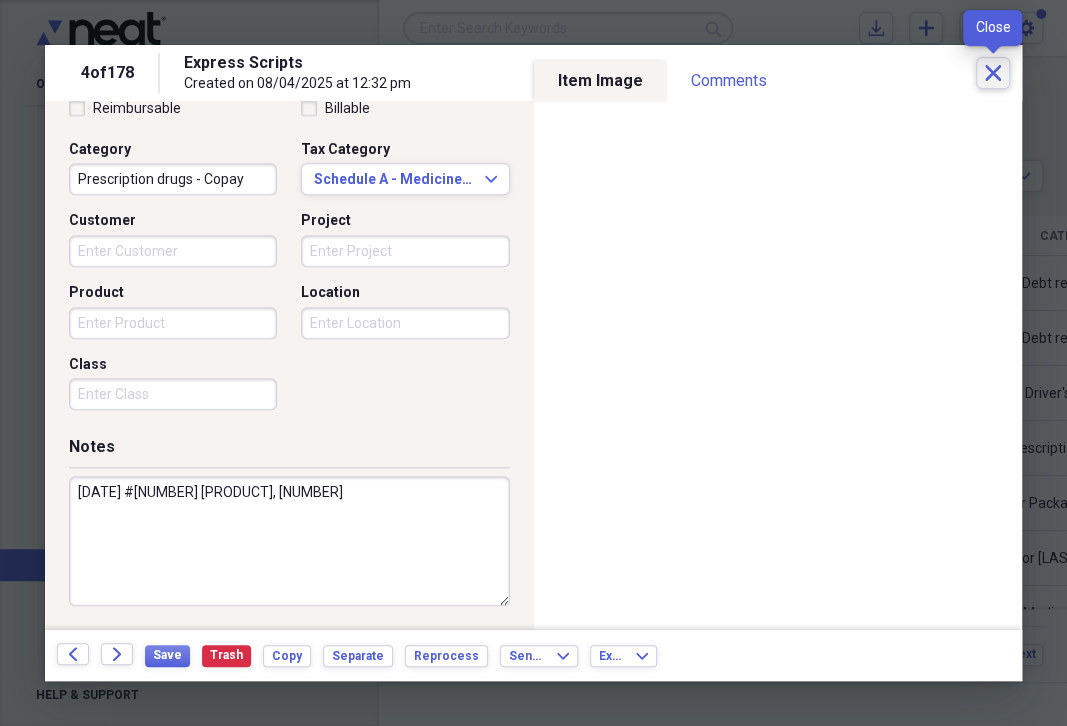 click on "Close" at bounding box center [993, 73] 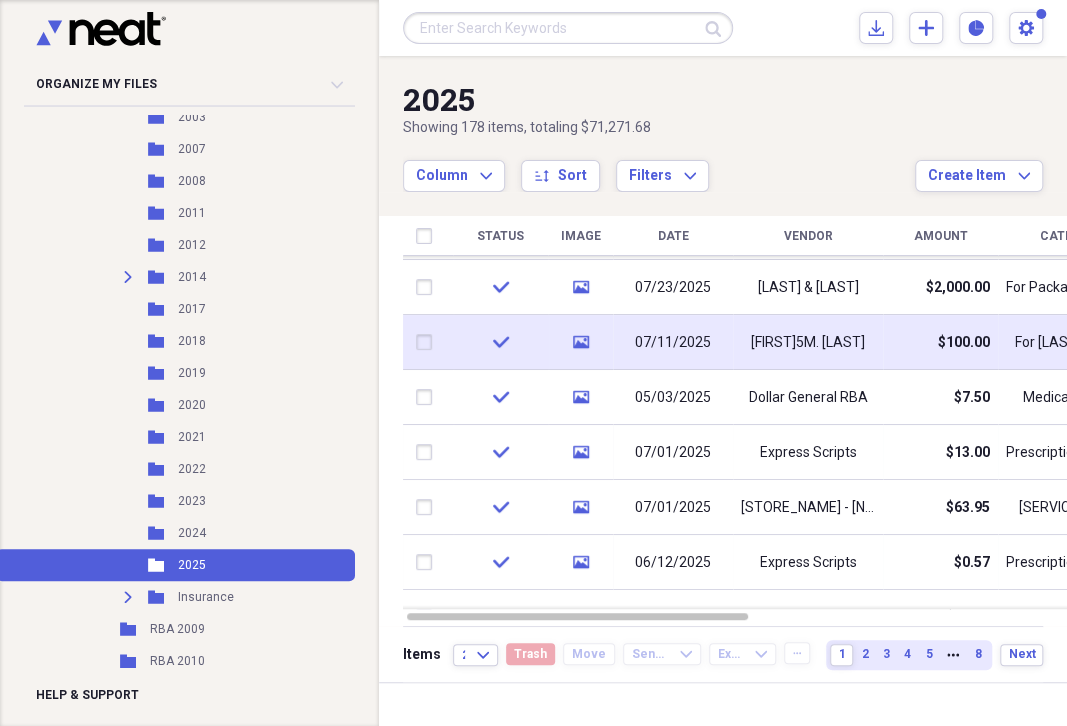 click on "[FIRST]5M. [LAST]" at bounding box center (808, 343) 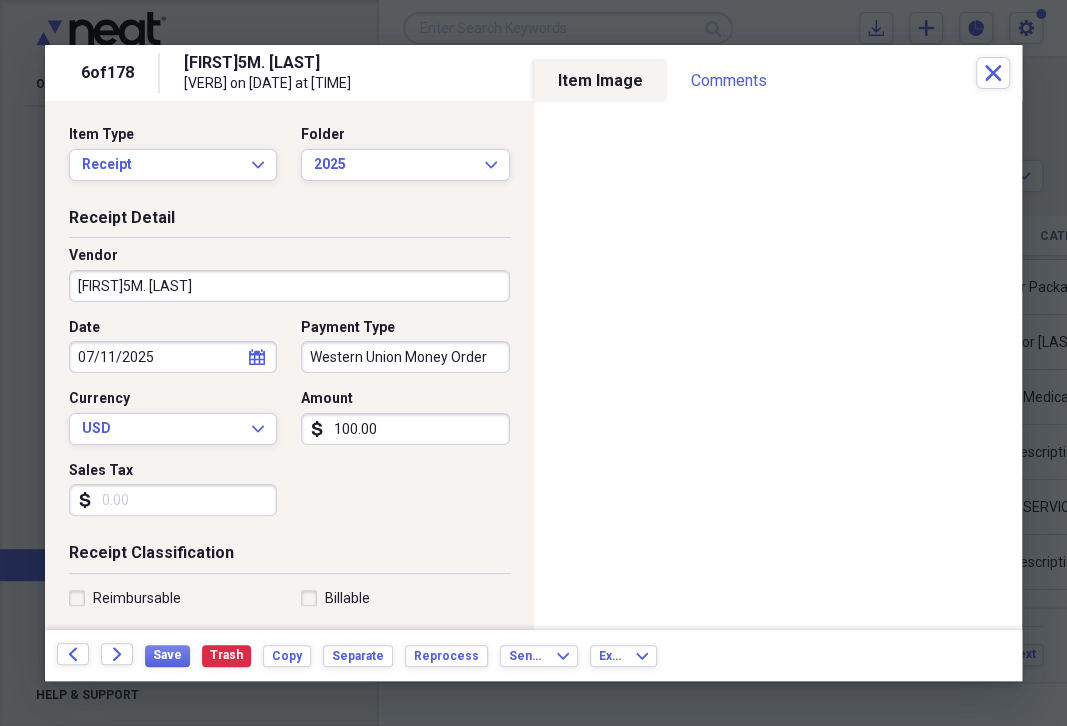 click on "[FIRST]5M. [LAST]" at bounding box center (289, 286) 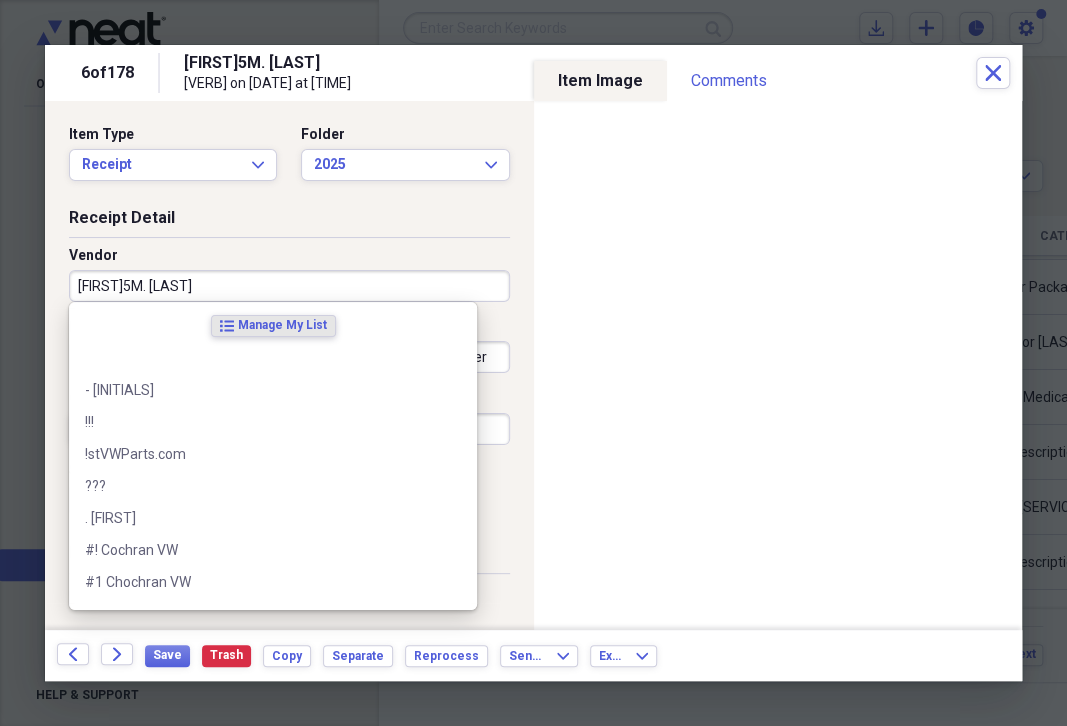 click on "[FIRST]5M. [LAST]" at bounding box center [289, 286] 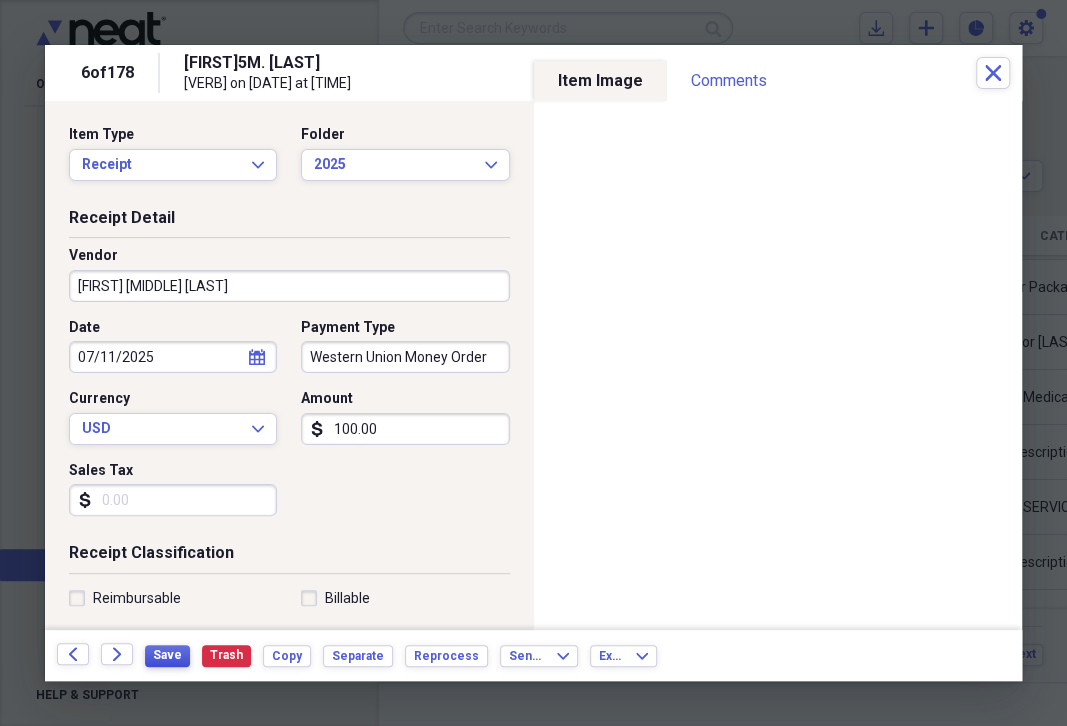 type on "[FIRST] [MIDDLE] [LAST]" 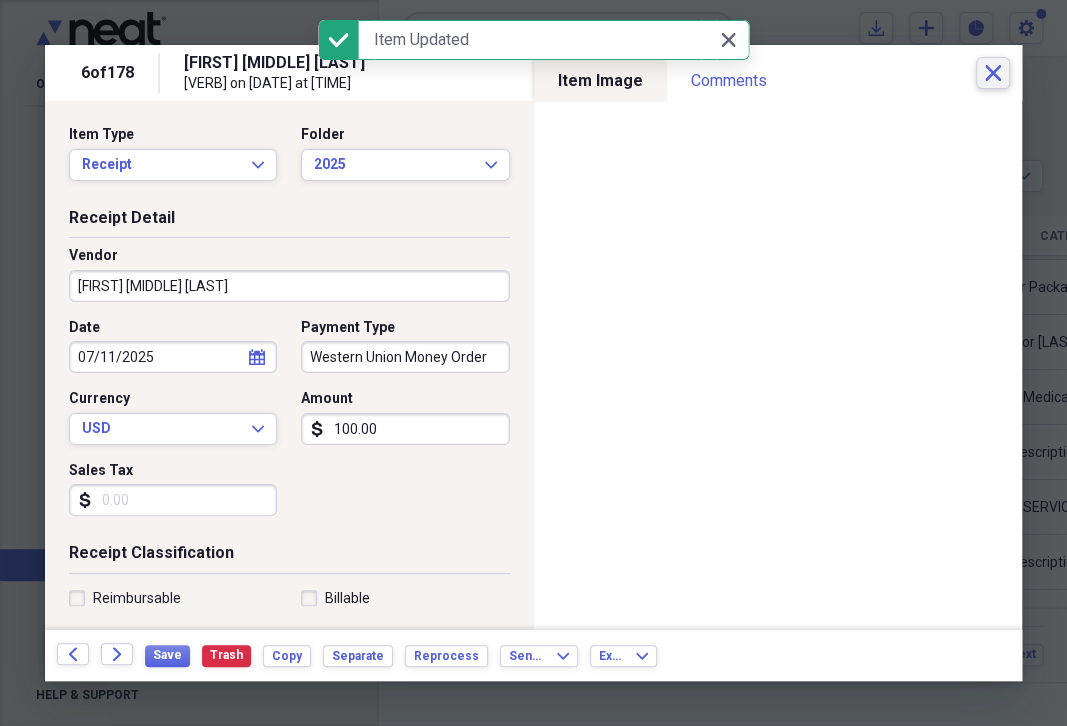 drag, startPoint x: 992, startPoint y: 67, endPoint x: 976, endPoint y: 97, distance: 34 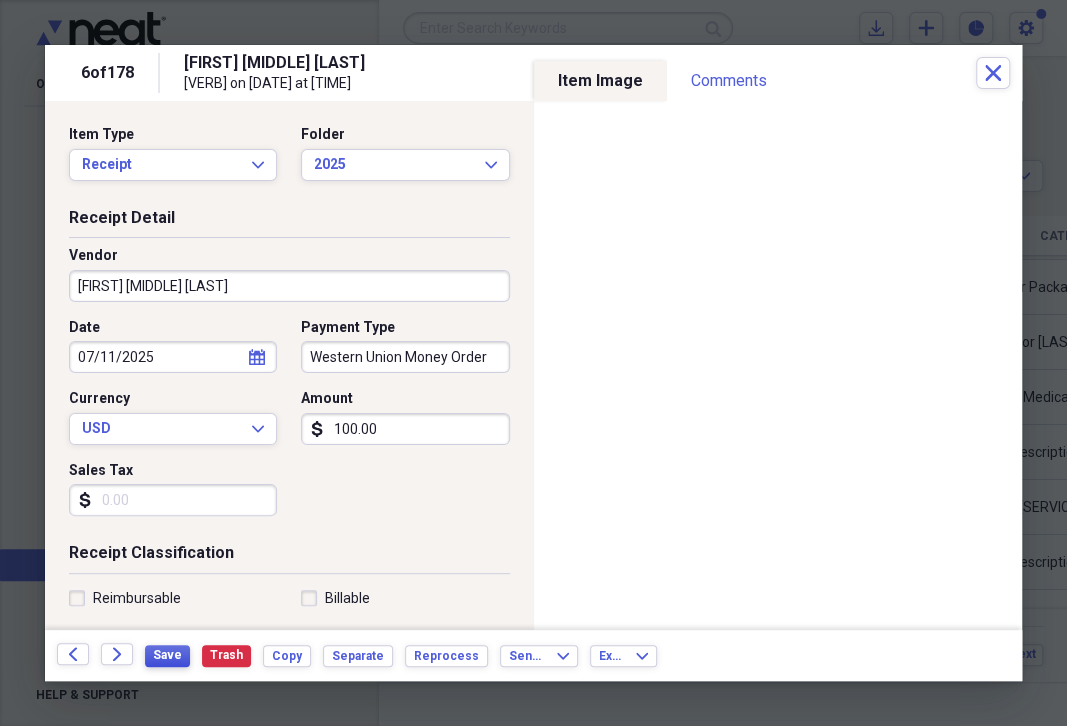 click on "Save" at bounding box center (167, 655) 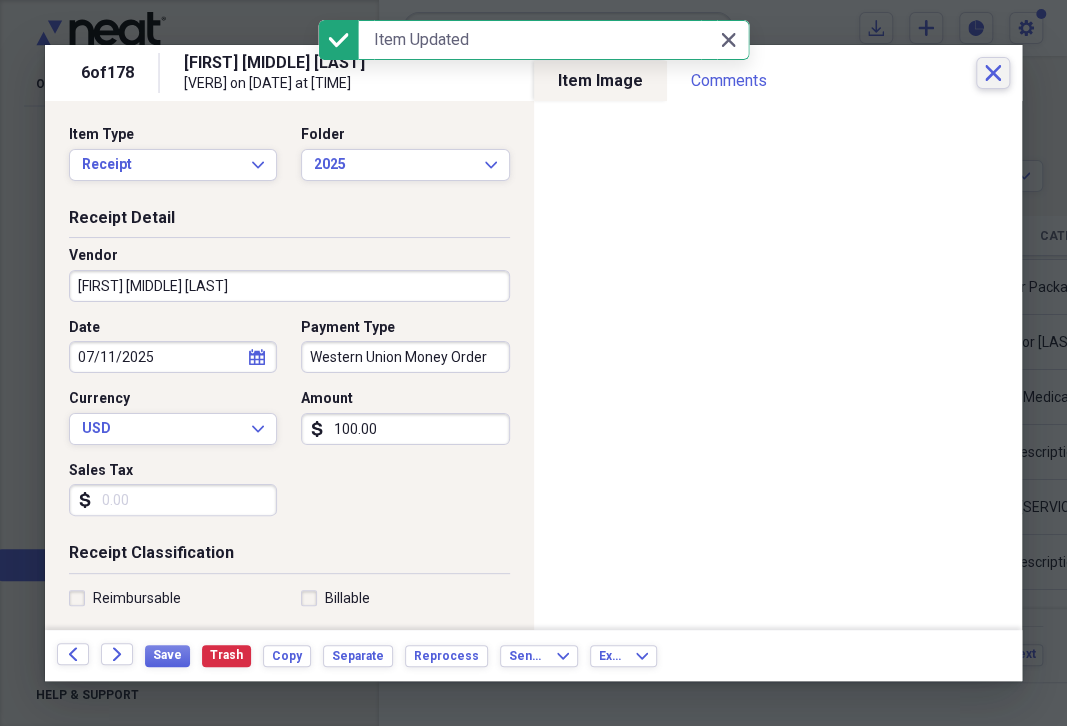 click 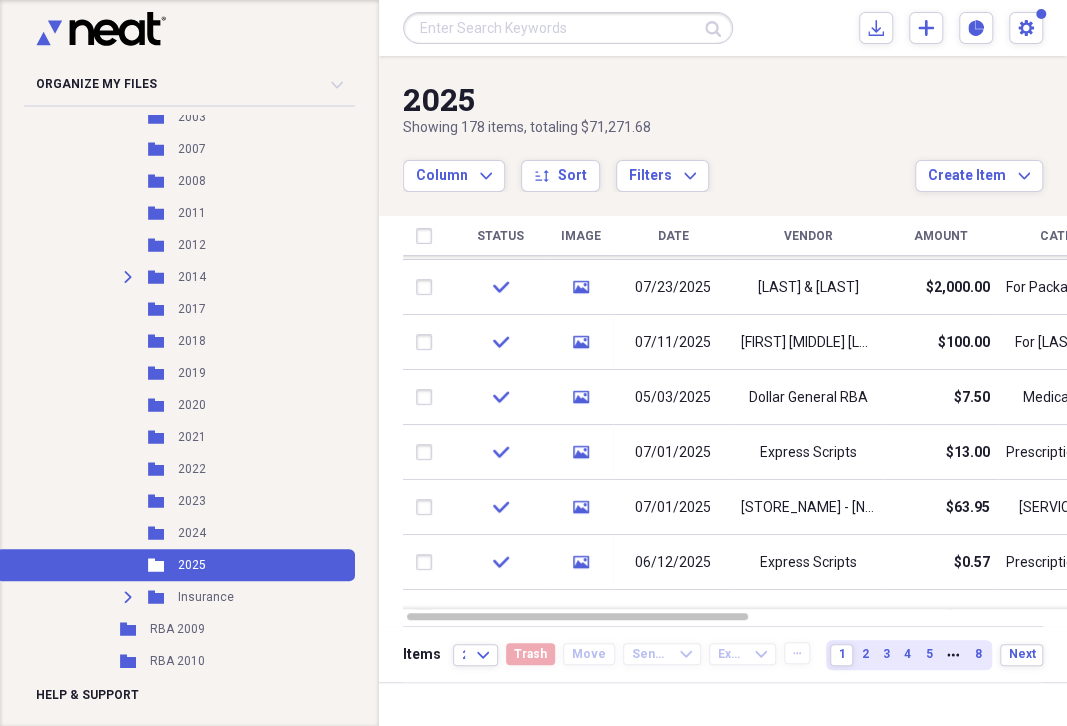 scroll, scrollTop: 0, scrollLeft: 0, axis: both 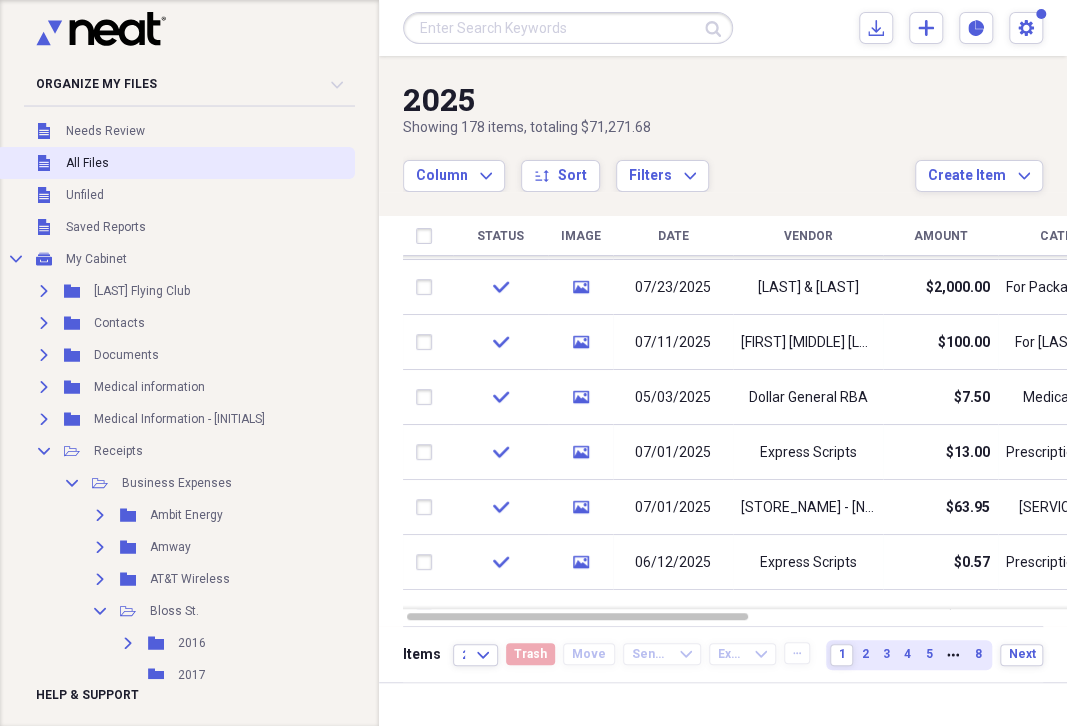 click on "All Files" at bounding box center [87, 163] 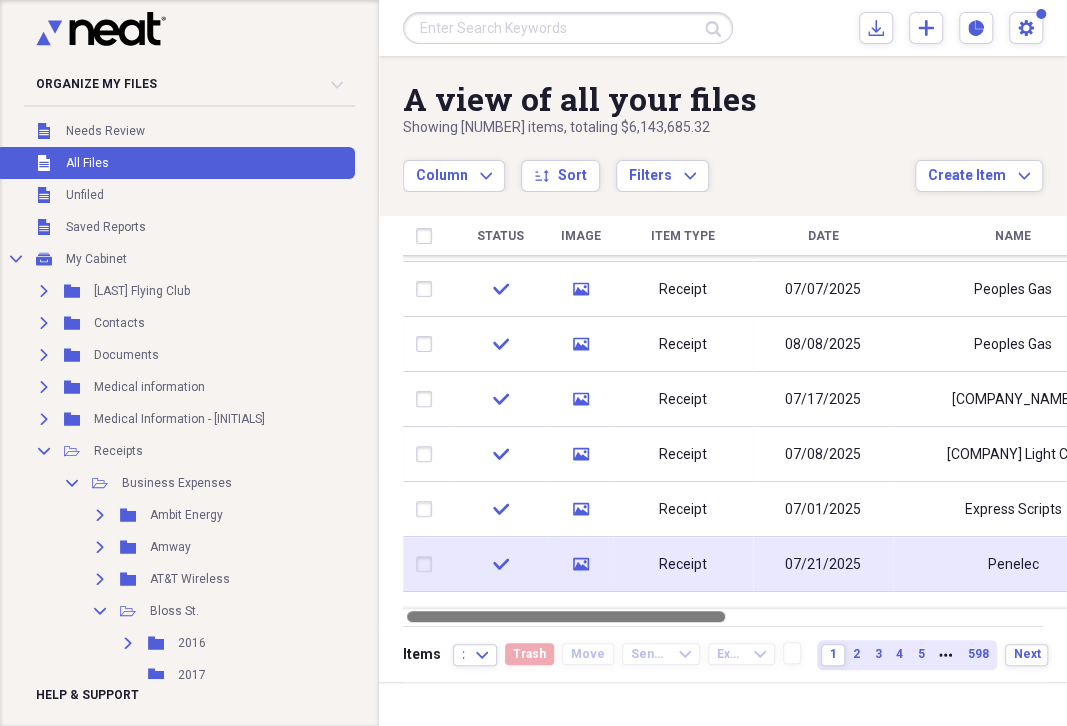 drag, startPoint x: 666, startPoint y: 619, endPoint x: 445, endPoint y: 568, distance: 226.80829 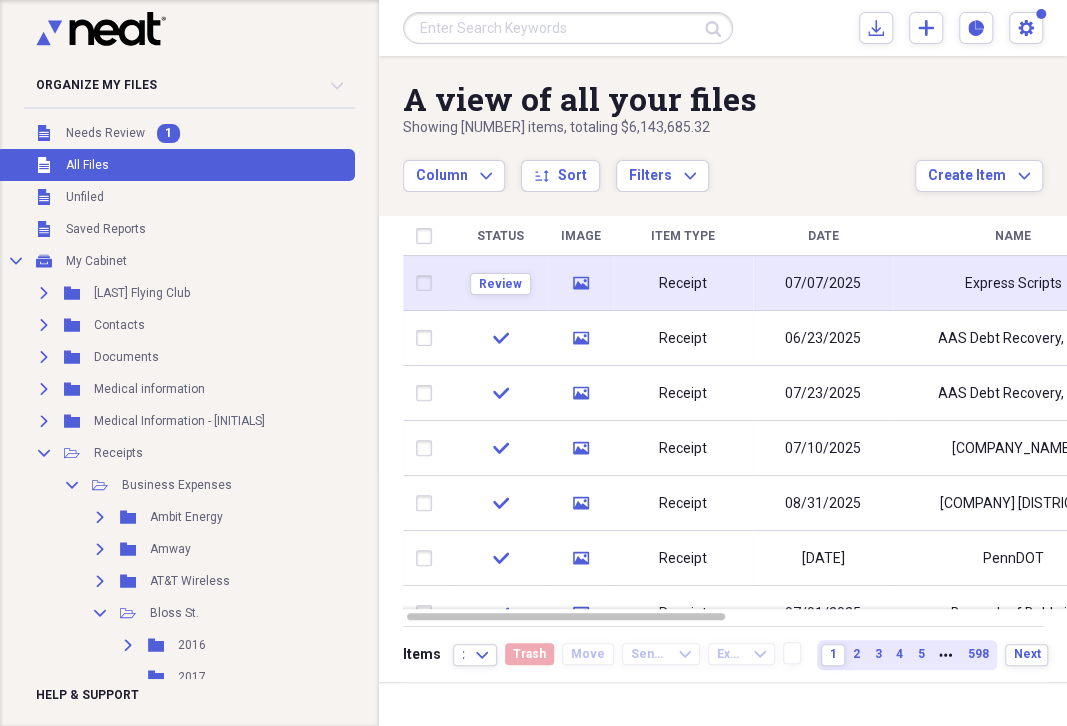 click on "Receipt" at bounding box center (683, 284) 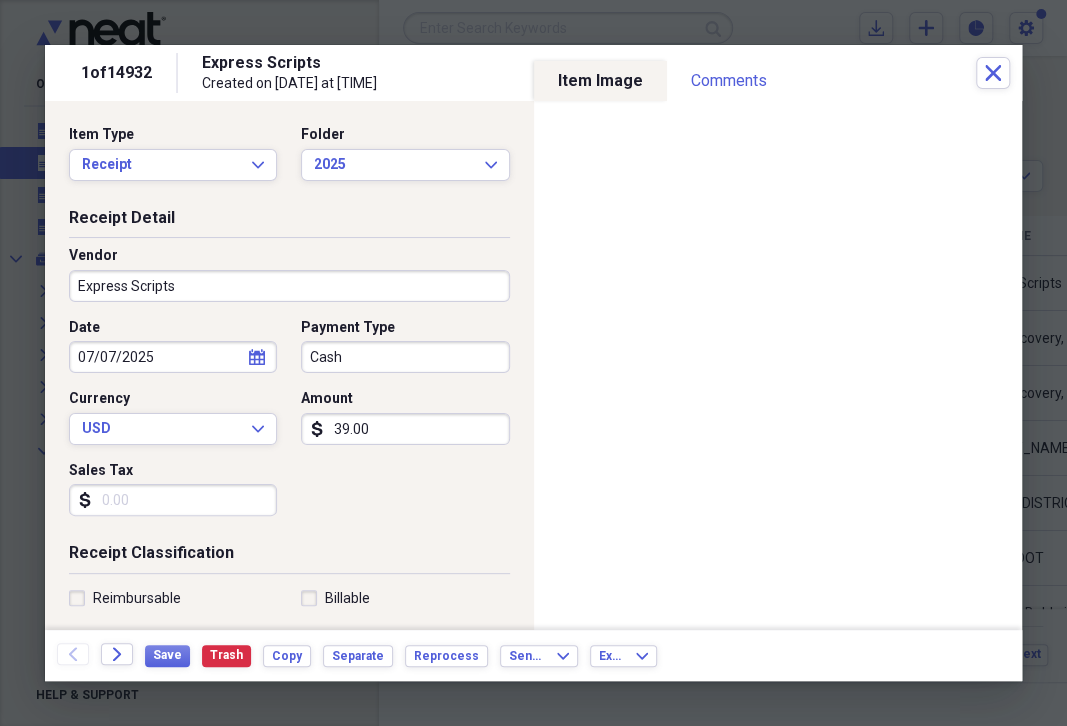 click on "Cash" at bounding box center (405, 357) 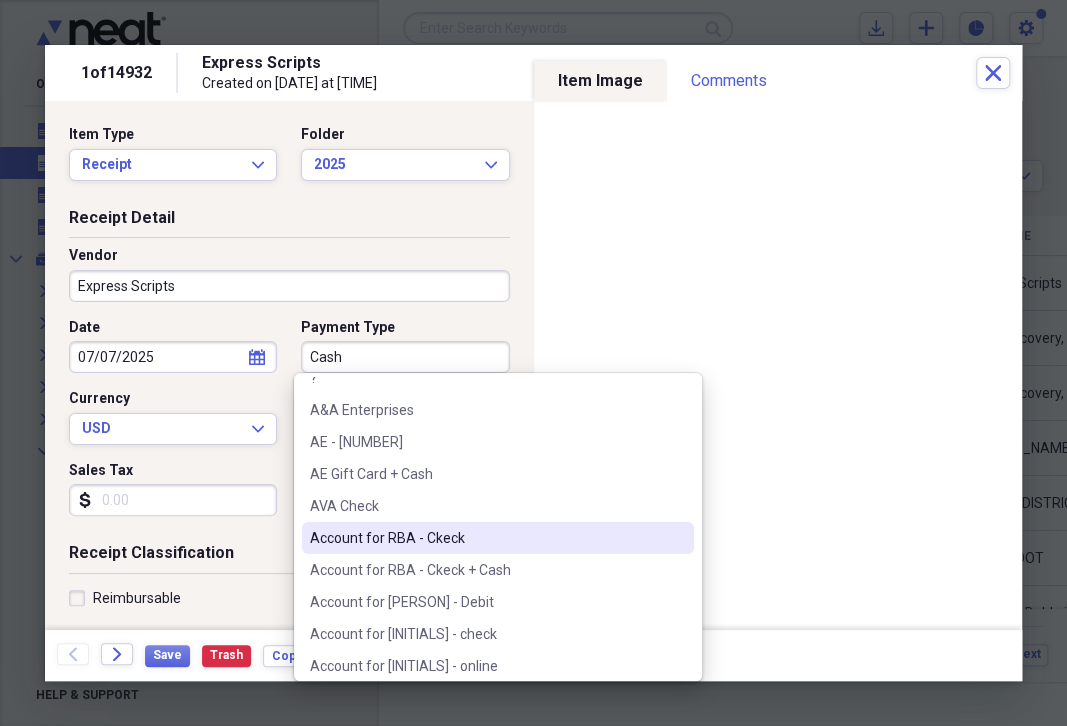 scroll, scrollTop: 230, scrollLeft: 0, axis: vertical 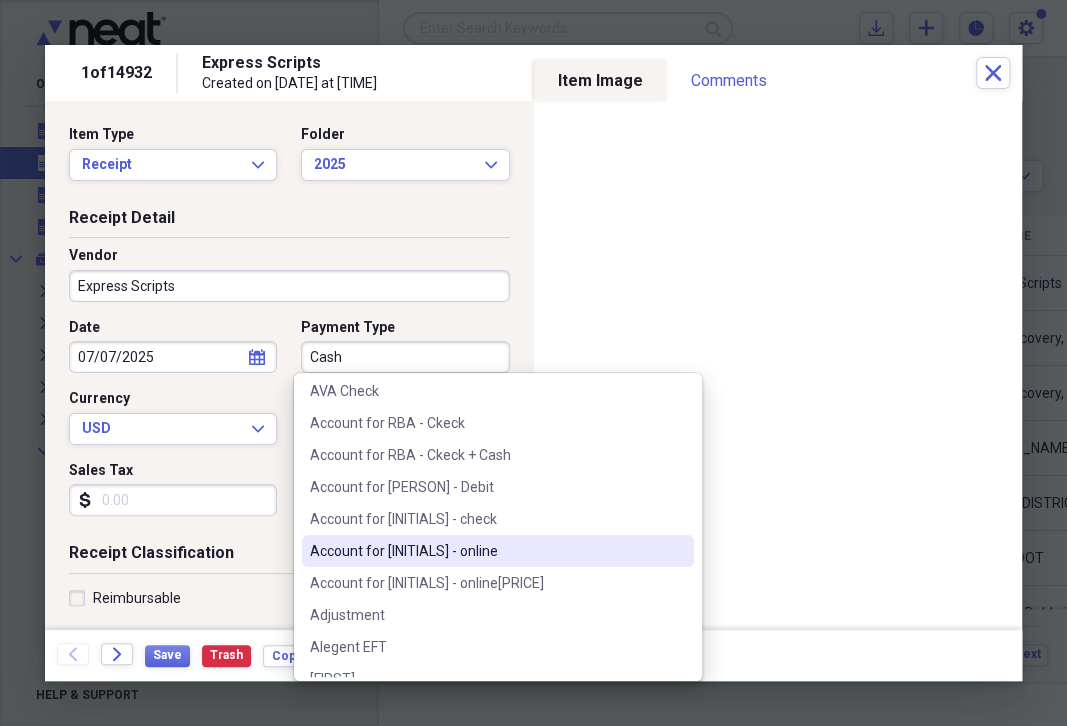 click on "Account for [INITIALS] - online" at bounding box center (486, 551) 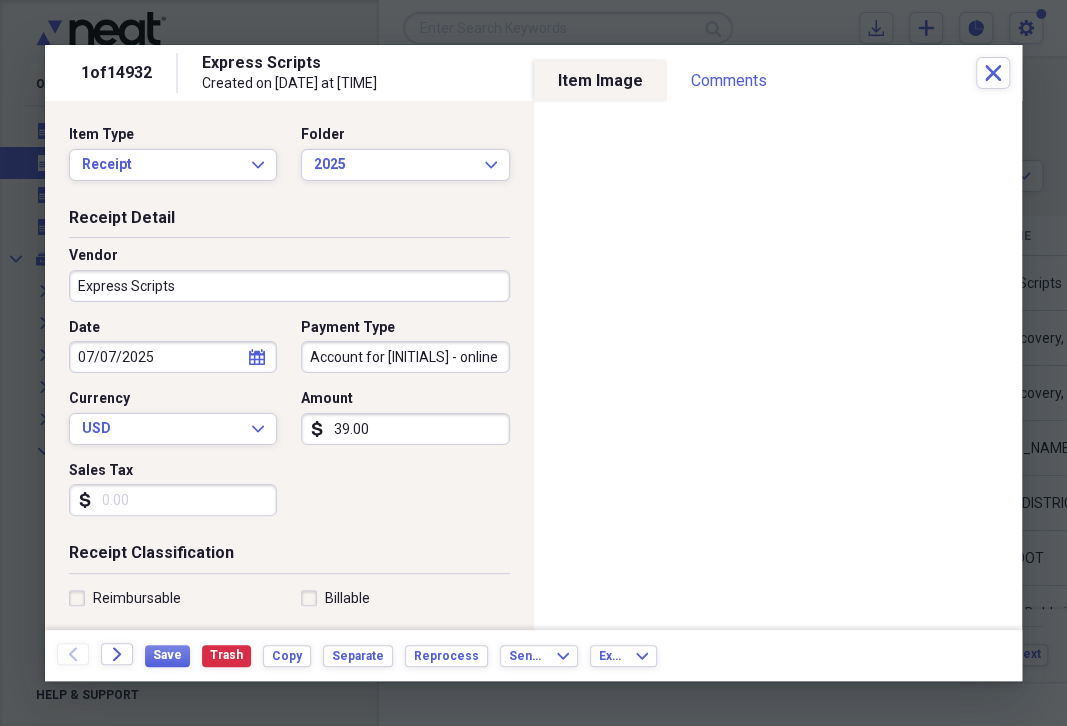 type on "Account for [INITIALS] - online" 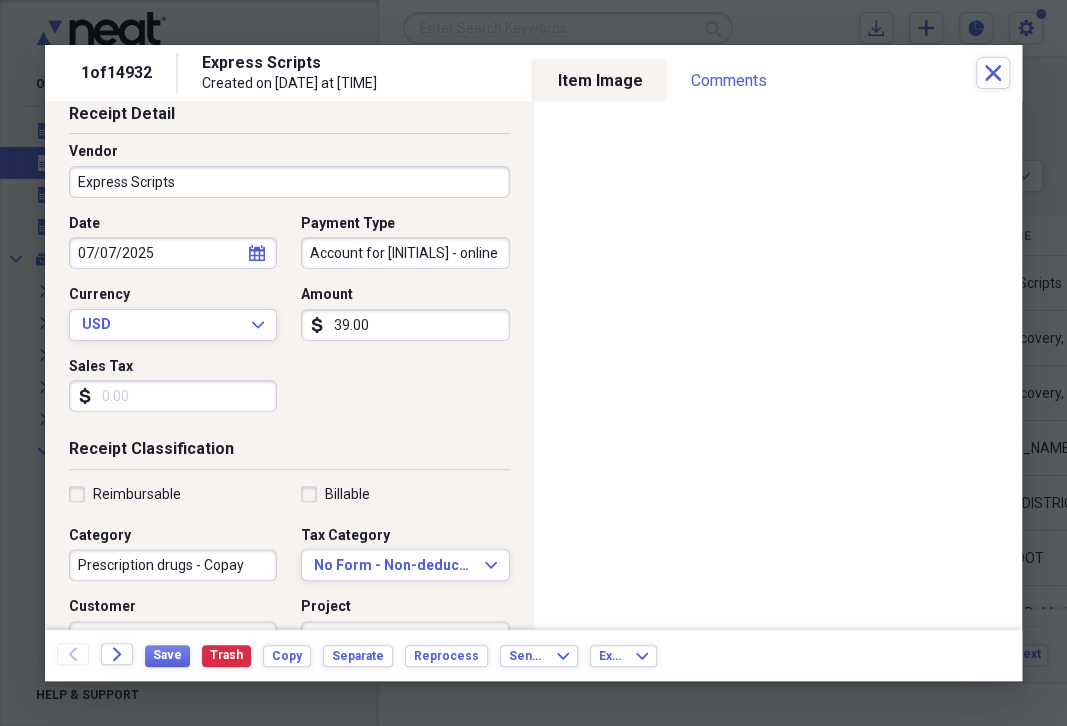 scroll, scrollTop: 115, scrollLeft: 0, axis: vertical 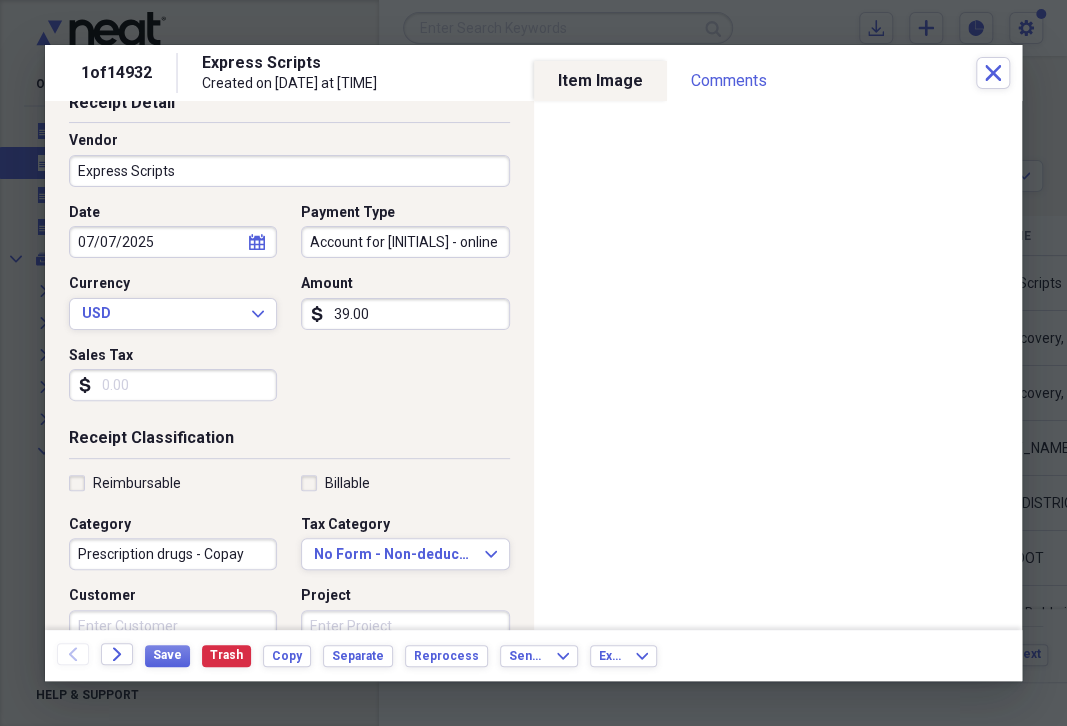 drag, startPoint x: 324, startPoint y: 318, endPoint x: 406, endPoint y: 324, distance: 82.219215 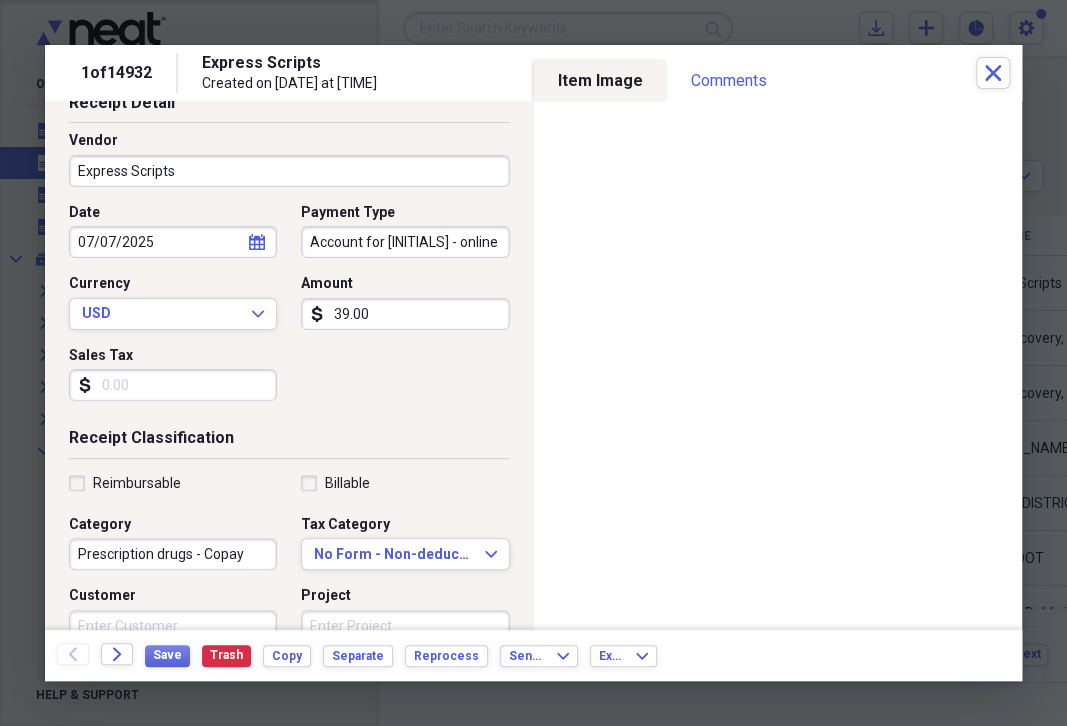 click on "39.00" at bounding box center [405, 314] 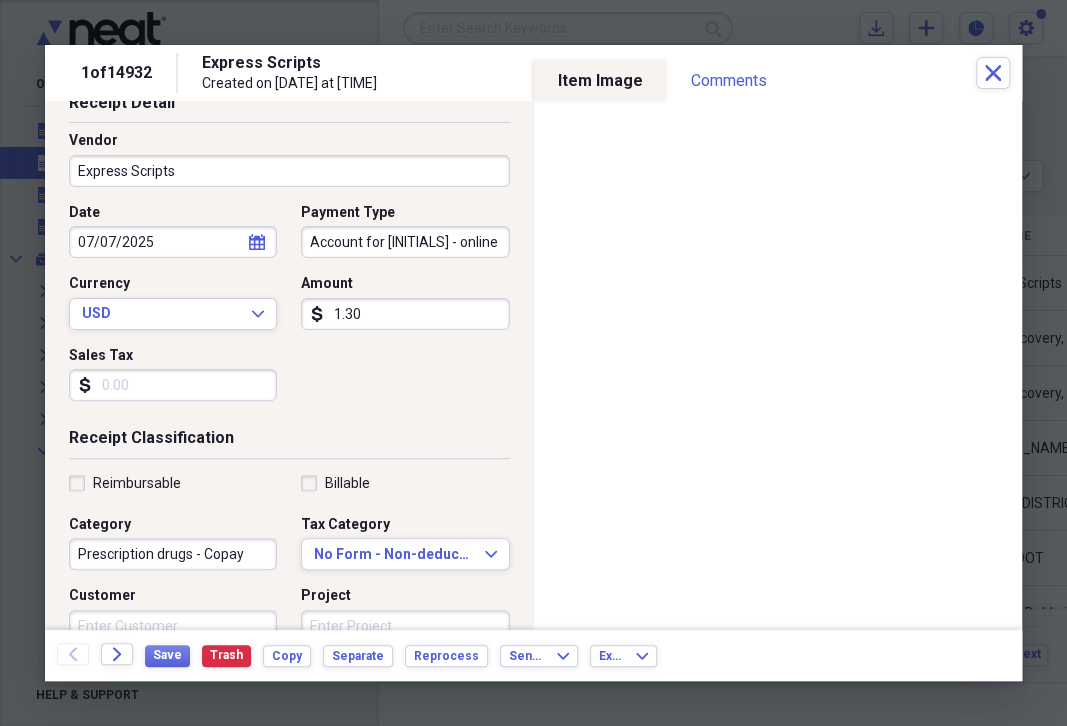 type on "13.00" 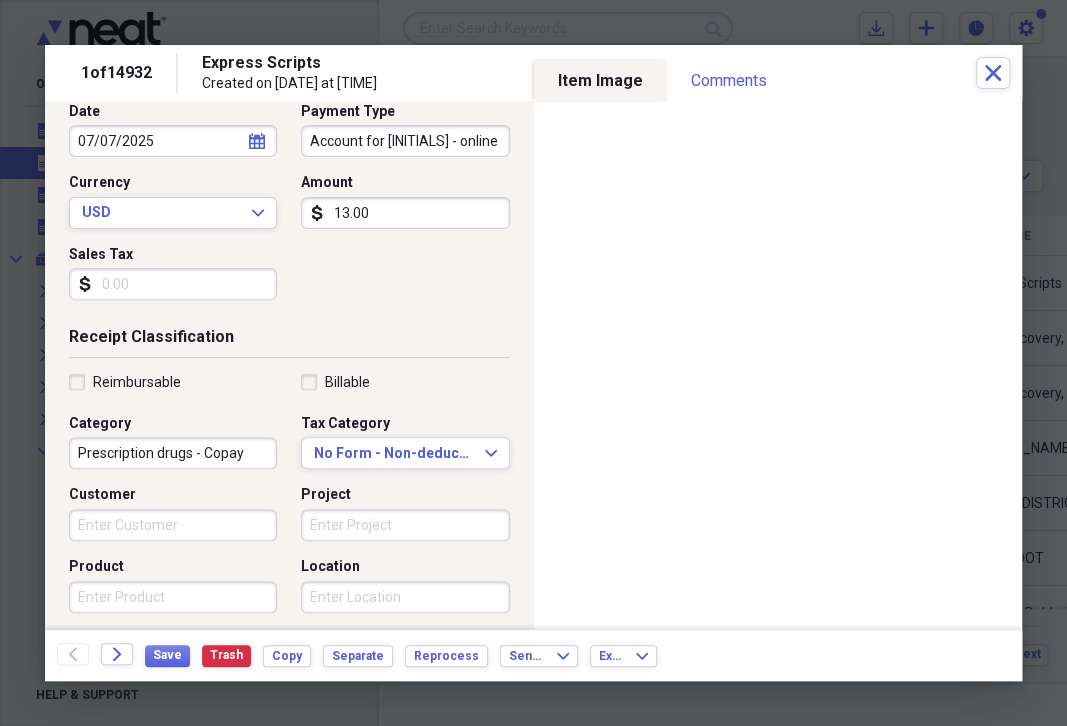 scroll, scrollTop: 230, scrollLeft: 0, axis: vertical 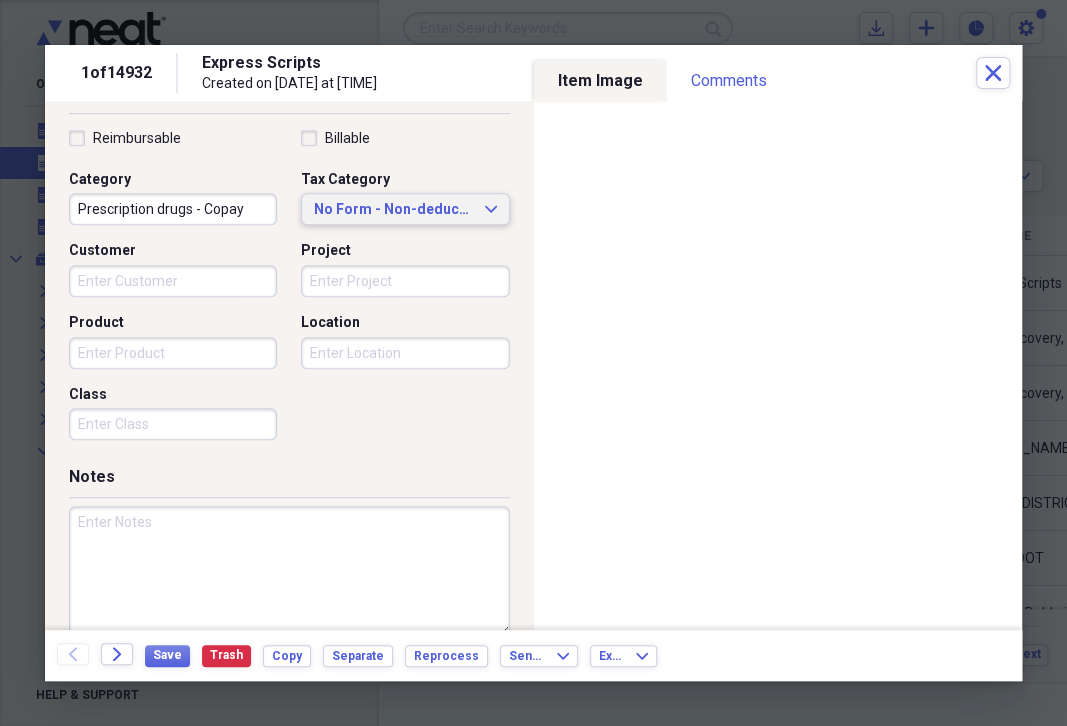 click on "Expand" 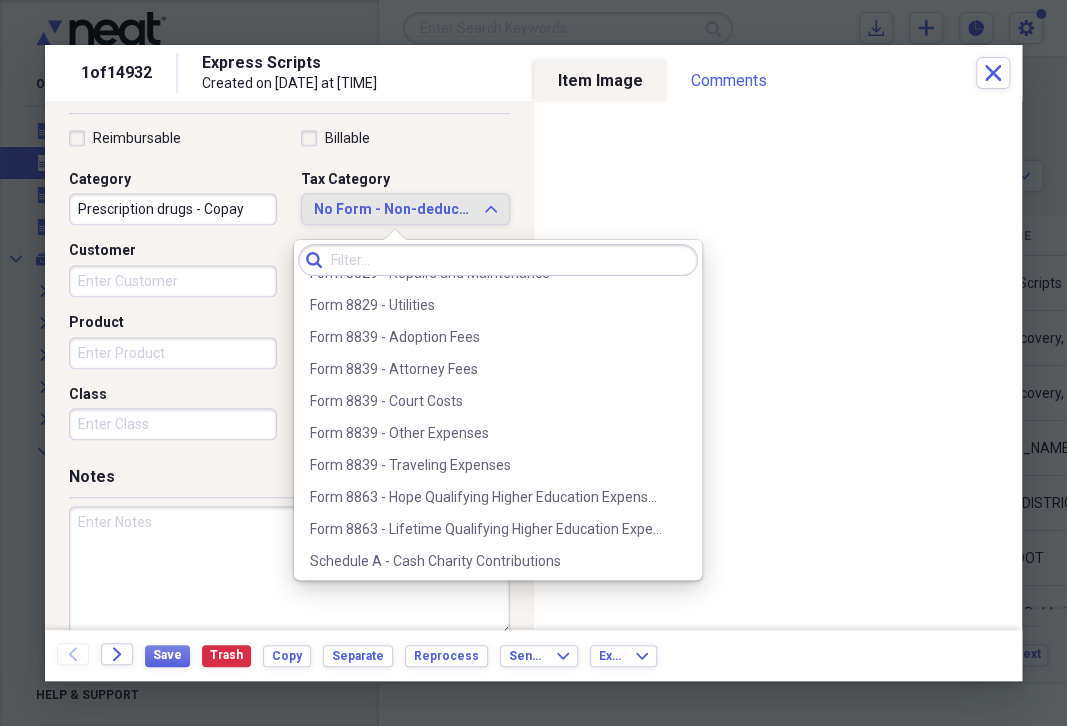 scroll, scrollTop: 2465, scrollLeft: 0, axis: vertical 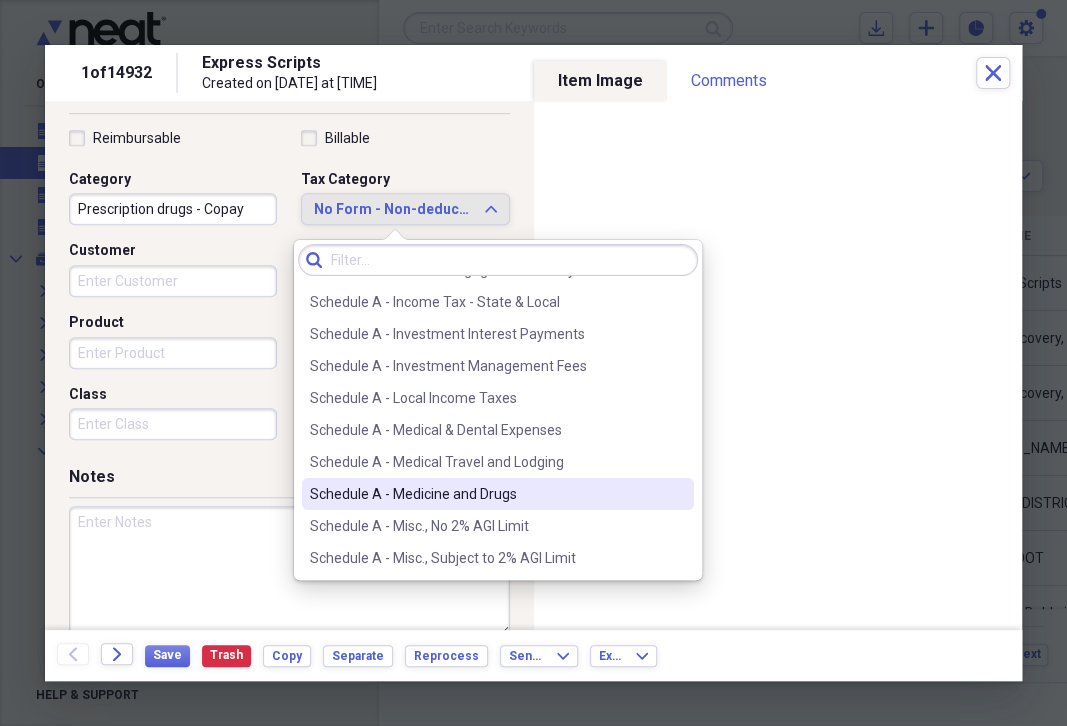 click on "Schedule A - Medicine and Drugs" at bounding box center [486, 494] 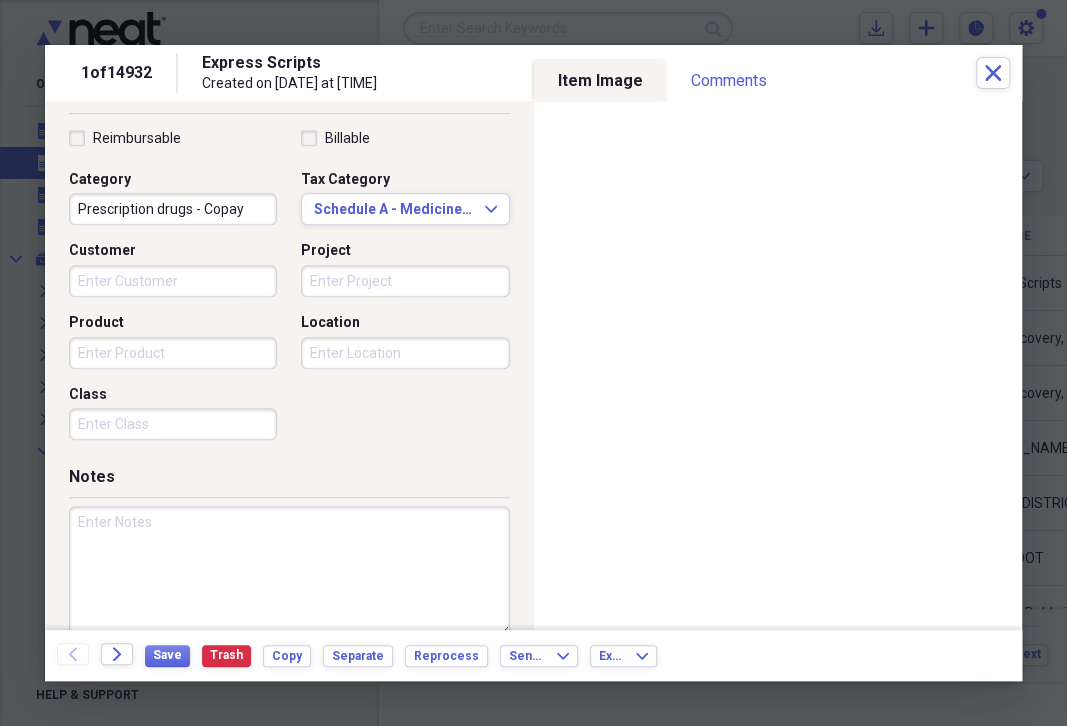 click at bounding box center (289, 571) 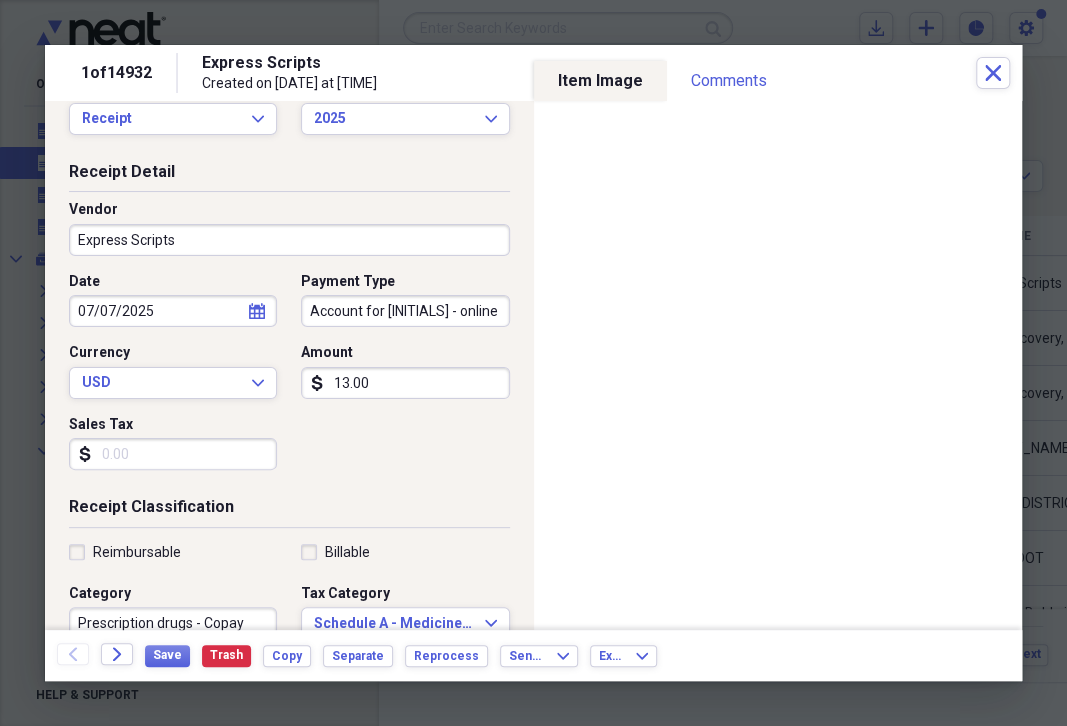 scroll, scrollTop: 30, scrollLeft: 0, axis: vertical 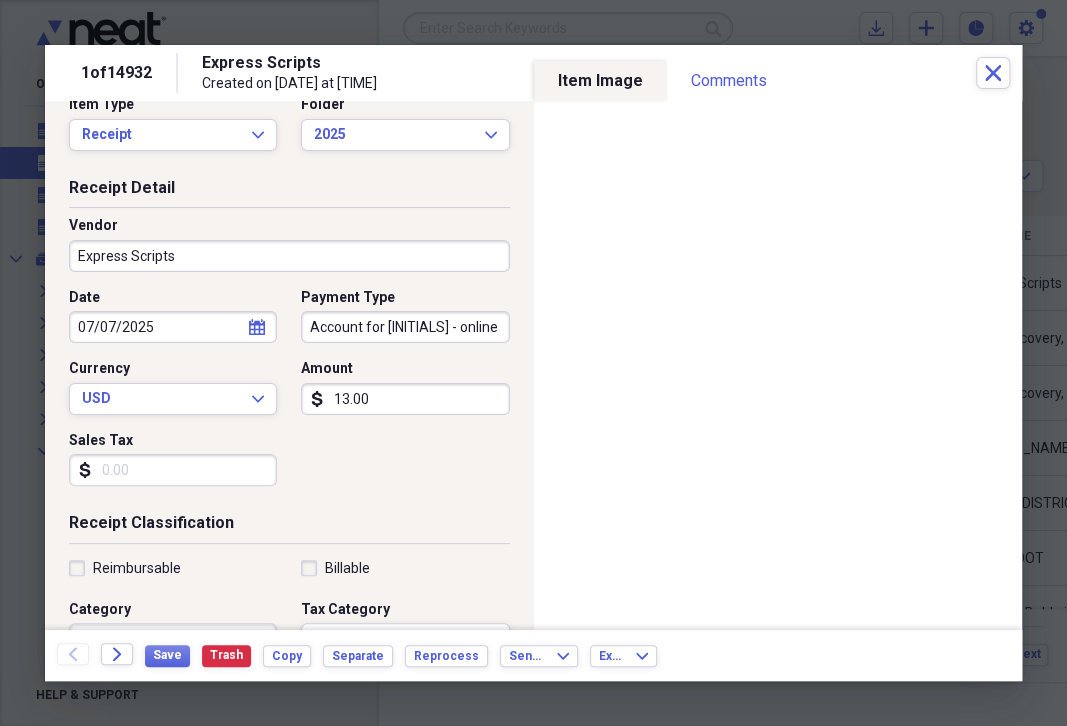 click on "Account for [INITIALS] - online" at bounding box center (405, 327) 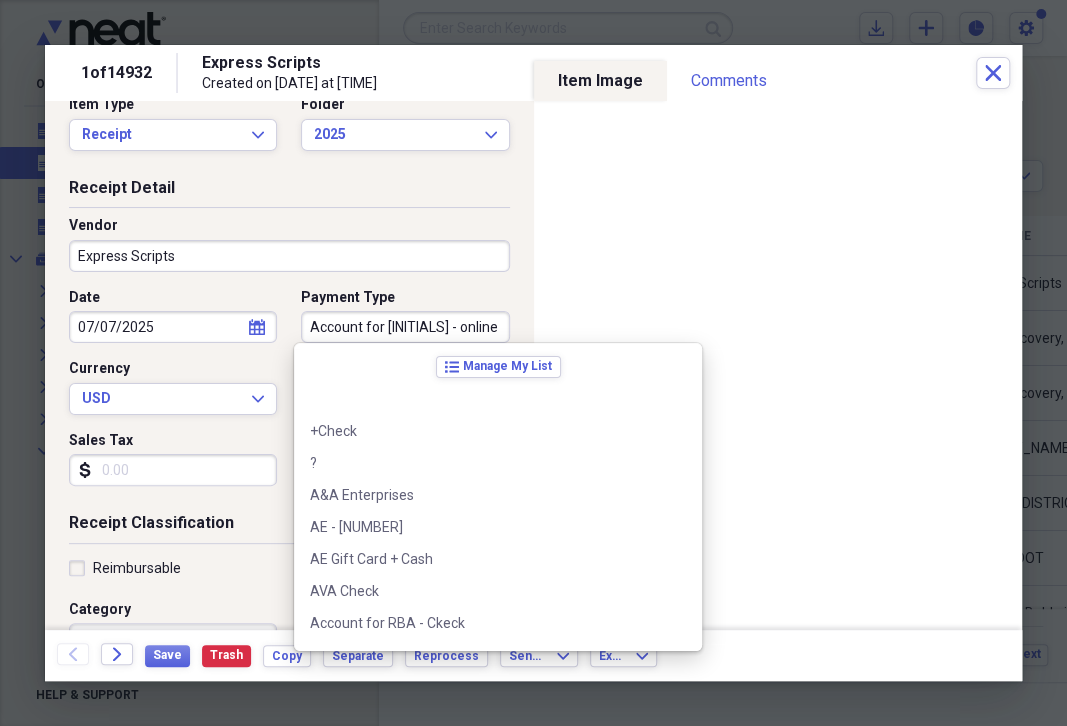 click on "Account for [INITIALS] - online" at bounding box center (405, 327) 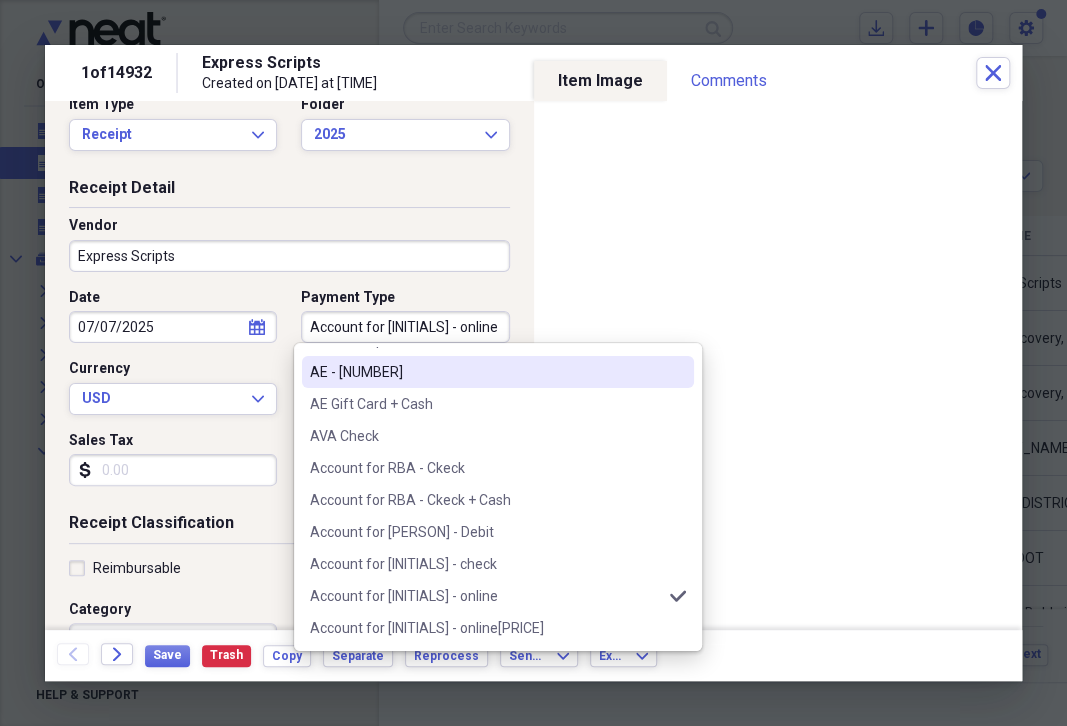 click on "Receipt Detail Vendor Express Scripts Date 07/07/2025 calendar Calendar Payment Type Account for [INITIALS] - online Currency USD Expand Amount dollar-sign 13.00 Sales Tax dollar-sign" at bounding box center [289, 345] 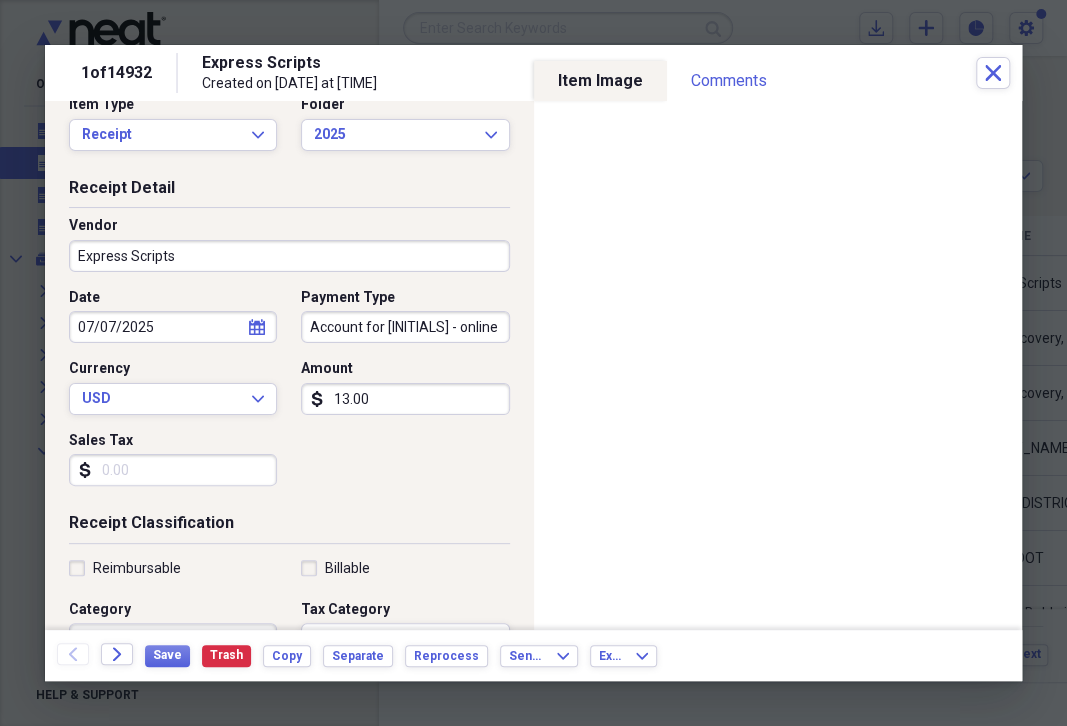 scroll, scrollTop: 490, scrollLeft: 0, axis: vertical 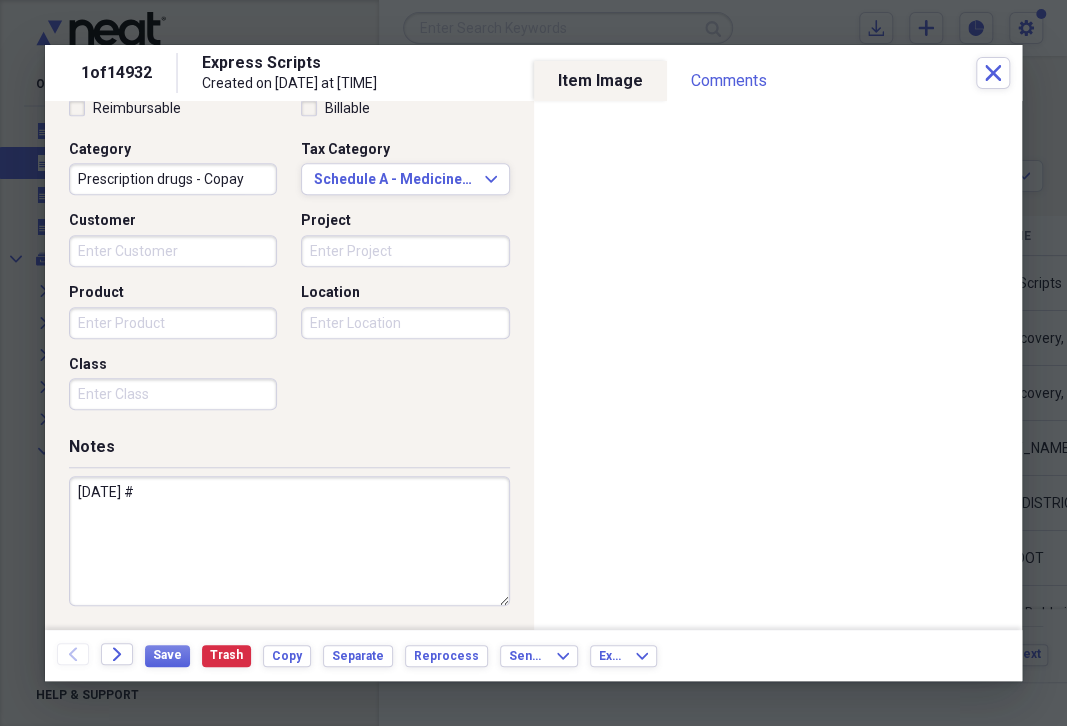 click on "[DATE] #" at bounding box center [289, 541] 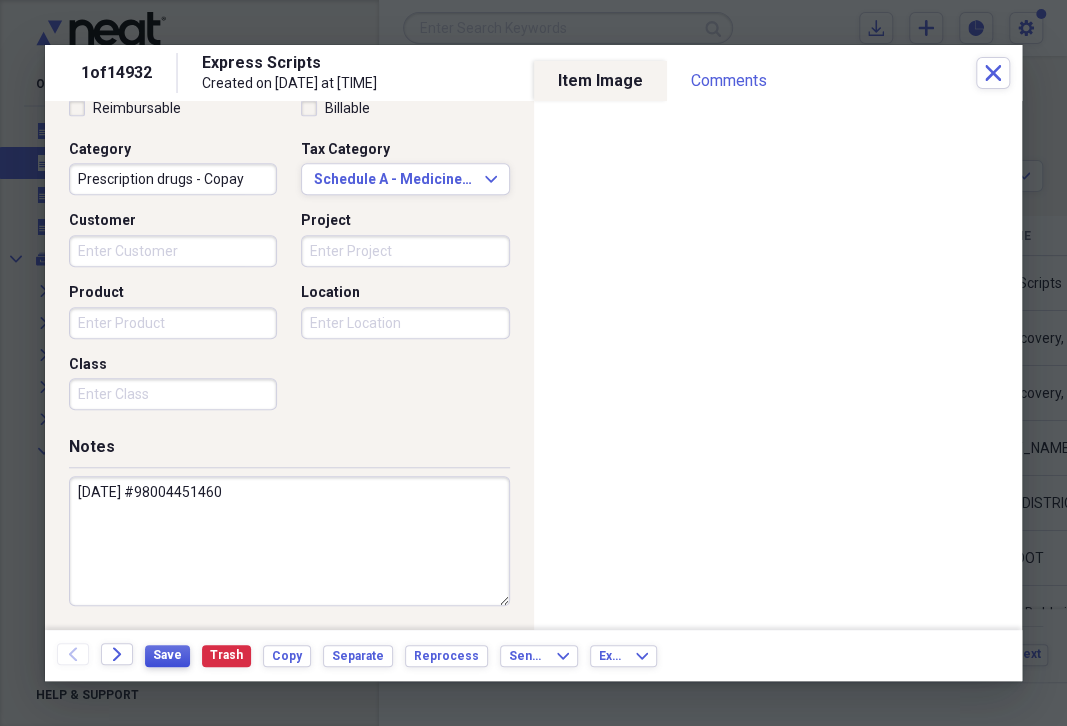 type on "[DATE] #98004451460" 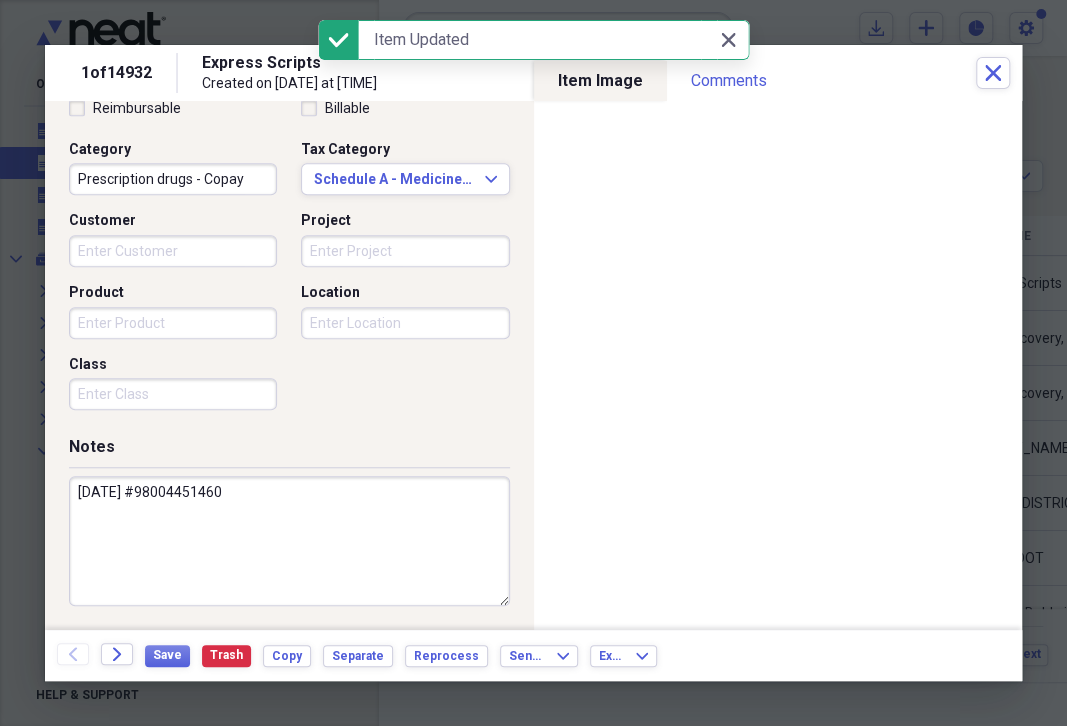 click on "1 of 14932 Express Scripts Created on [DATE] at [TIME] Close" at bounding box center [533, 73] 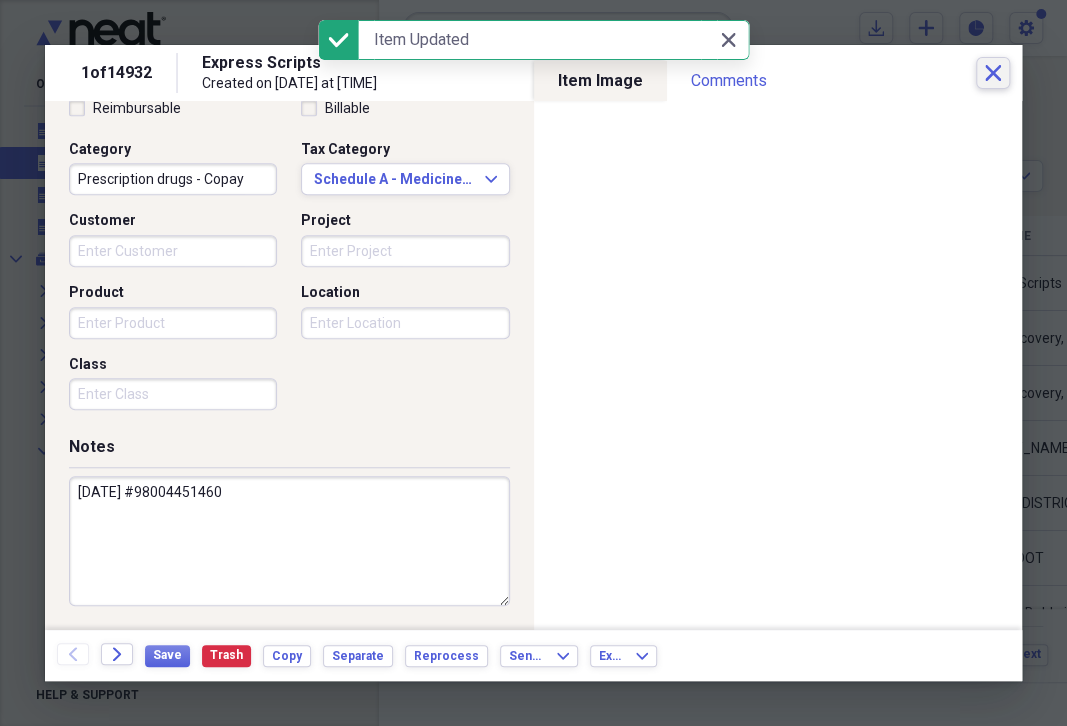 click 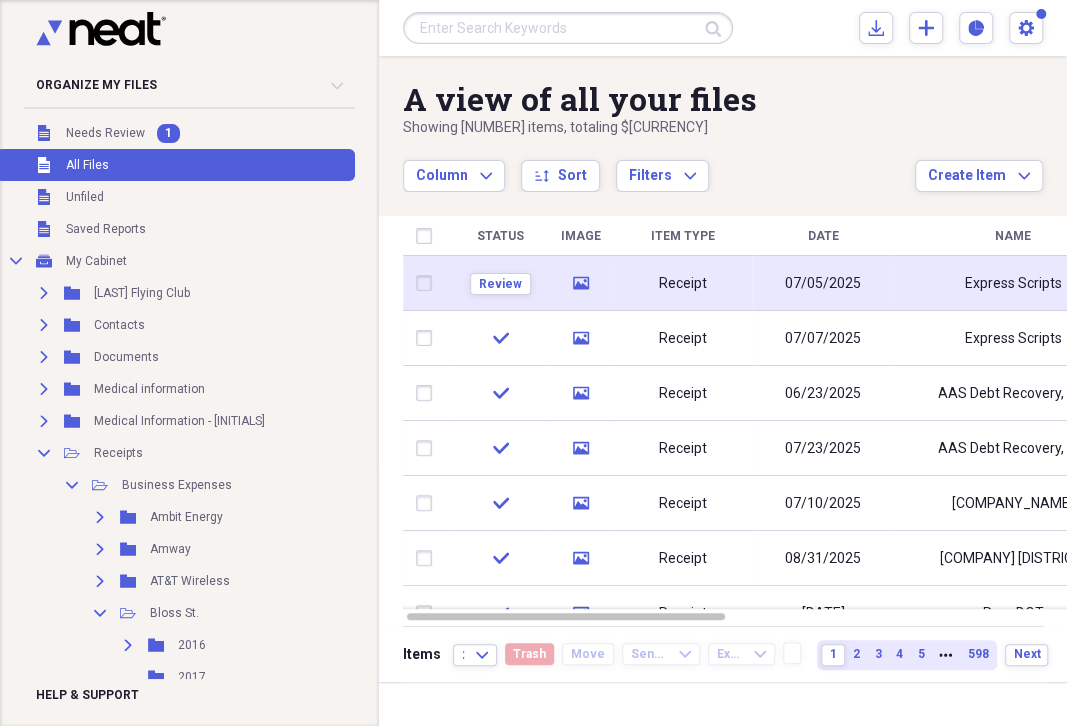 click on "Receipt" at bounding box center [683, 284] 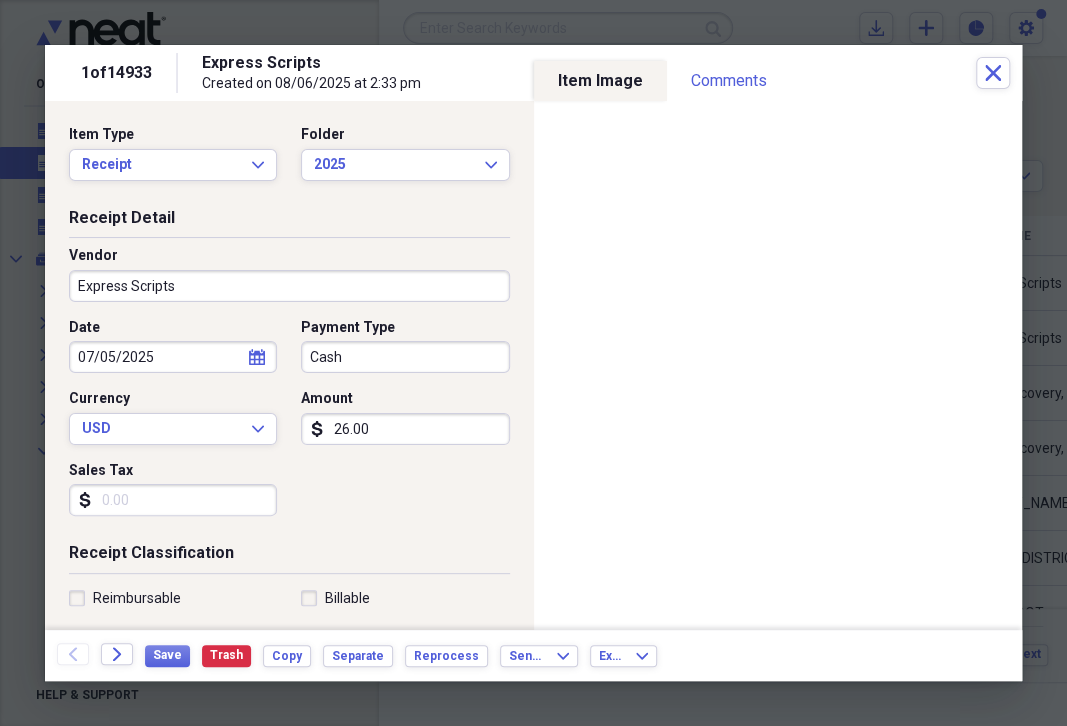 click on "Cash" at bounding box center [405, 357] 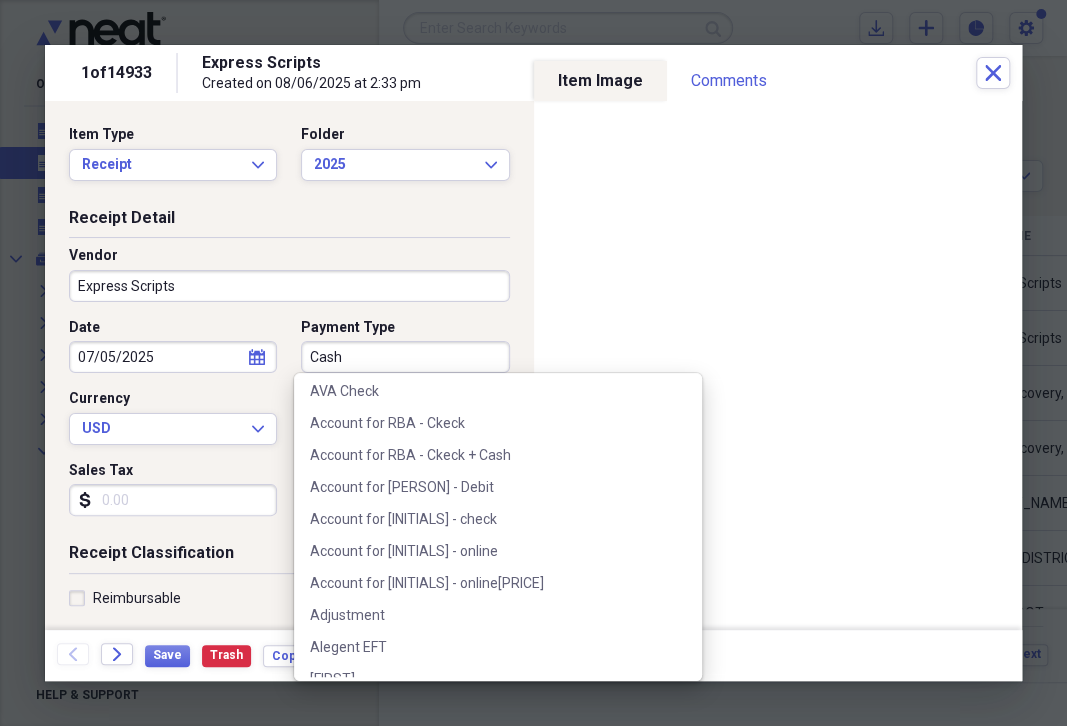scroll, scrollTop: 345, scrollLeft: 0, axis: vertical 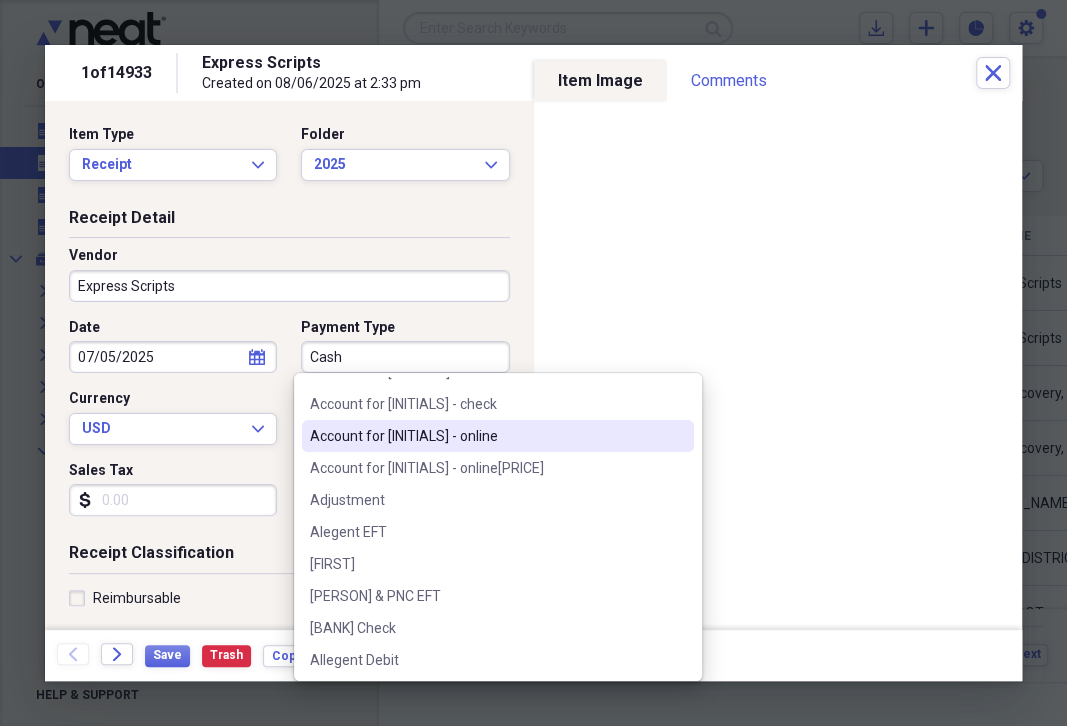click on "Account for [INITIALS] - online" at bounding box center (486, 436) 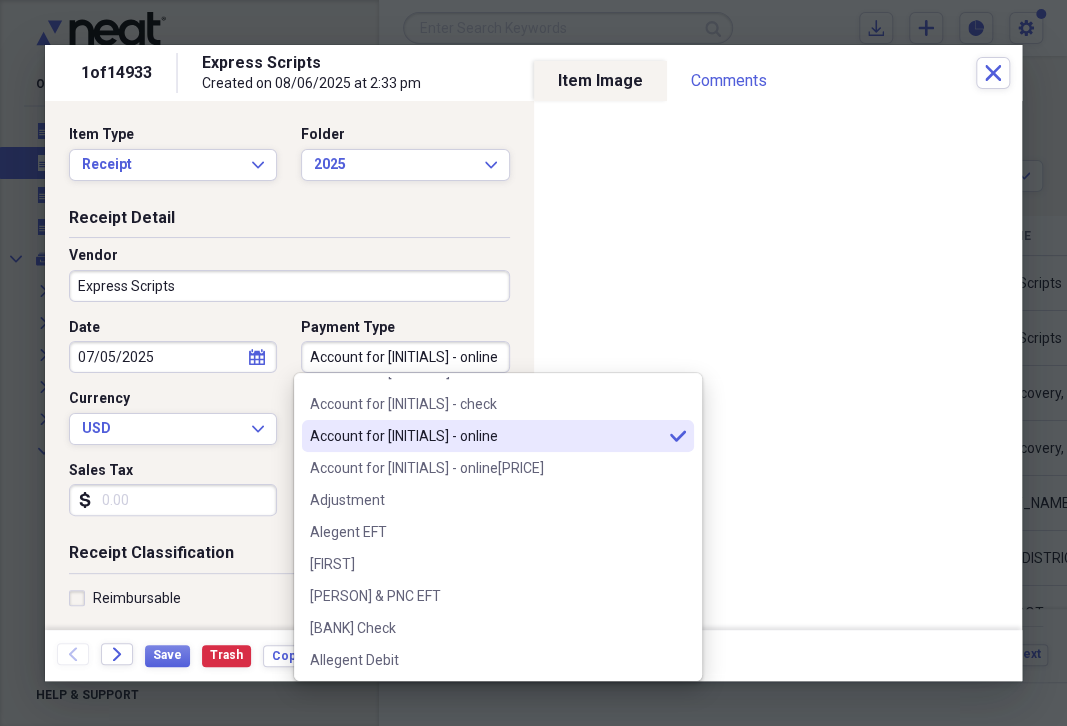 type on "Account for [INITIALS] - online" 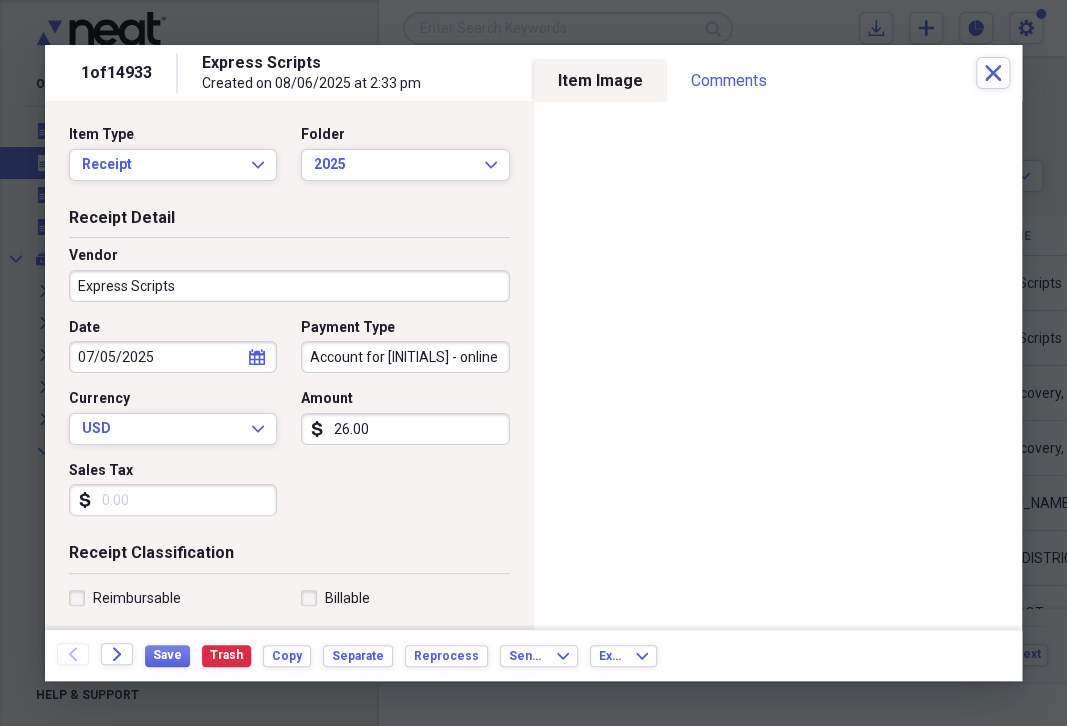 click on "26.00" at bounding box center (405, 429) 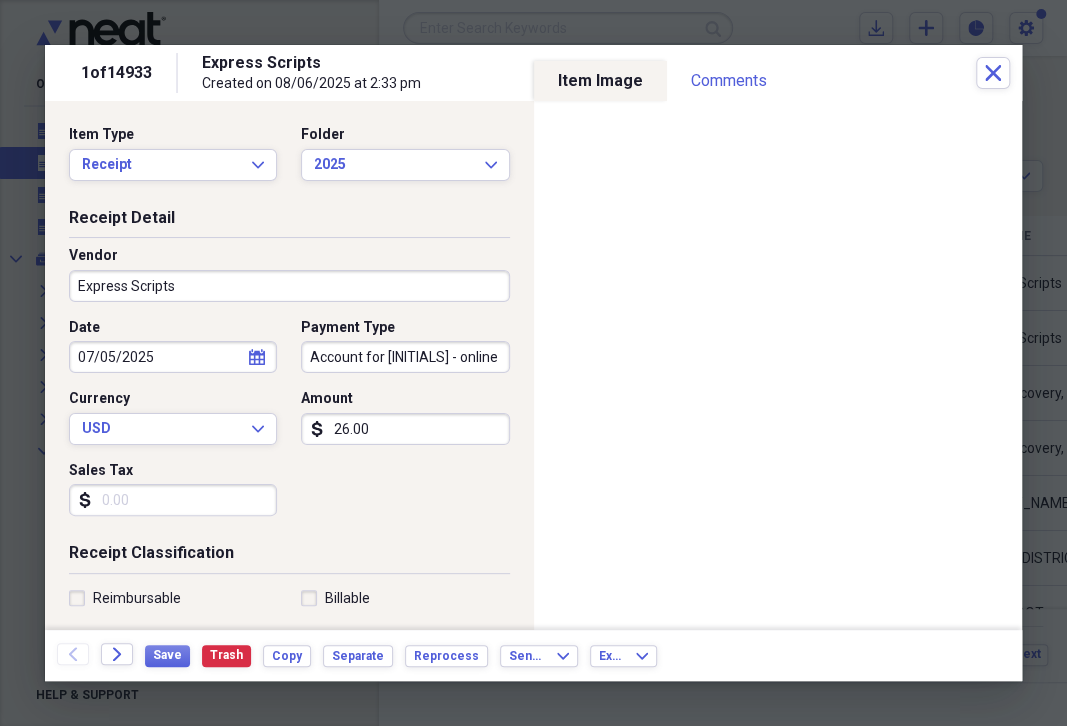 drag, startPoint x: 333, startPoint y: 434, endPoint x: 394, endPoint y: 431, distance: 61.073727 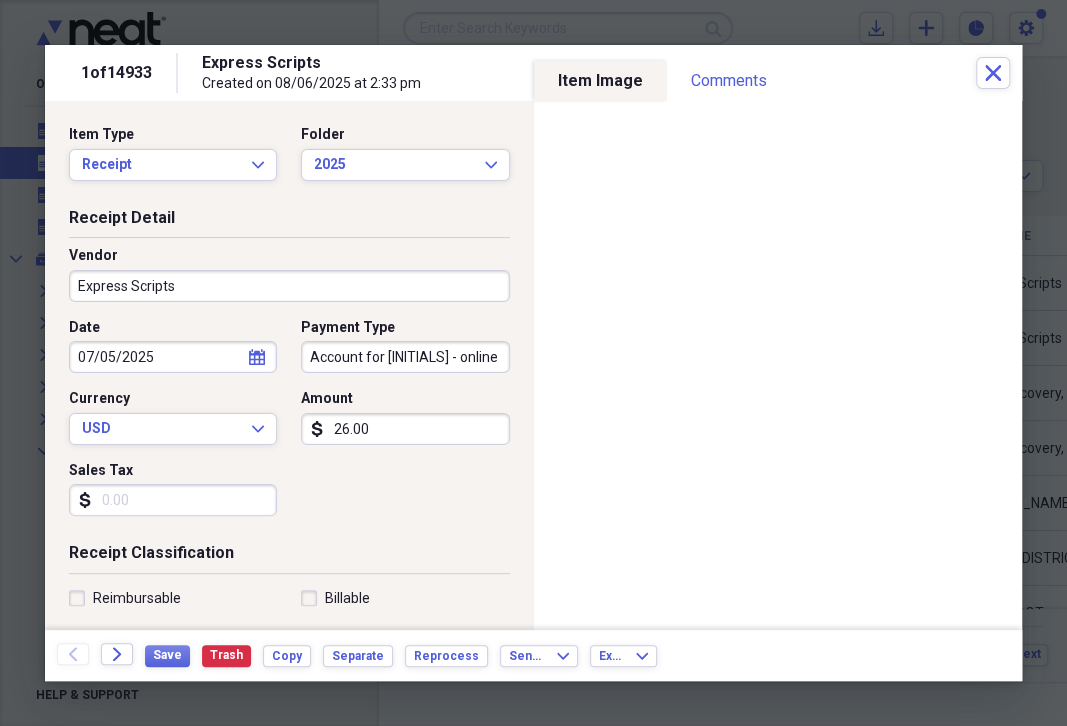 click on "26.00" at bounding box center (405, 429) 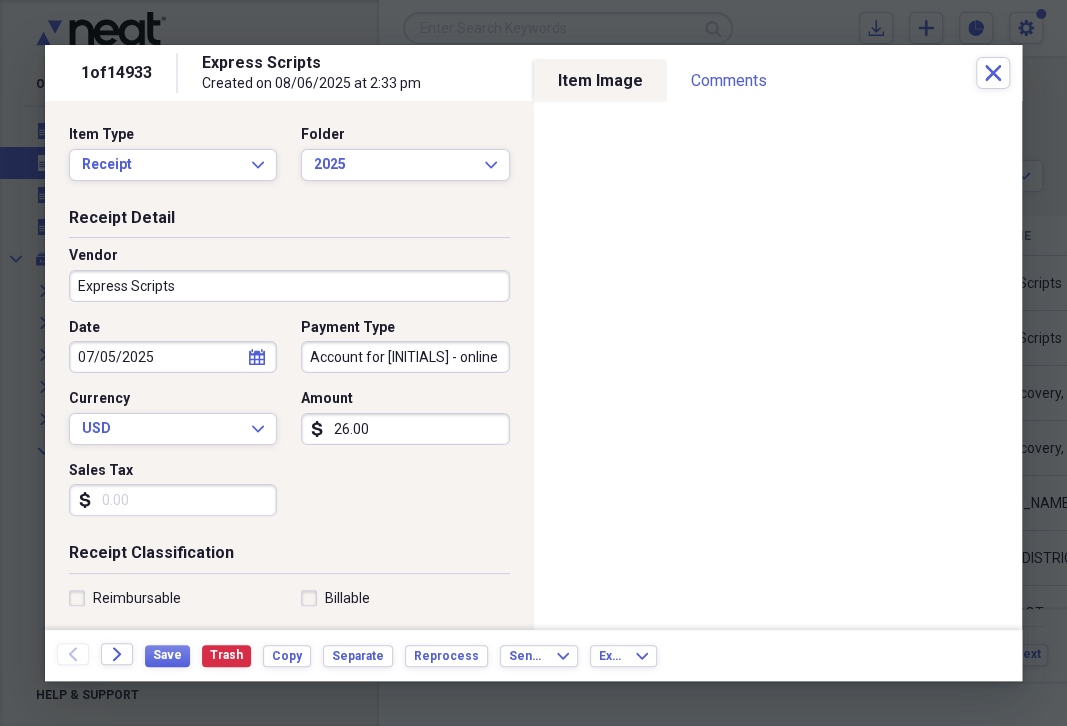 drag, startPoint x: 325, startPoint y: 428, endPoint x: 383, endPoint y: 423, distance: 58.21512 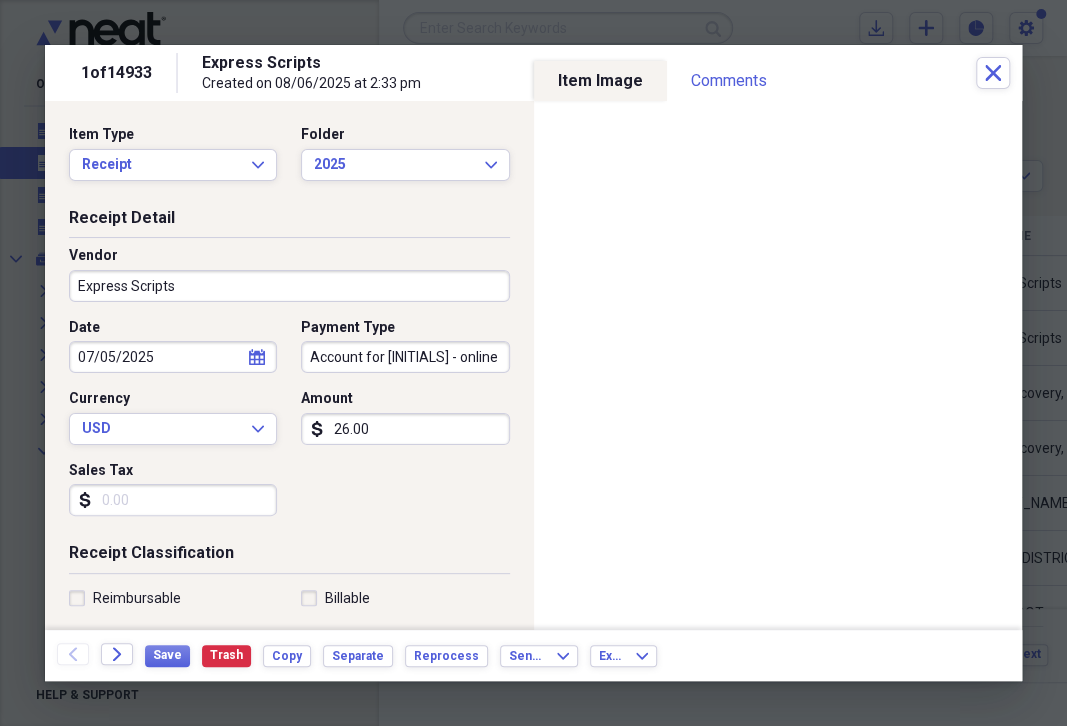 click on "26.00" at bounding box center [405, 429] 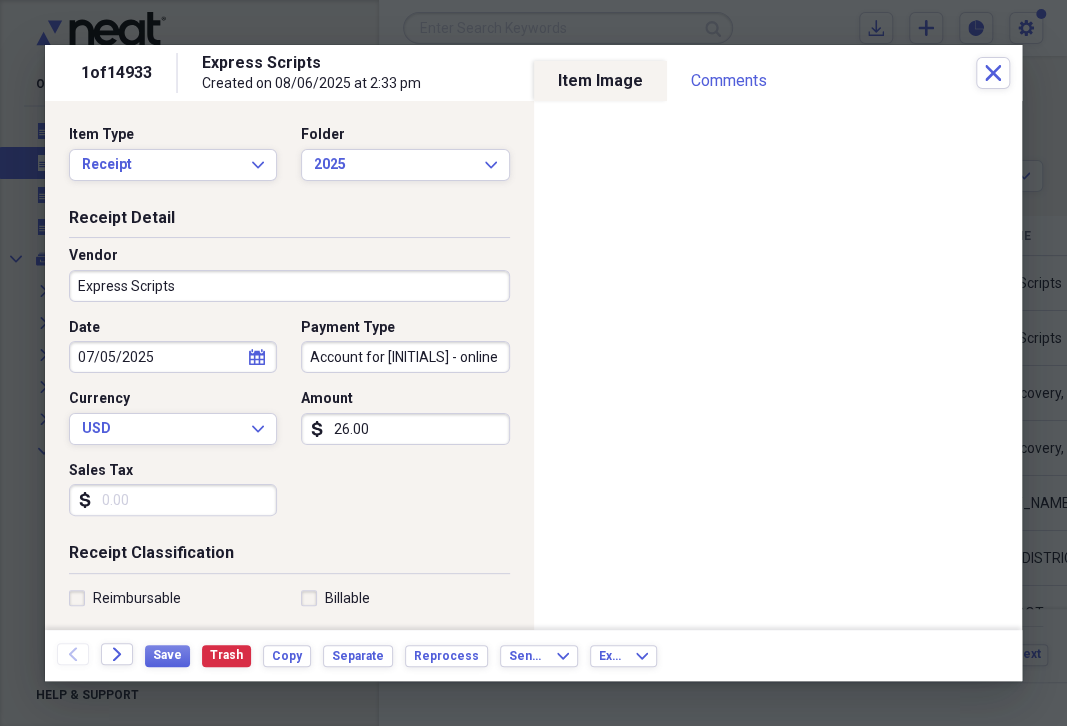 type on "26.00" 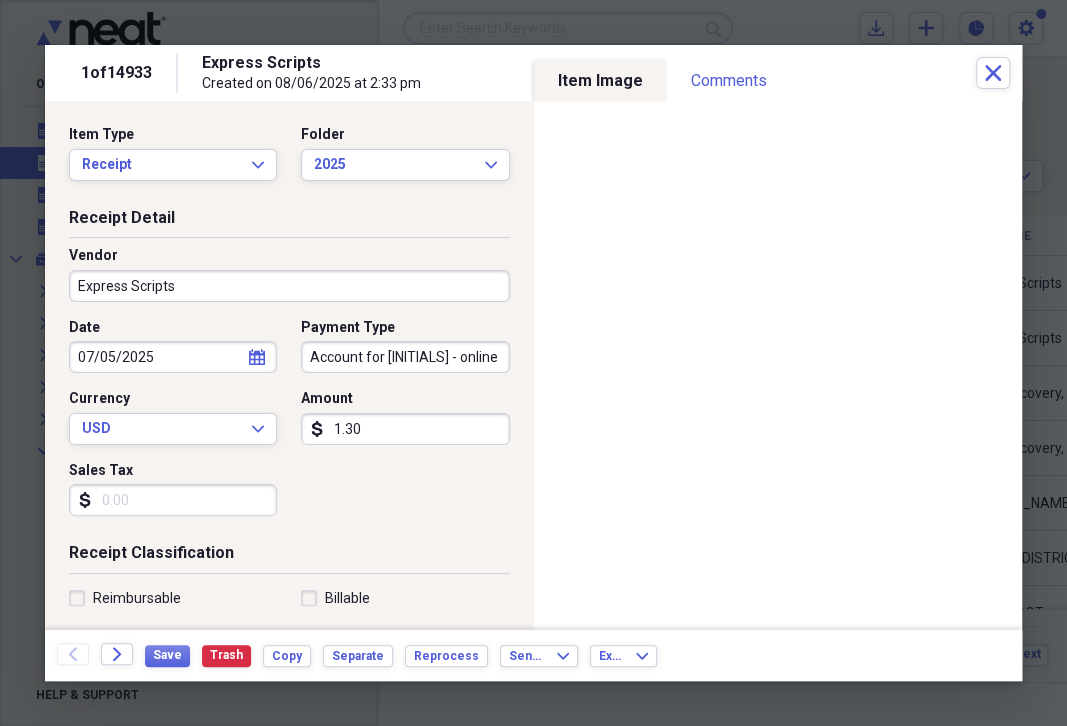 type on "13.00" 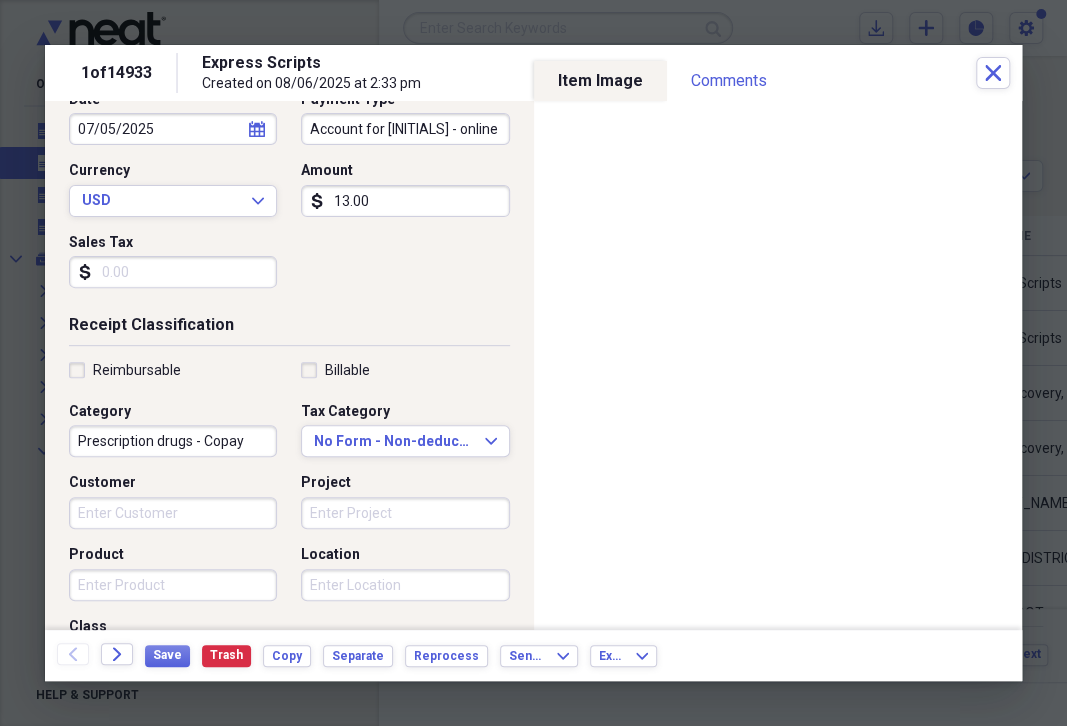 scroll, scrollTop: 230, scrollLeft: 0, axis: vertical 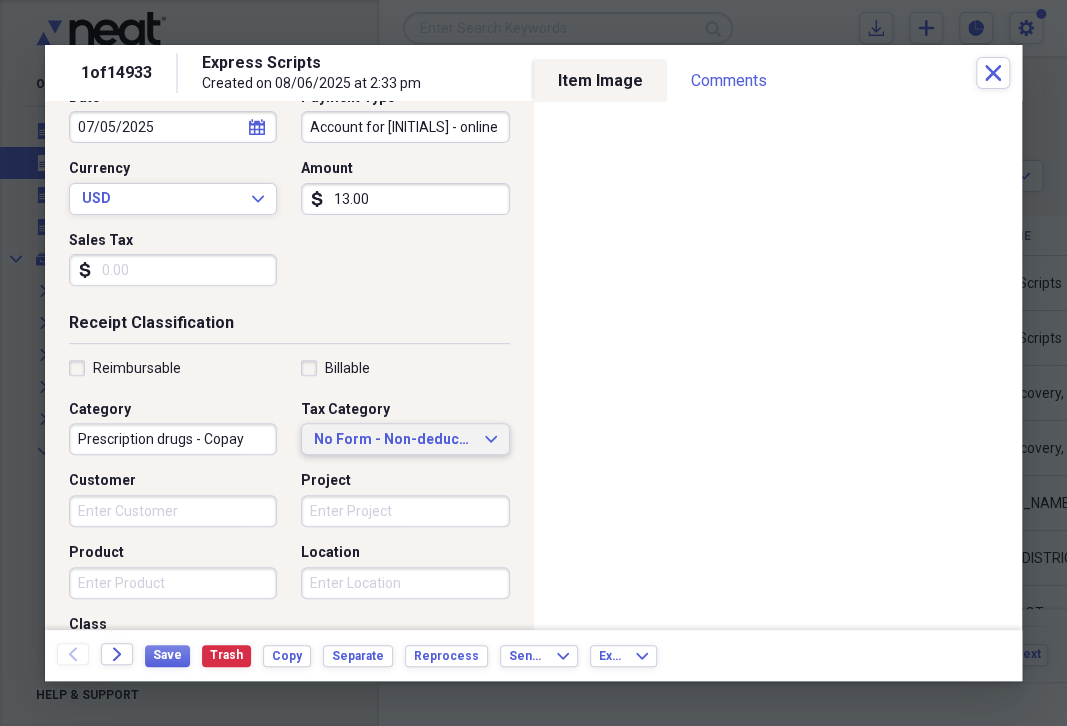 click on "Expand" 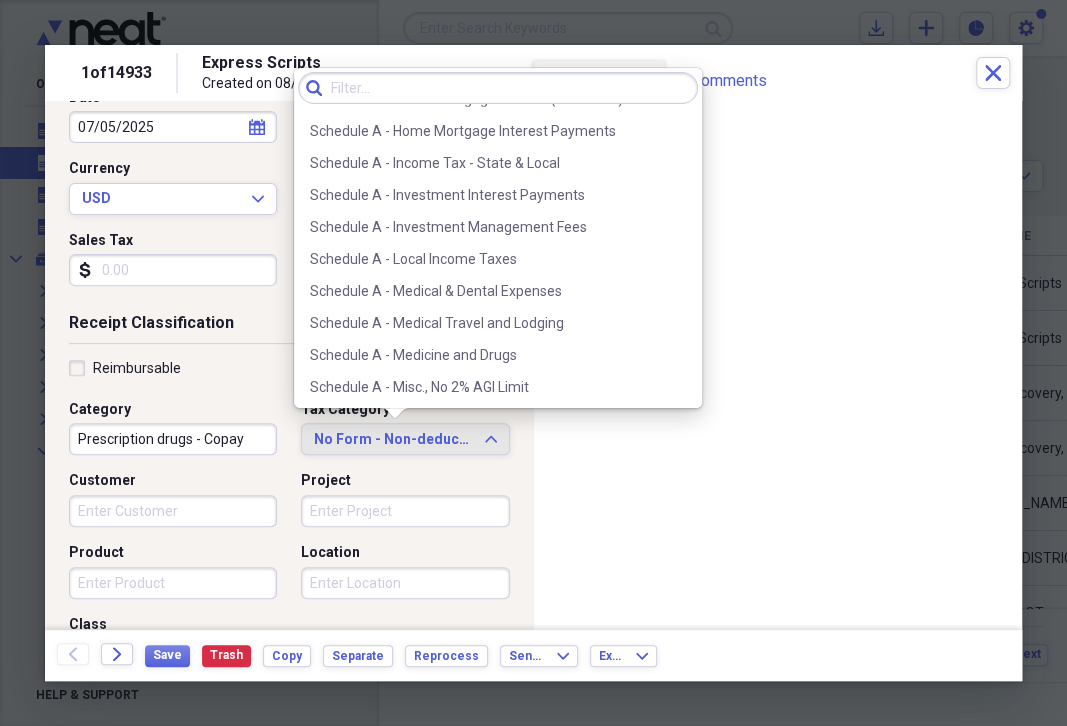 scroll, scrollTop: 2797, scrollLeft: 0, axis: vertical 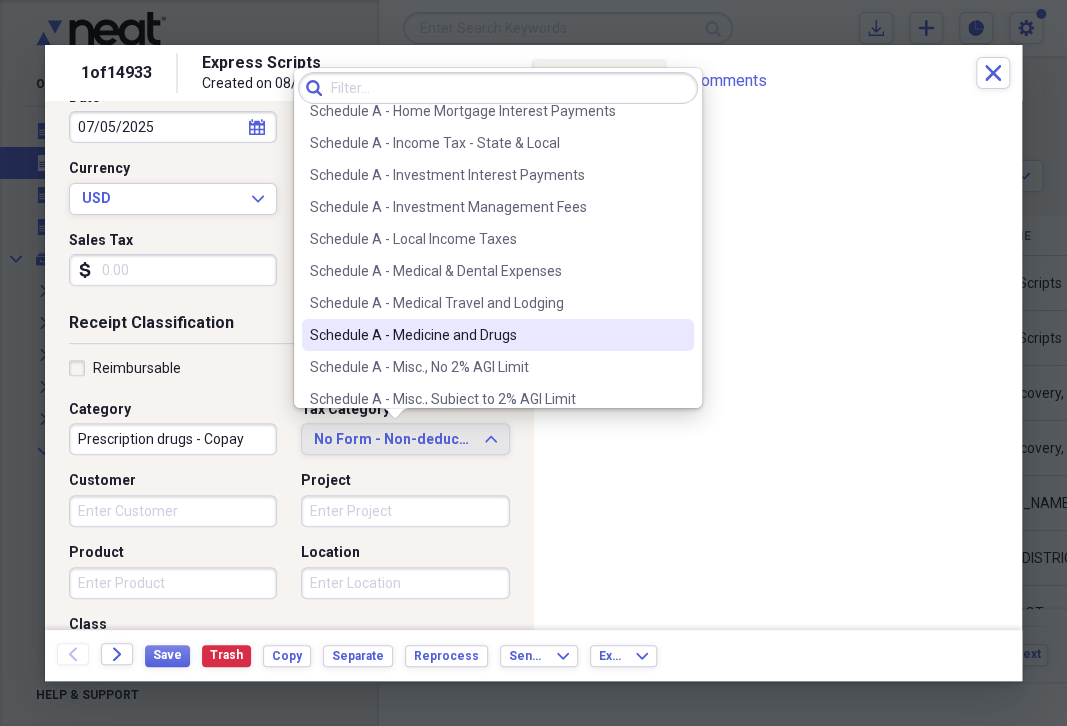 click on "Schedule A - Medicine and Drugs" at bounding box center [486, 335] 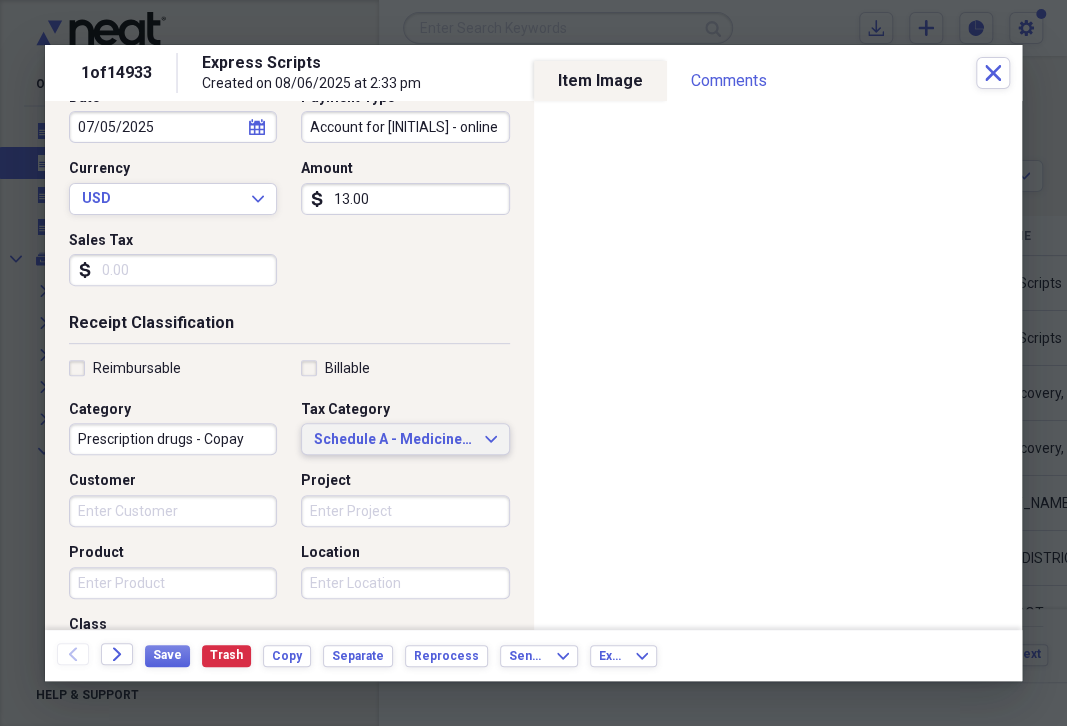 scroll, scrollTop: 460, scrollLeft: 0, axis: vertical 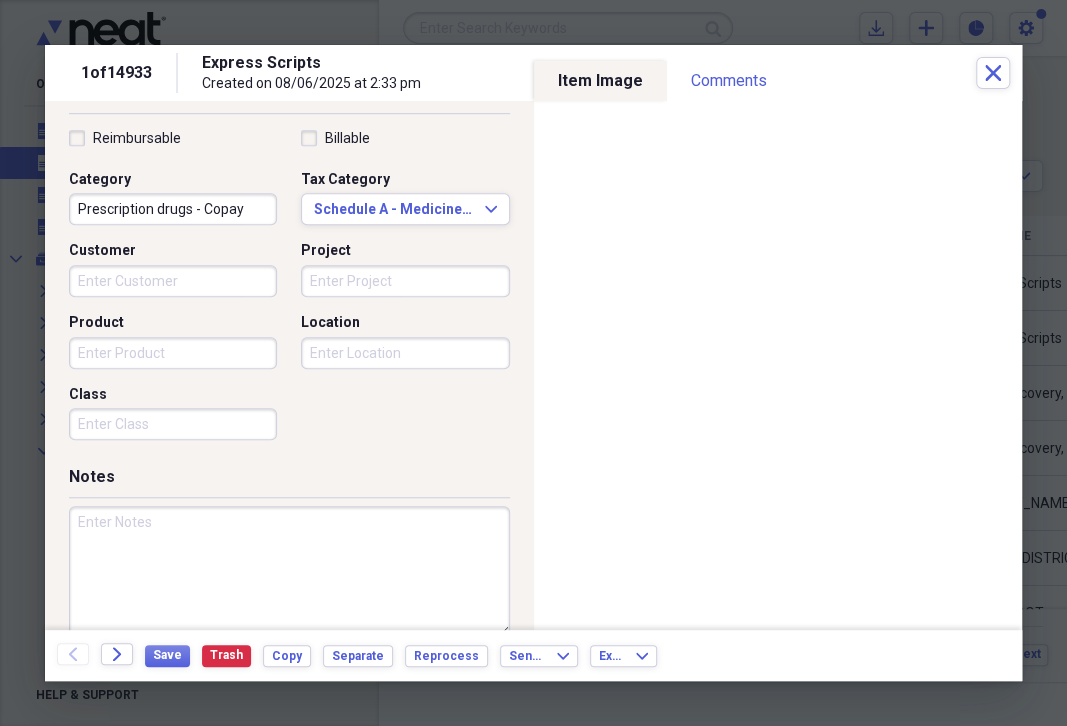 drag, startPoint x: 94, startPoint y: 522, endPoint x: 91, endPoint y: 537, distance: 15.297058 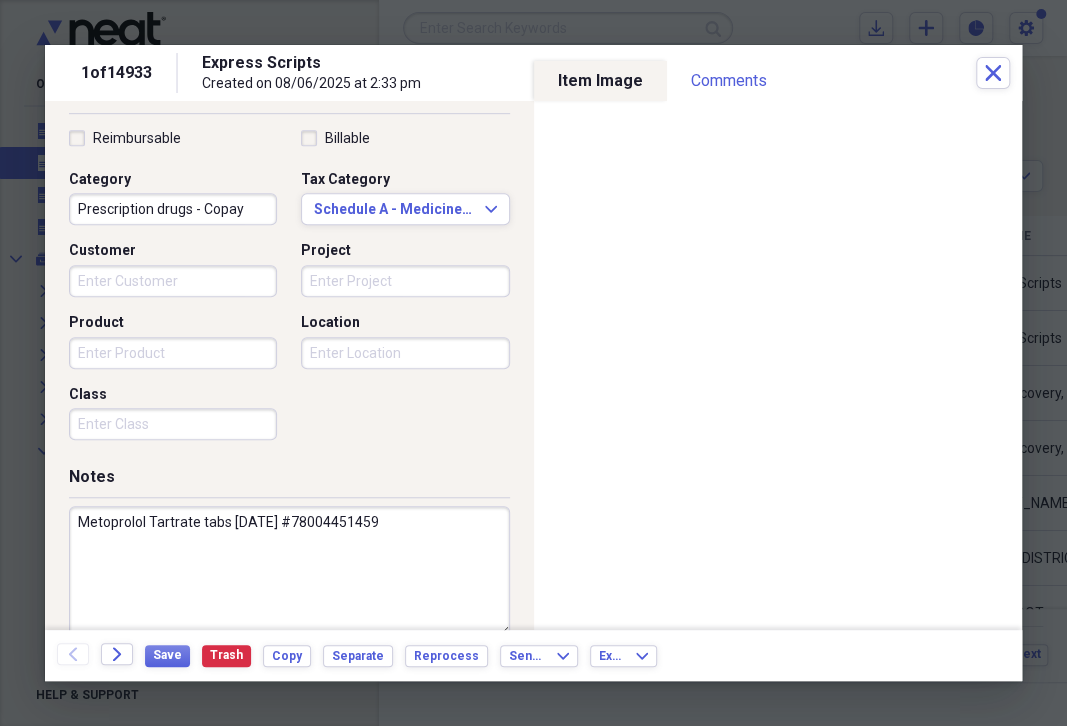 type on "Metoprolol Tartrate tabs [DATE] #78004451459" 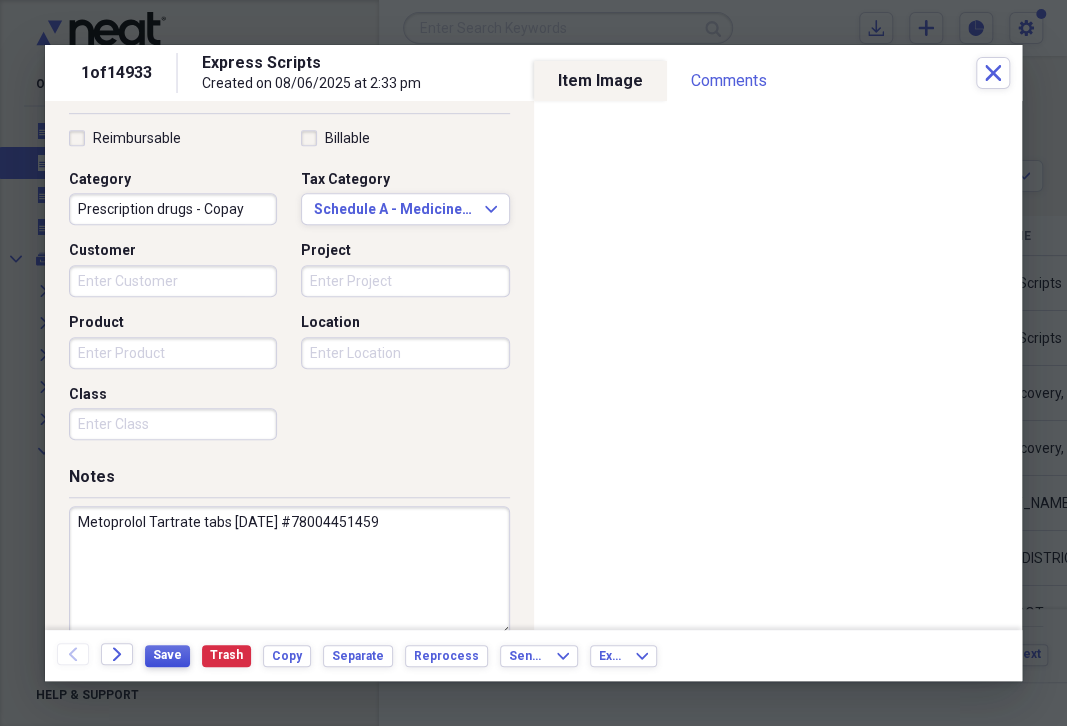 click on "Save" at bounding box center (167, 656) 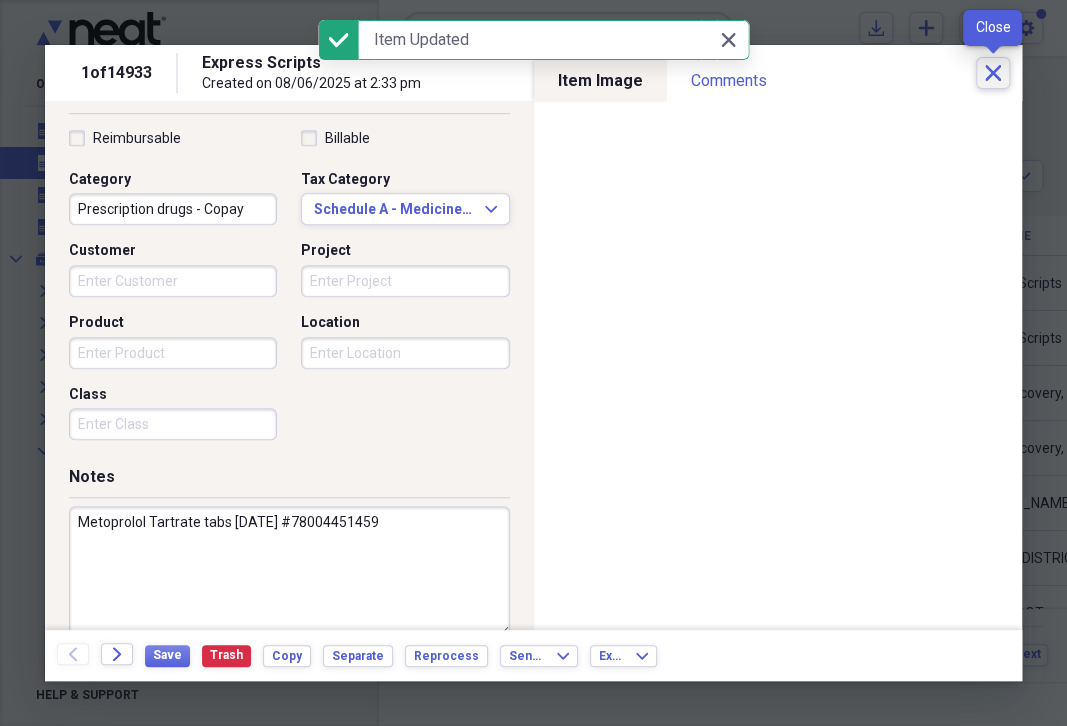 click on "Close" 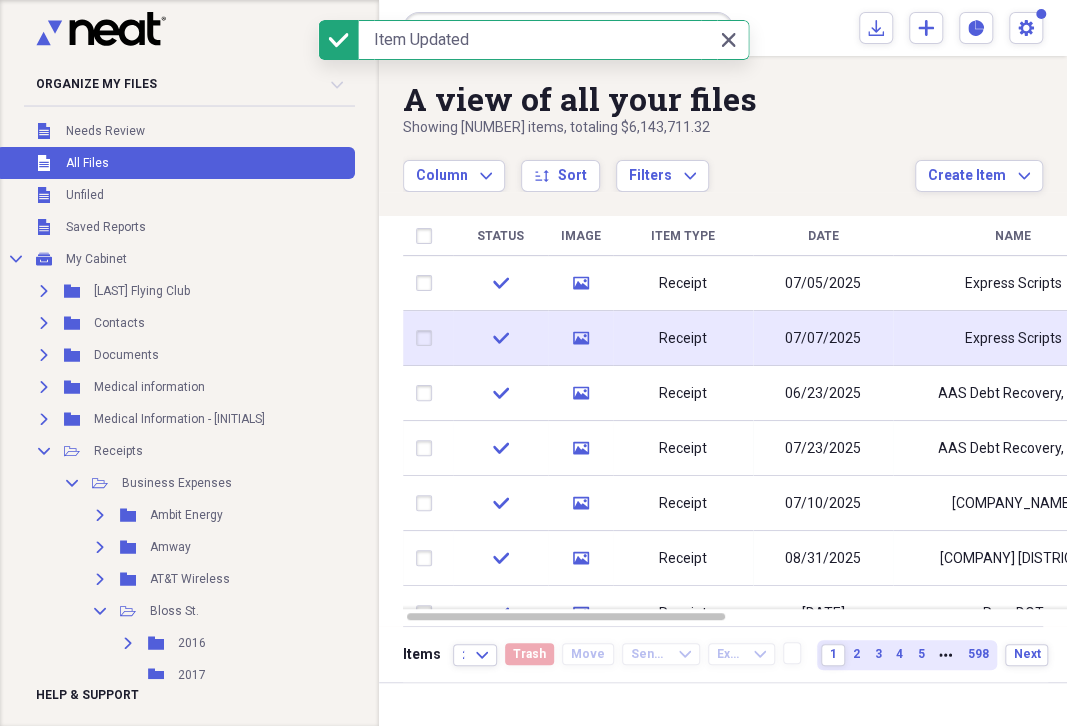 click on "07/07/2025" at bounding box center (823, 339) 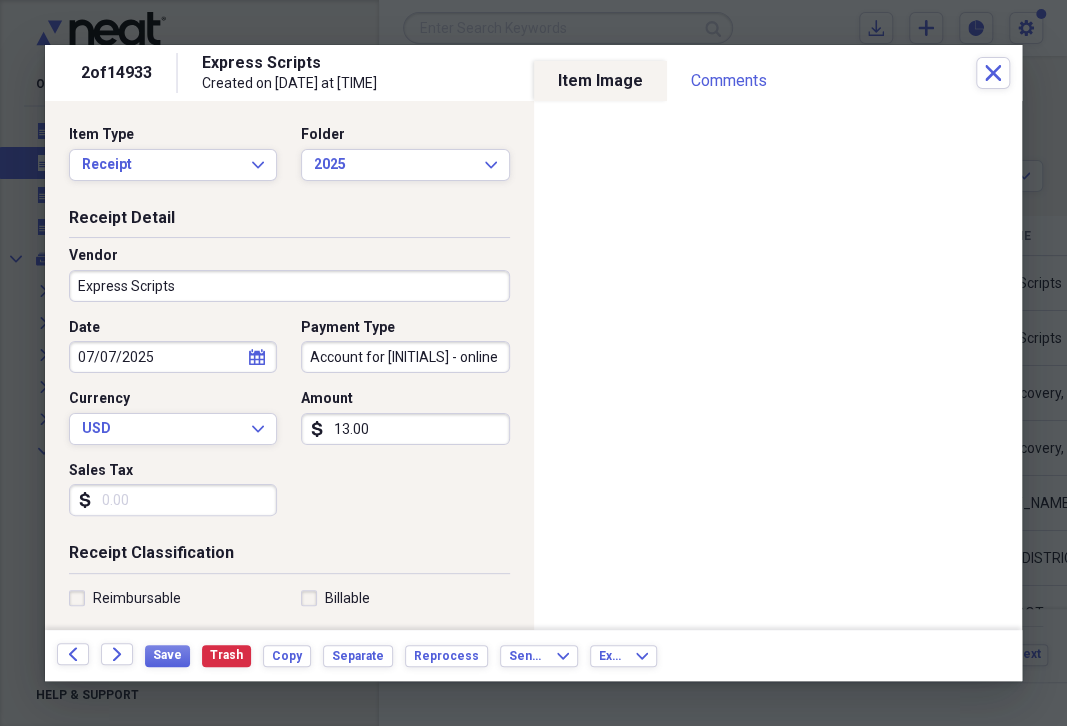 scroll, scrollTop: 490, scrollLeft: 0, axis: vertical 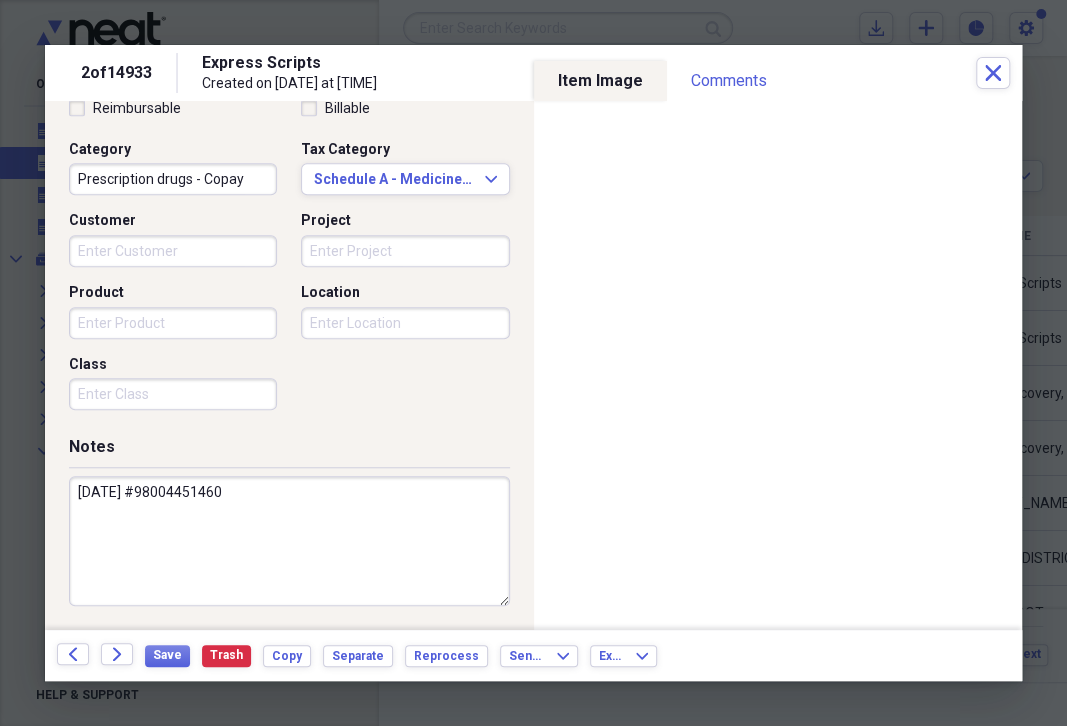 click on "[DATE] #98004451460" at bounding box center [289, 541] 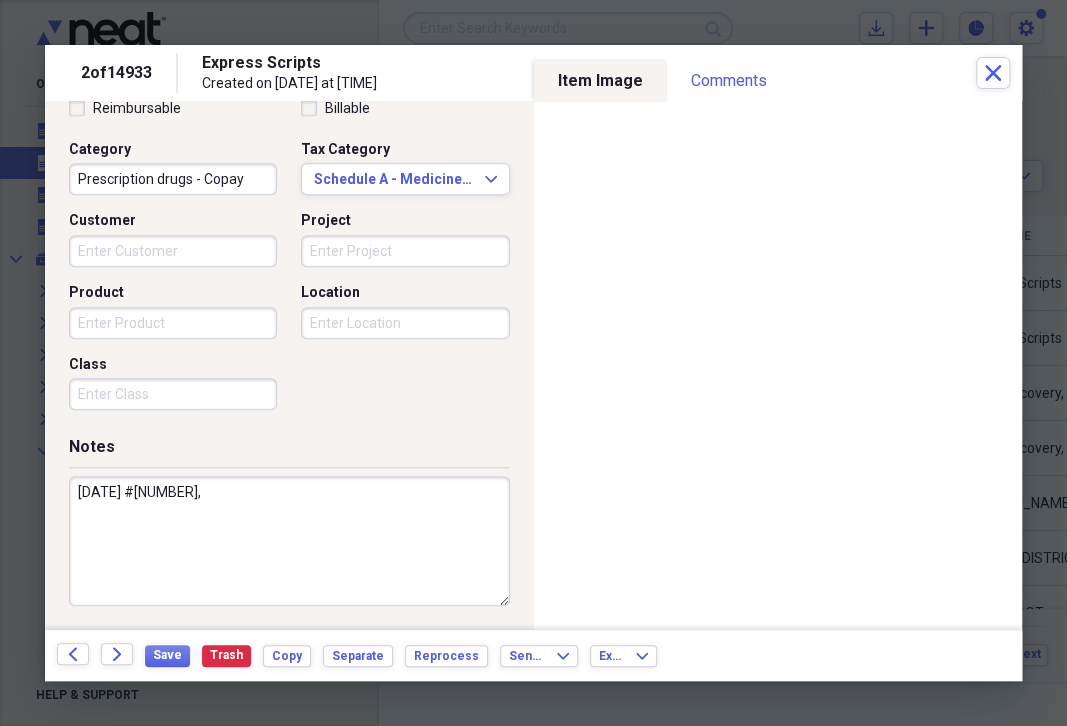 click on "[DATE] #[NUMBER]," at bounding box center [289, 541] 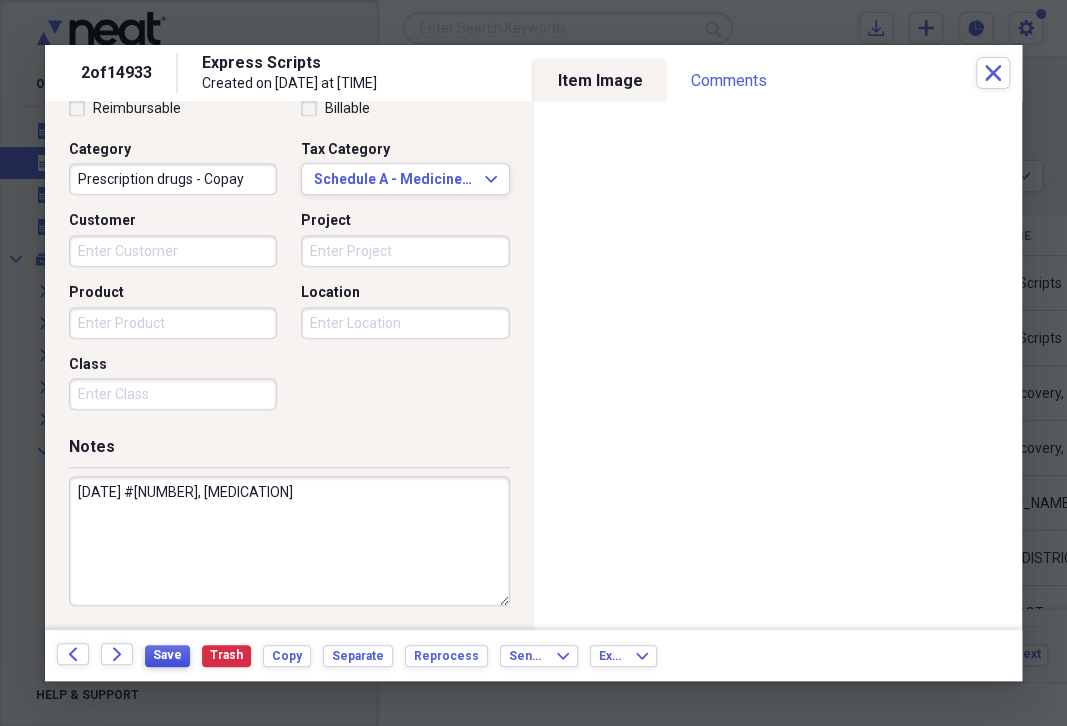 type on "[DATE] #[NUMBER], [MEDICATION]" 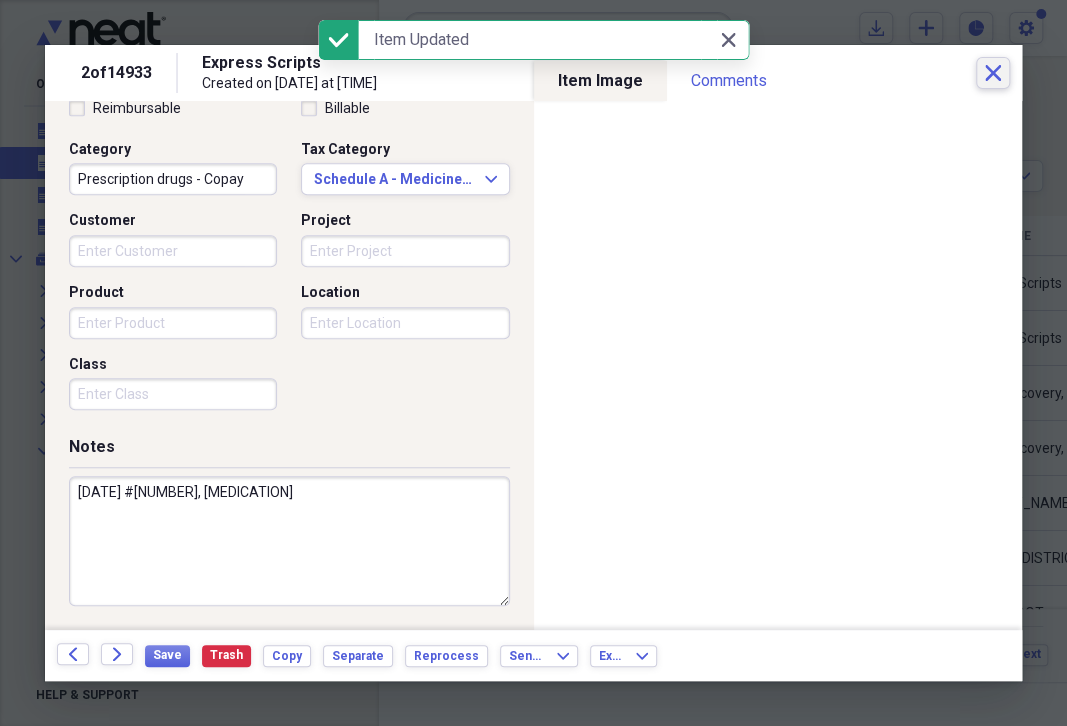 click 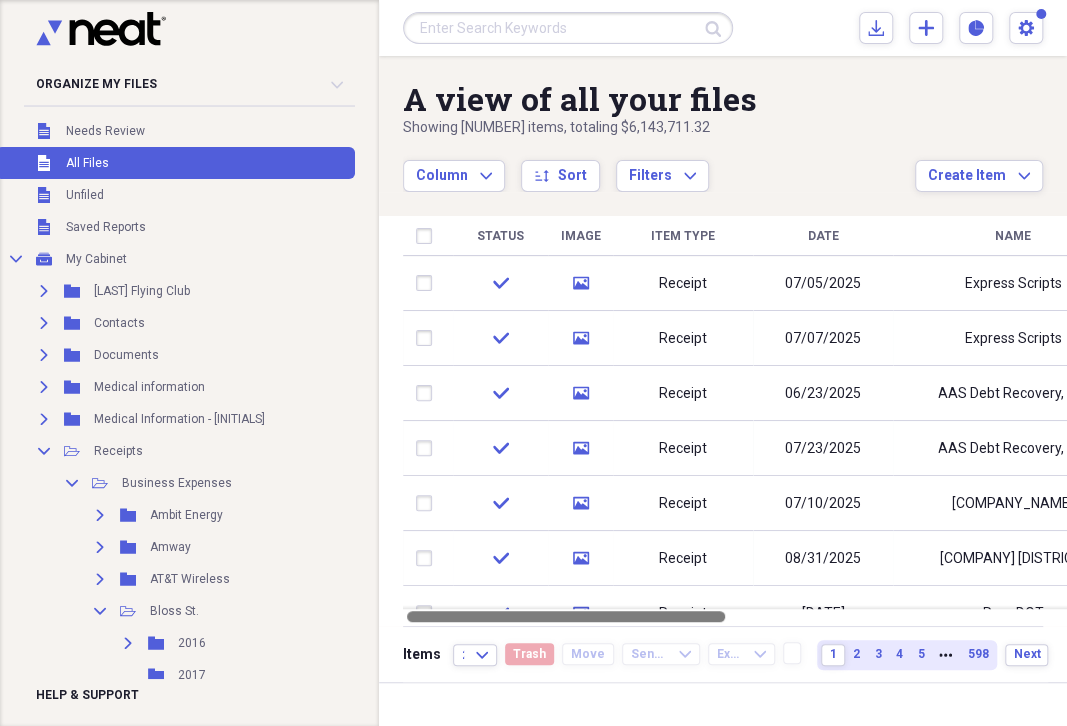 click at bounding box center [566, 616] 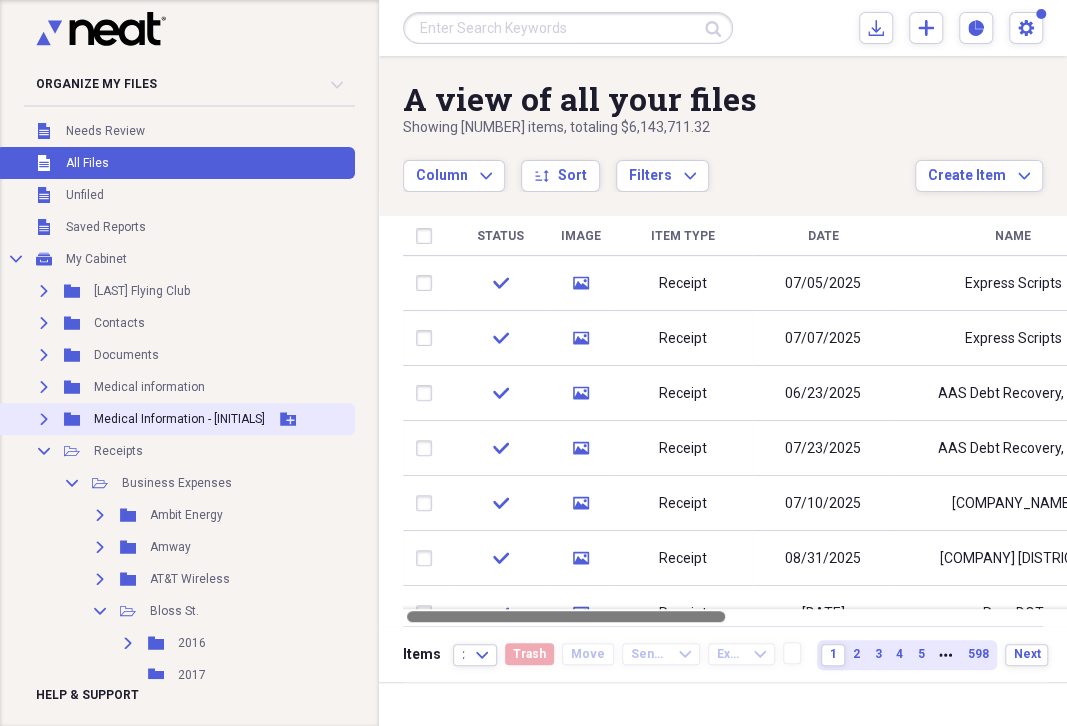 drag, startPoint x: 463, startPoint y: 617, endPoint x: 0, endPoint y: 416, distance: 504.74747 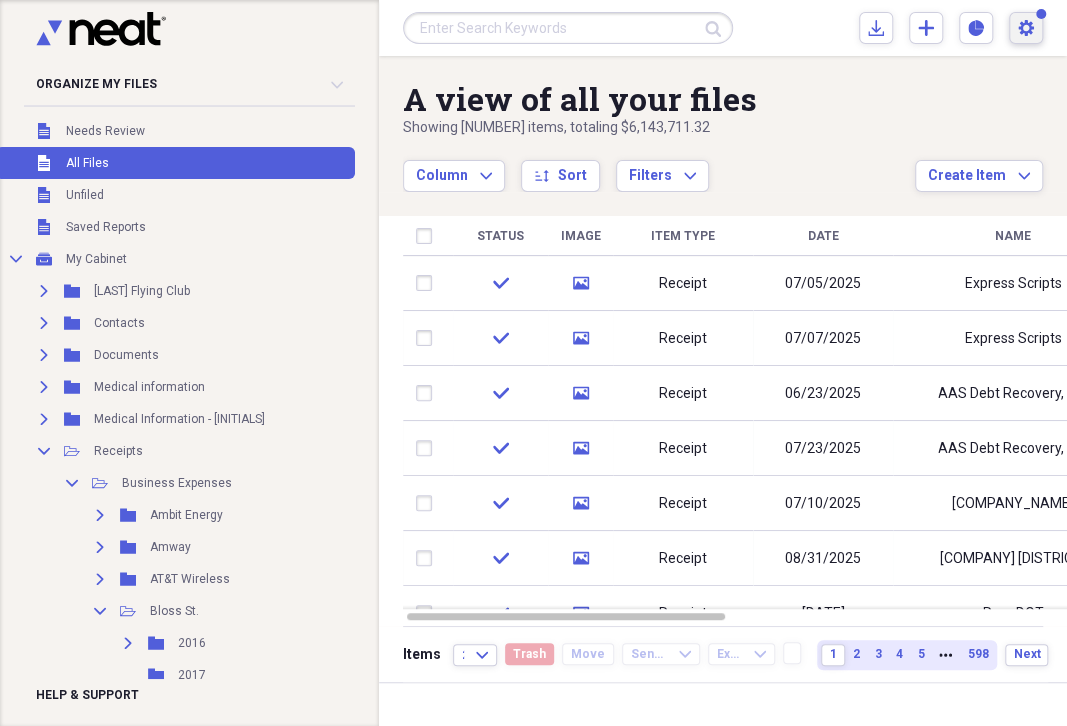 click 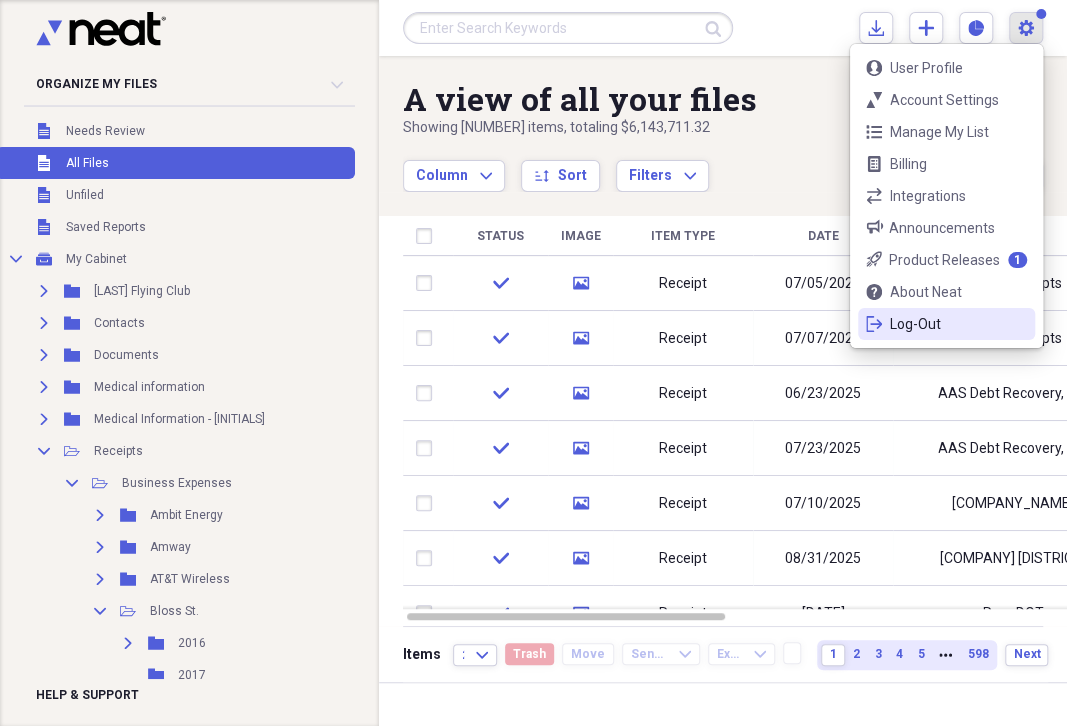 drag, startPoint x: 900, startPoint y: 319, endPoint x: 843, endPoint y: 7, distance: 317.164 